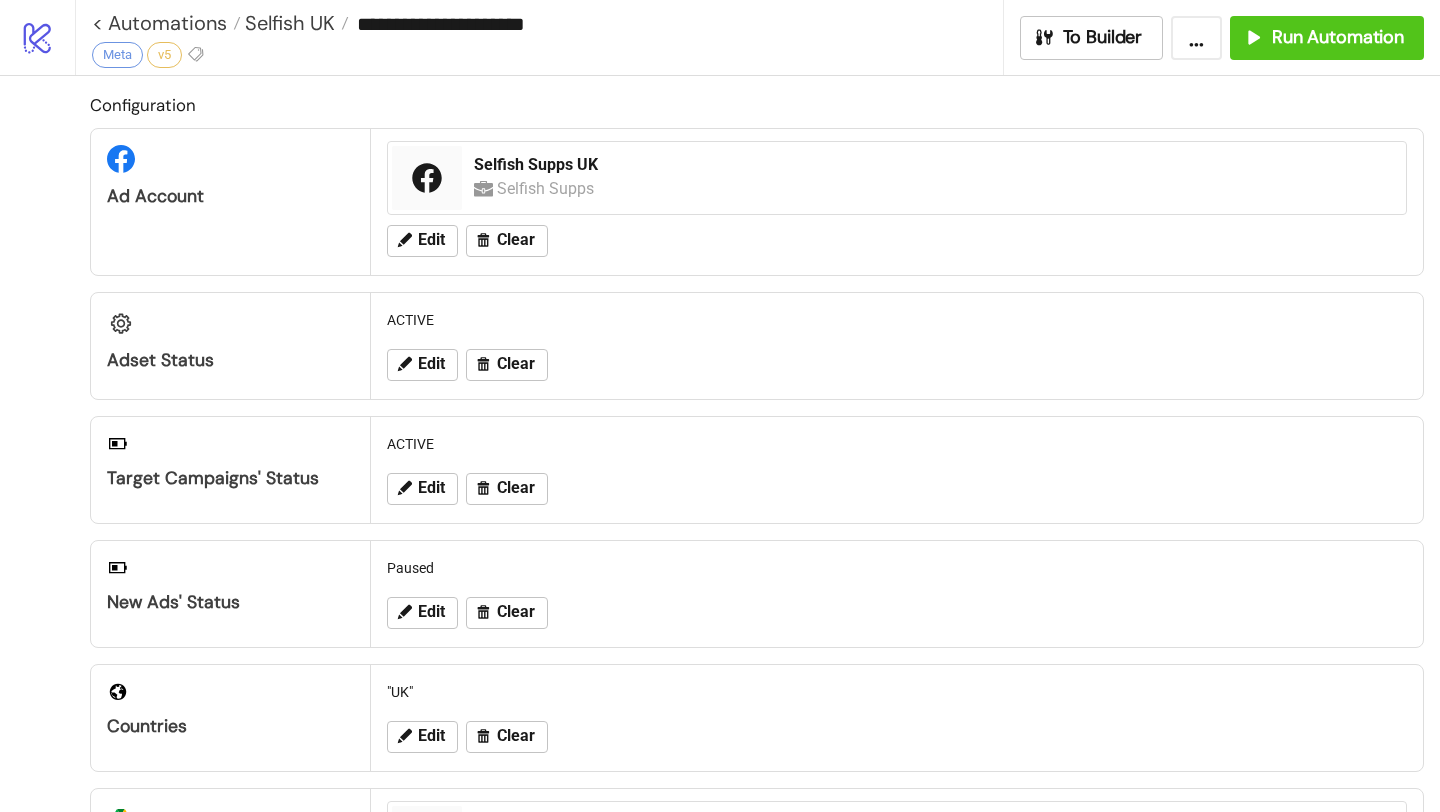 scroll, scrollTop: 0, scrollLeft: 0, axis: both 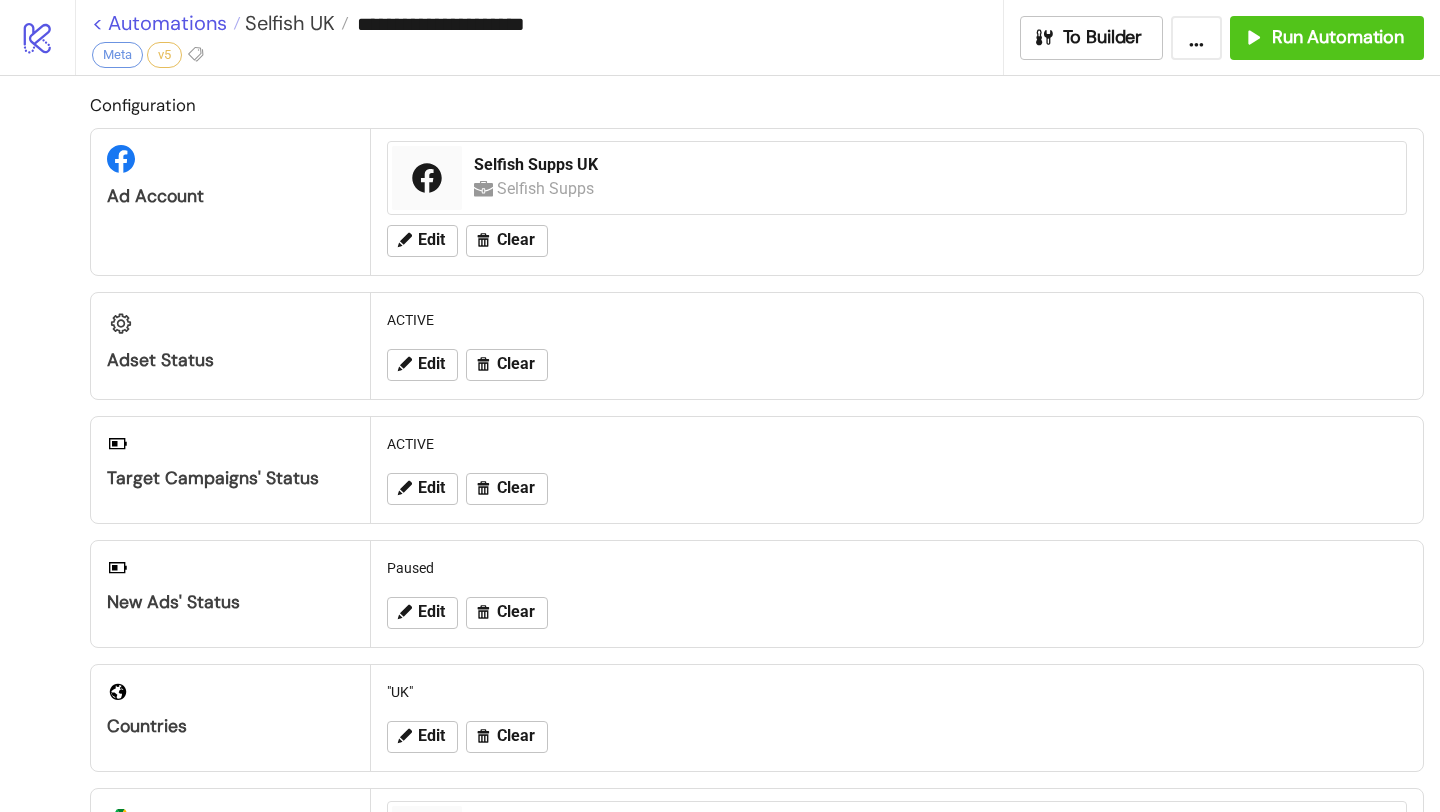 click on "< Automations" at bounding box center [166, 23] 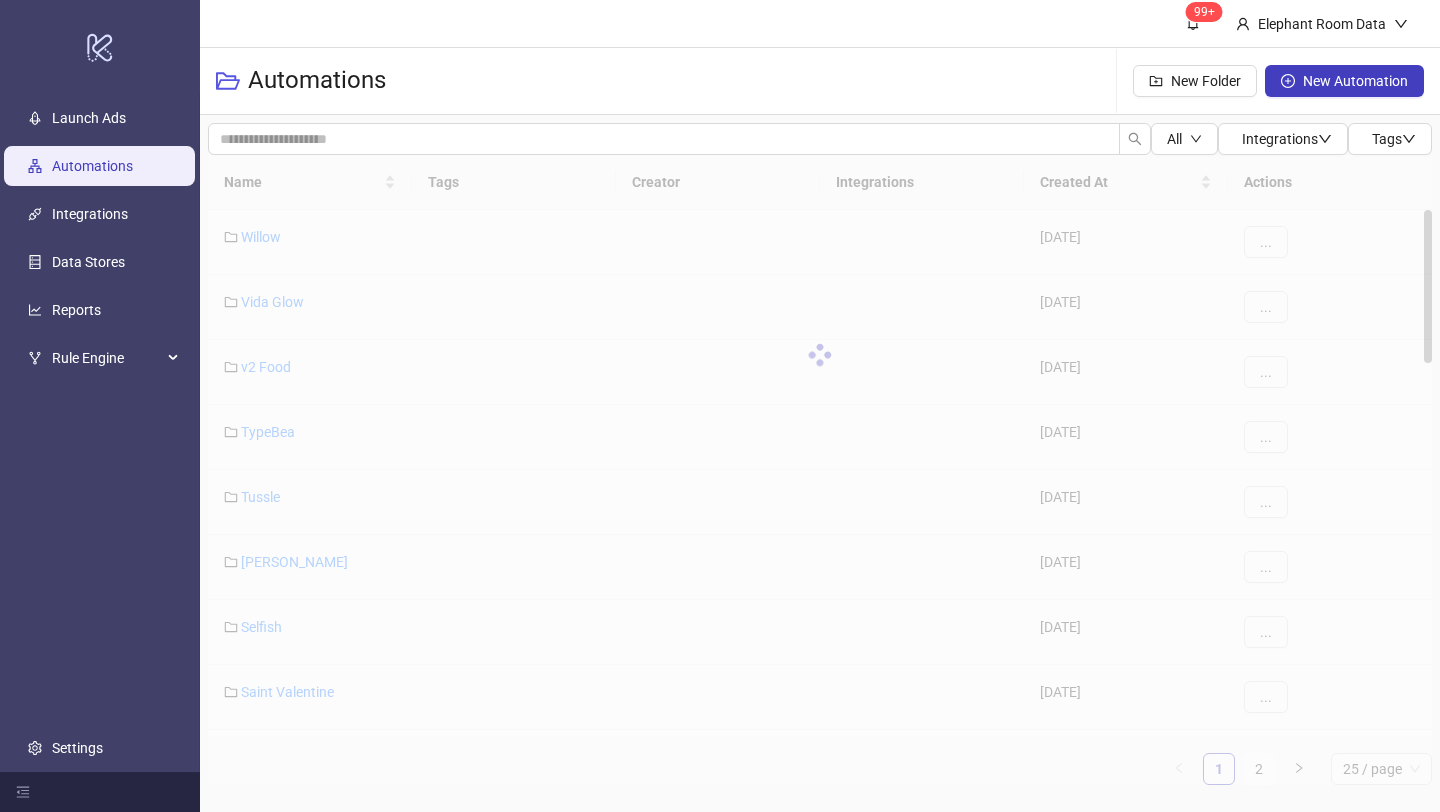 click on "Name Tags Creator Integrations Created At Actions   Willow [DATE] ...   Vida Glow [DATE] ...   v2 Food [DATE] ...   TypeBea [DATE] ...   Tussle [DATE] ...   [PERSON_NAME] [DATE] ...   Selfish [DATE] ...   Saint Valentine [DATE] ...   Research [DATE] ...   [PERSON_NAME] US [DATE] ... 1 2 25 / page" at bounding box center (820, 470) 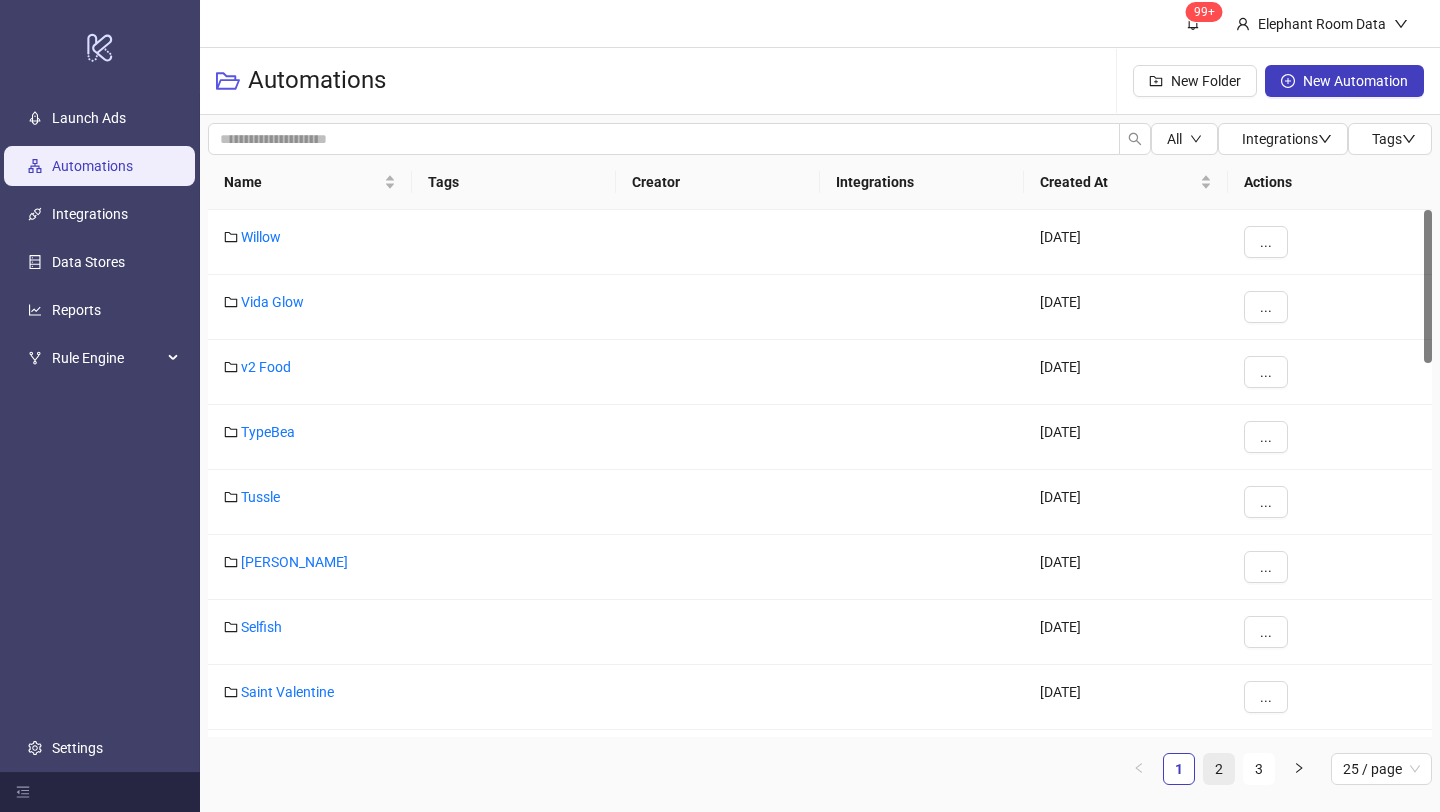 click on "2" at bounding box center [1219, 769] 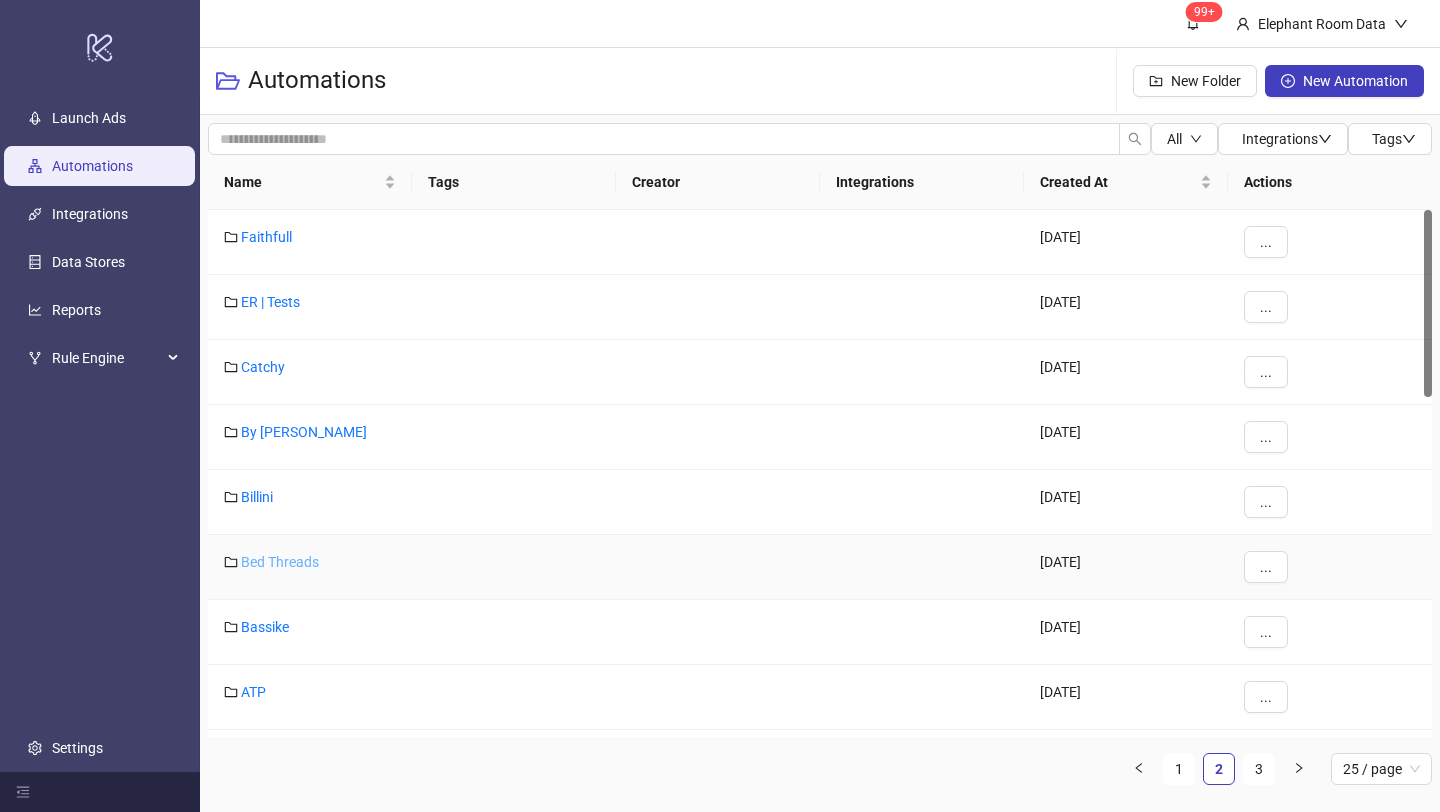 click on "Bed Threads" at bounding box center (280, 562) 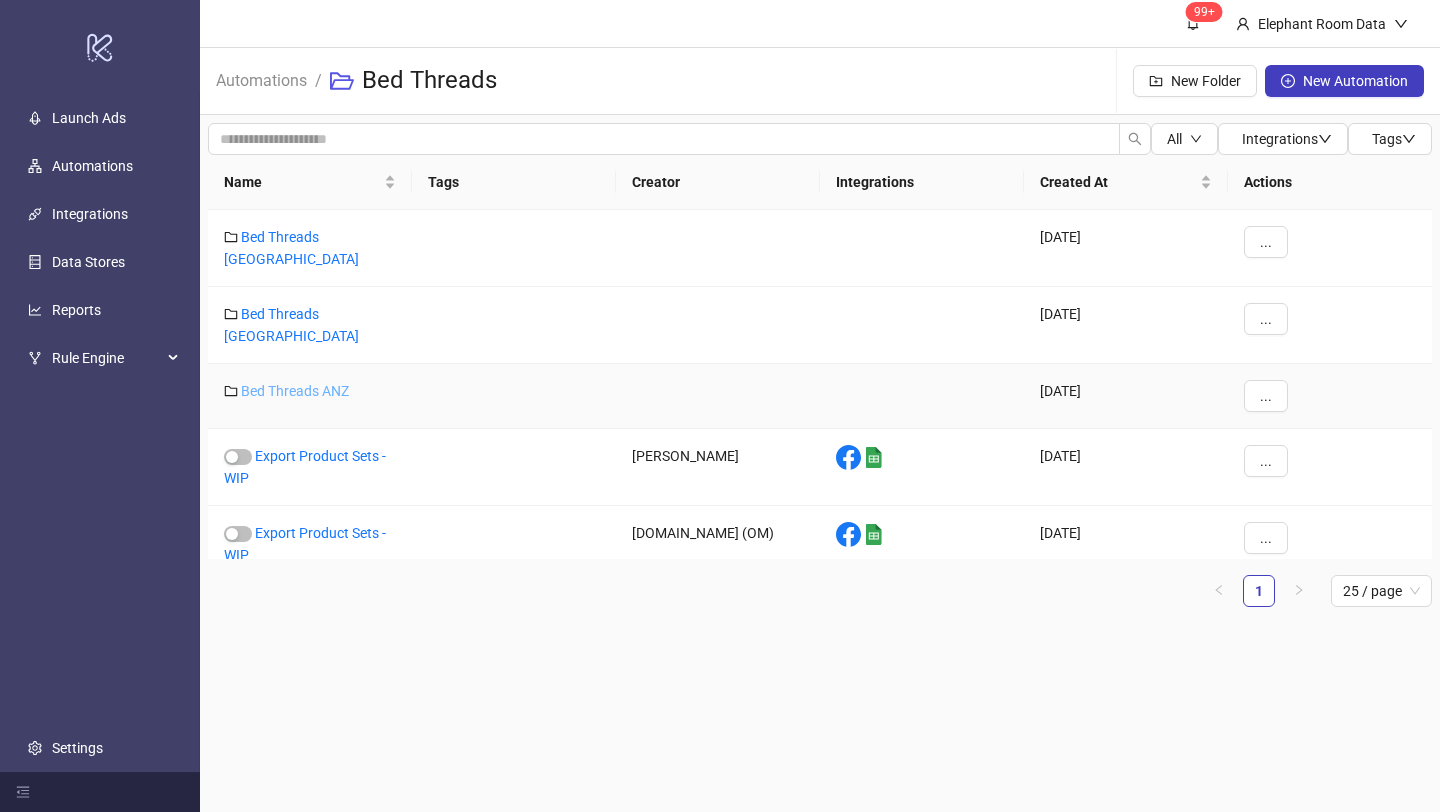 click on "Bed Threads ANZ" at bounding box center [295, 391] 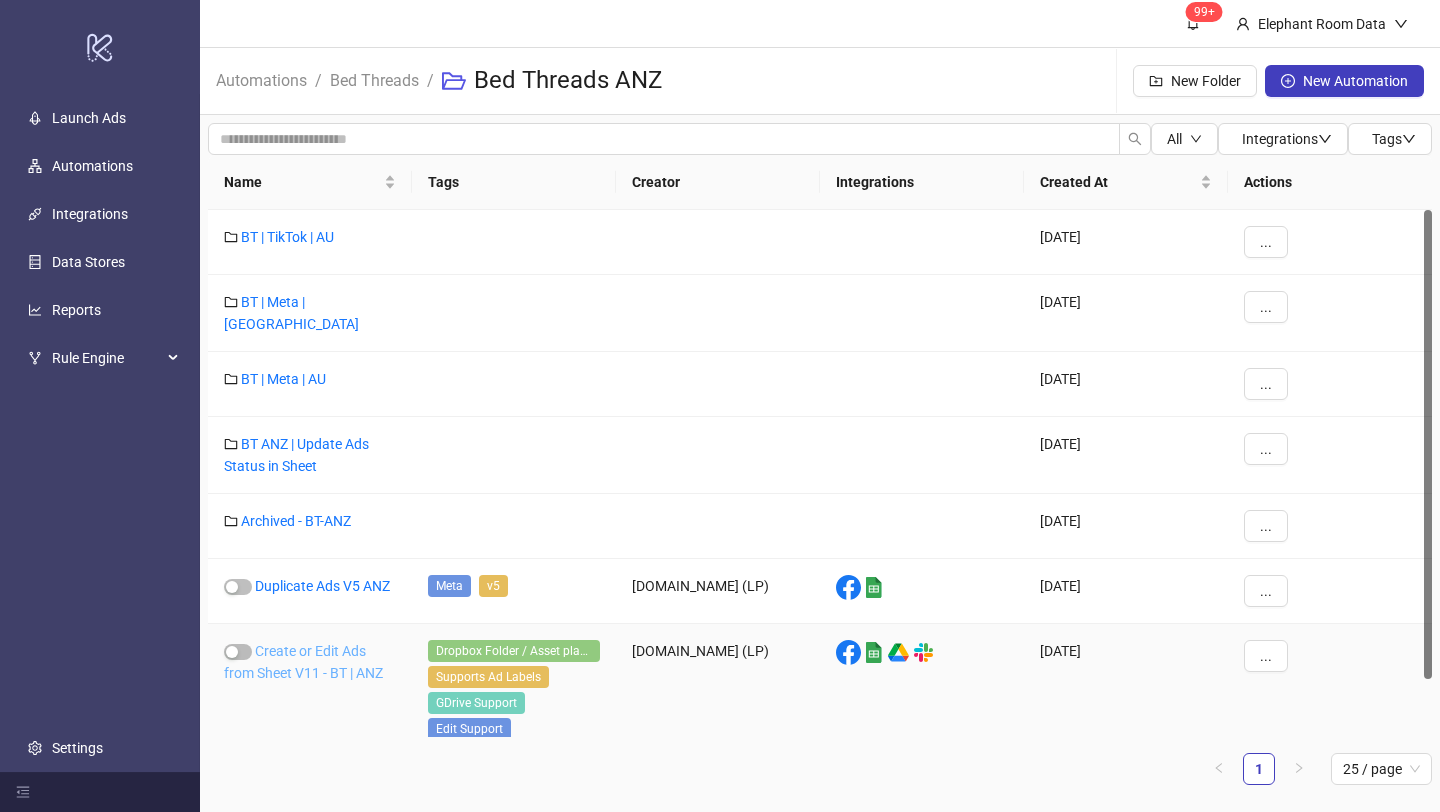 click on "Create or Edit Ads from Sheet V11 - BT | ANZ" at bounding box center [303, 662] 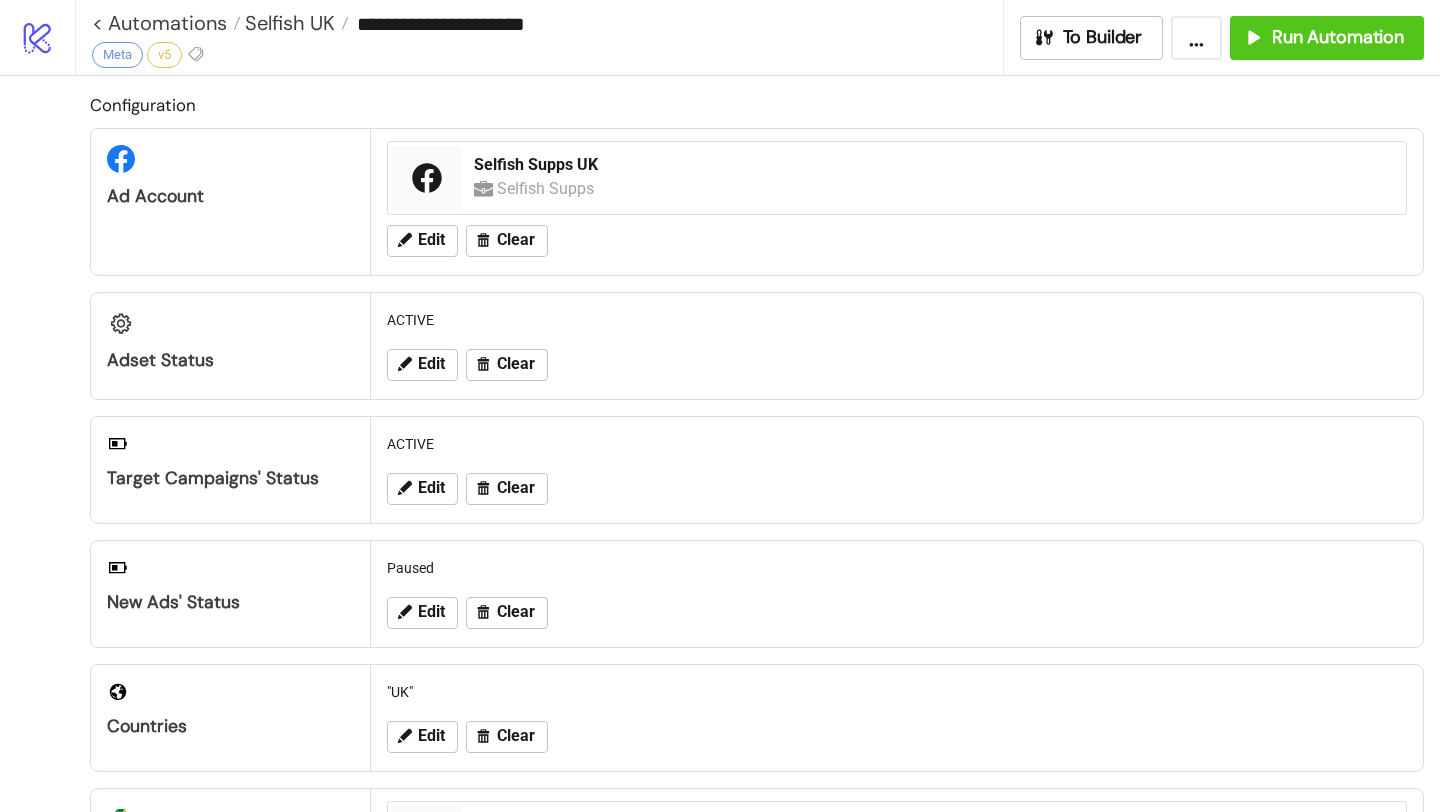type on "**********" 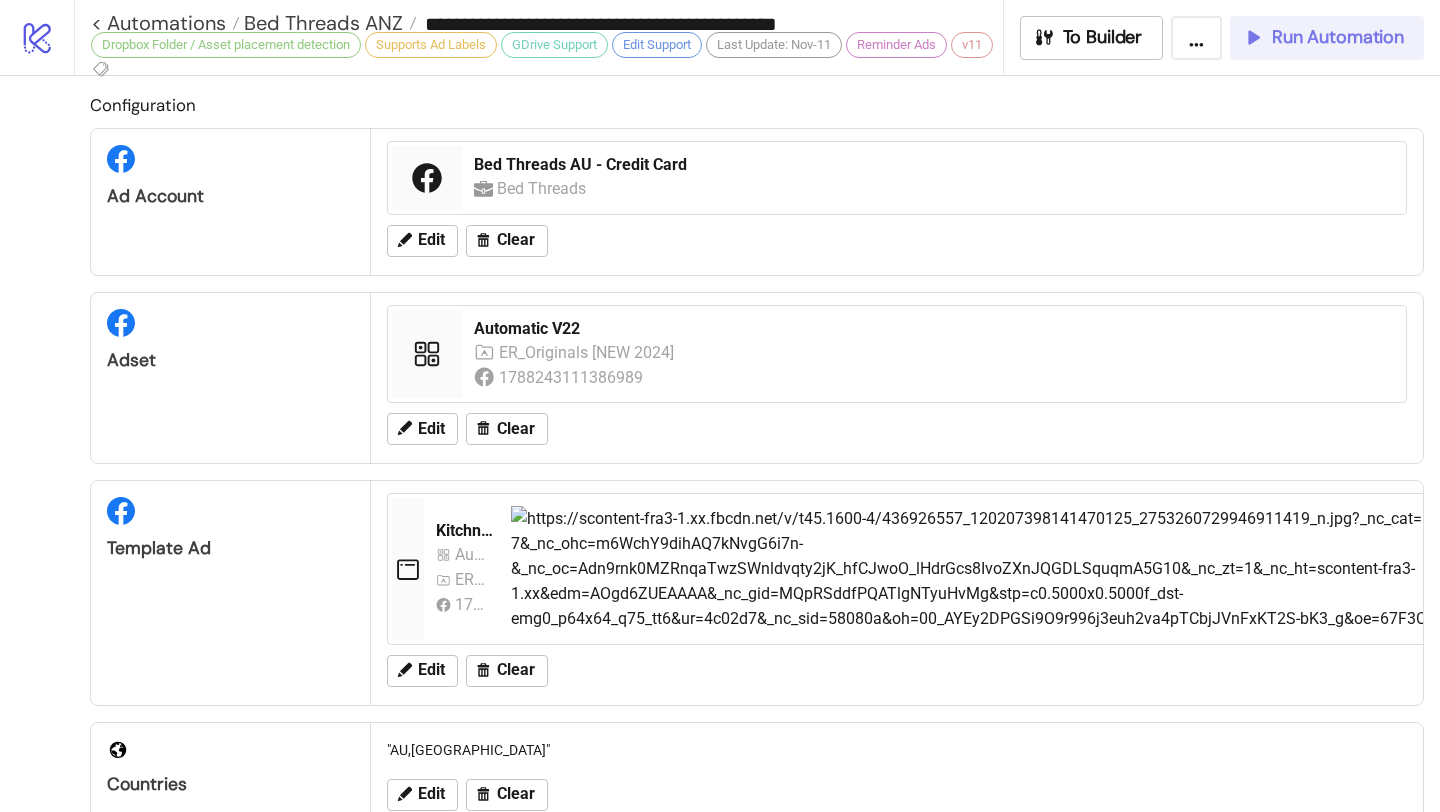 click on "Run Automation" at bounding box center (1323, 37) 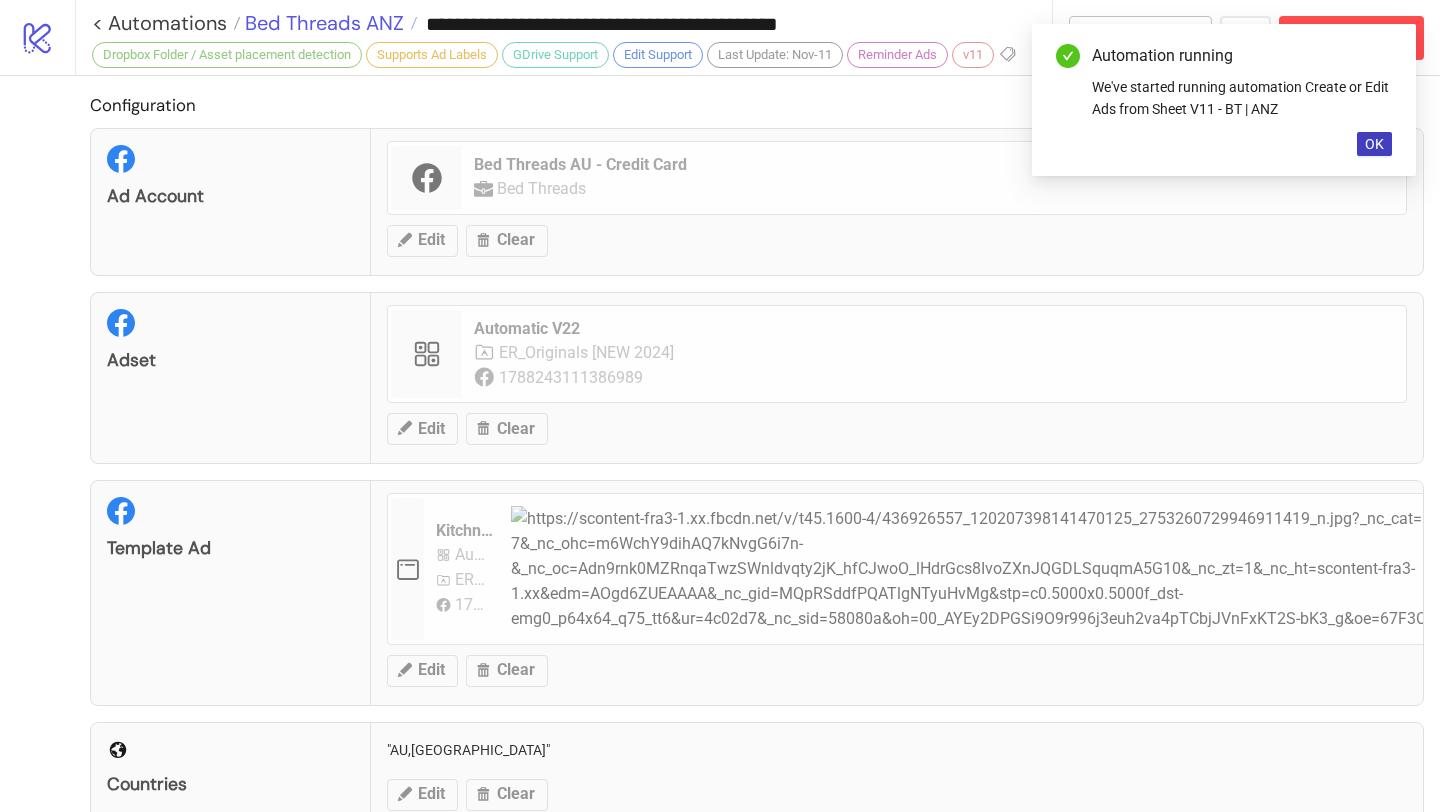 click on "Bed Threads ANZ" at bounding box center (322, 23) 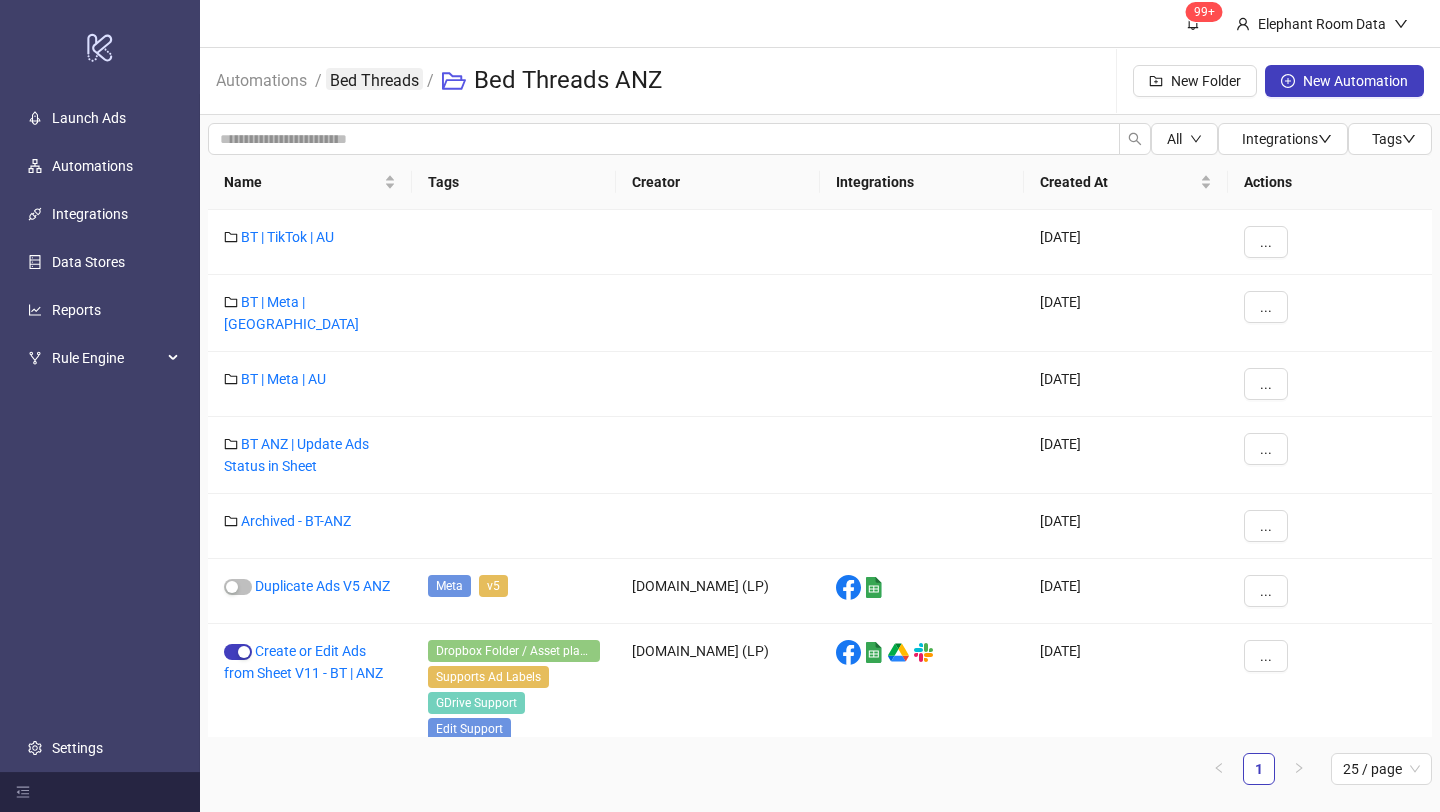 click on "Bed Threads" at bounding box center [374, 79] 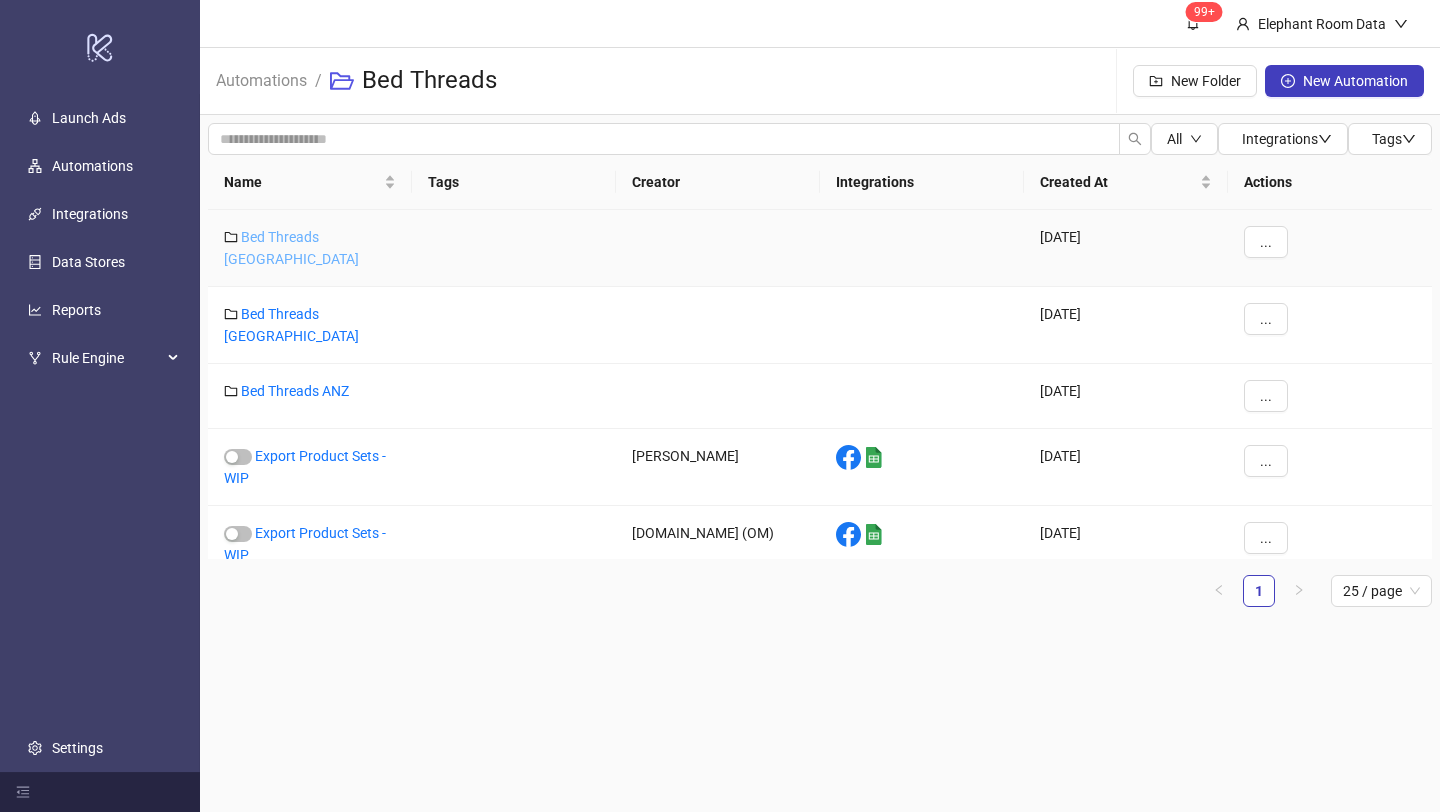 click on "Bed Threads [GEOGRAPHIC_DATA]" at bounding box center [291, 248] 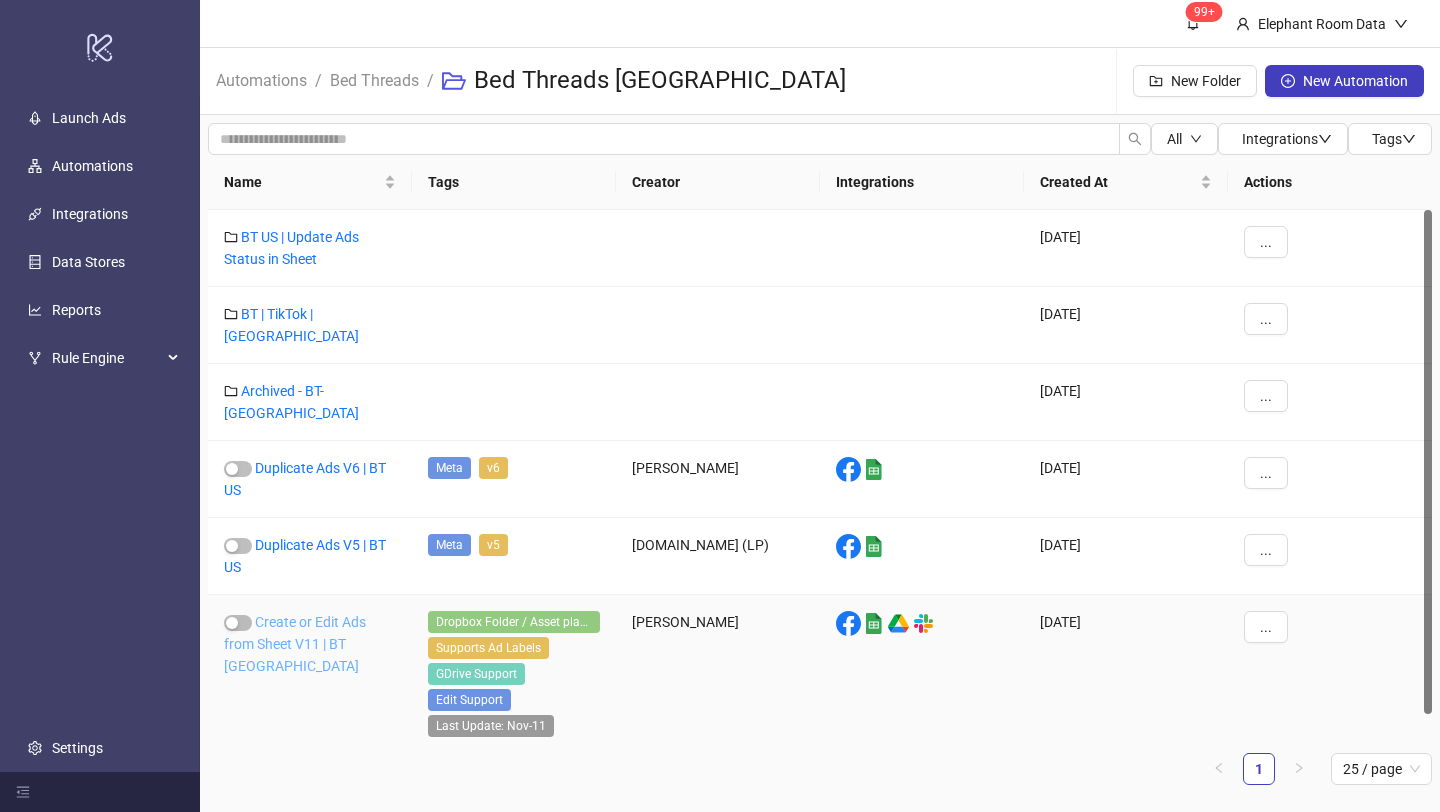 click on "Create or Edit Ads from Sheet V11 | BT [GEOGRAPHIC_DATA]" at bounding box center (295, 644) 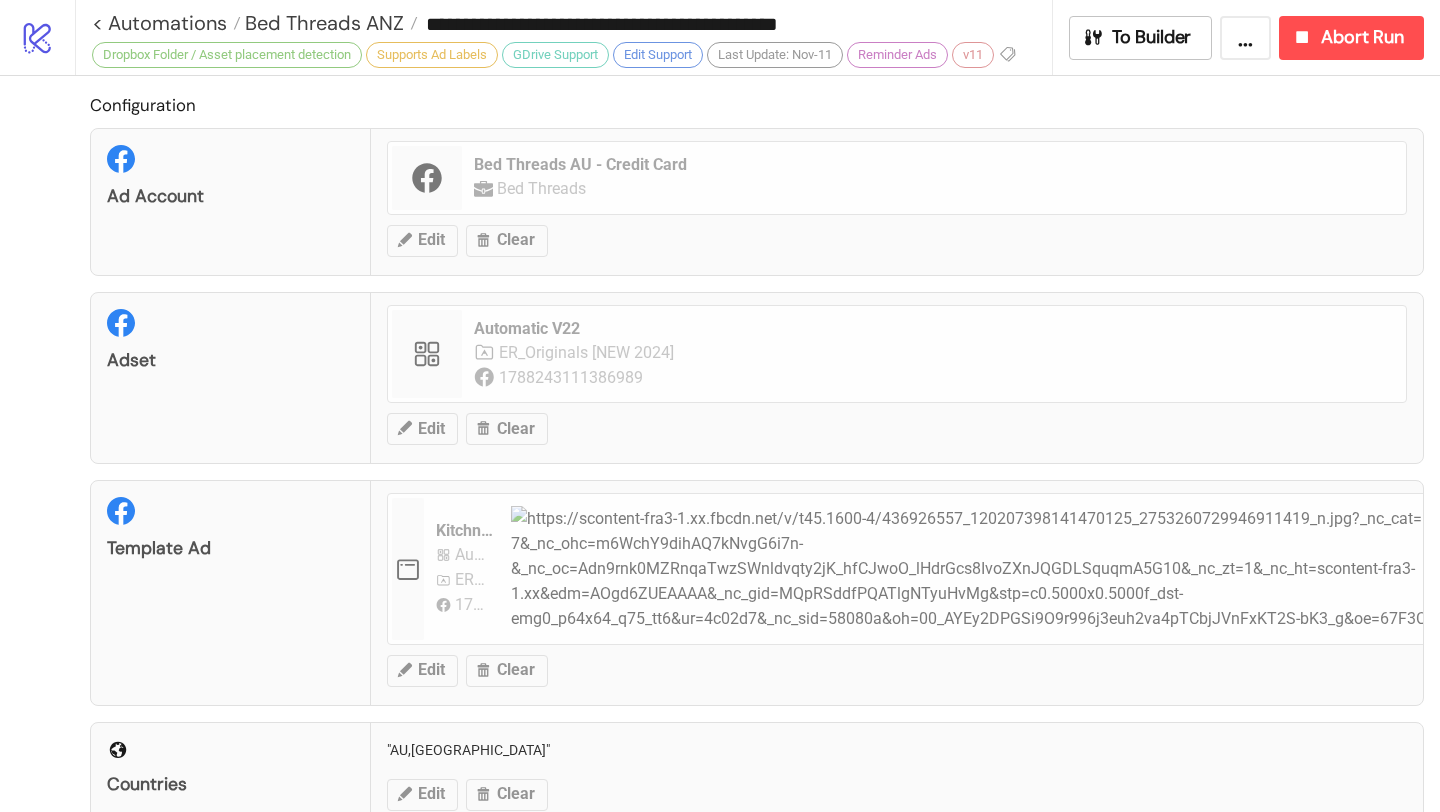 type on "**********" 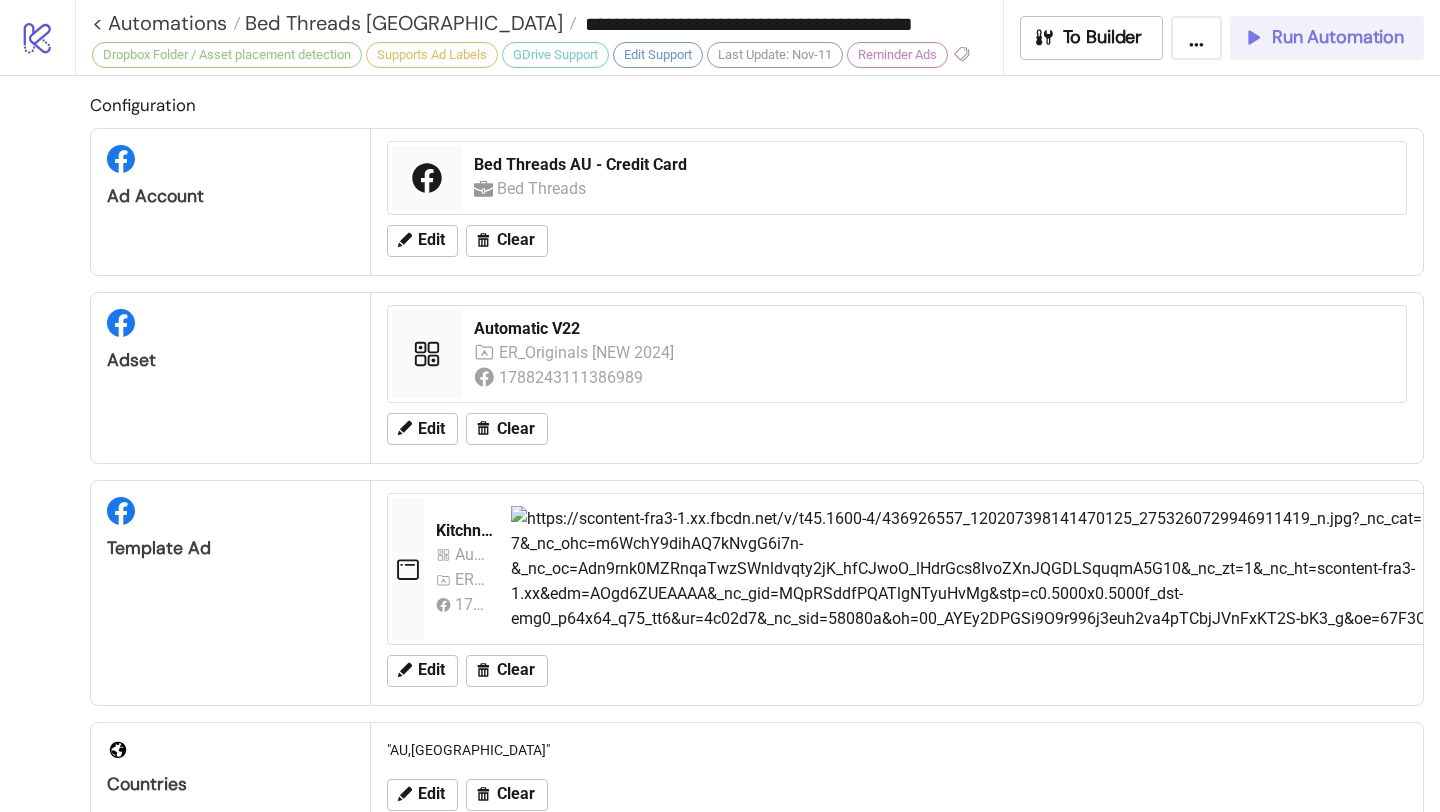click on "Run Automation" at bounding box center (1327, 38) 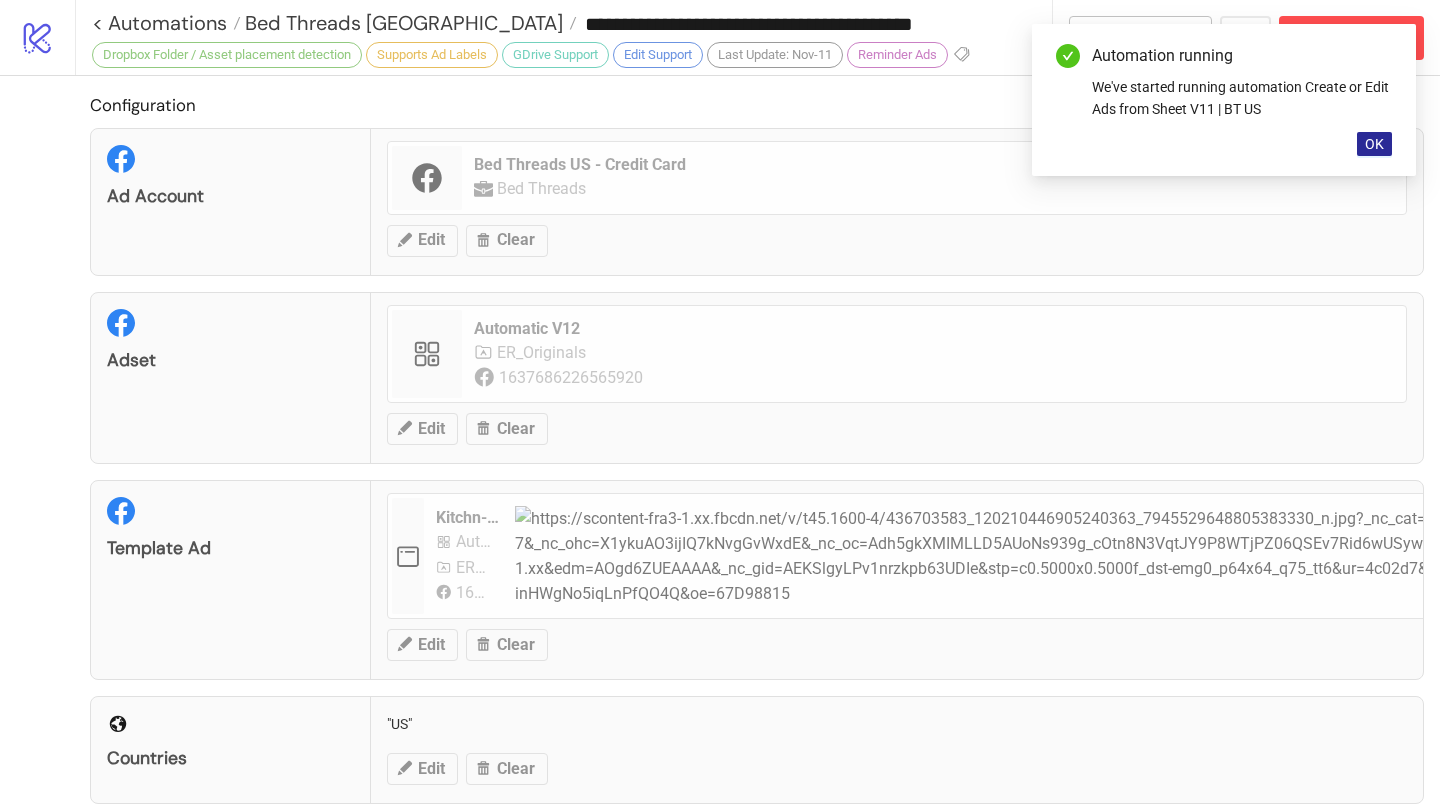click on "OK" at bounding box center (1374, 144) 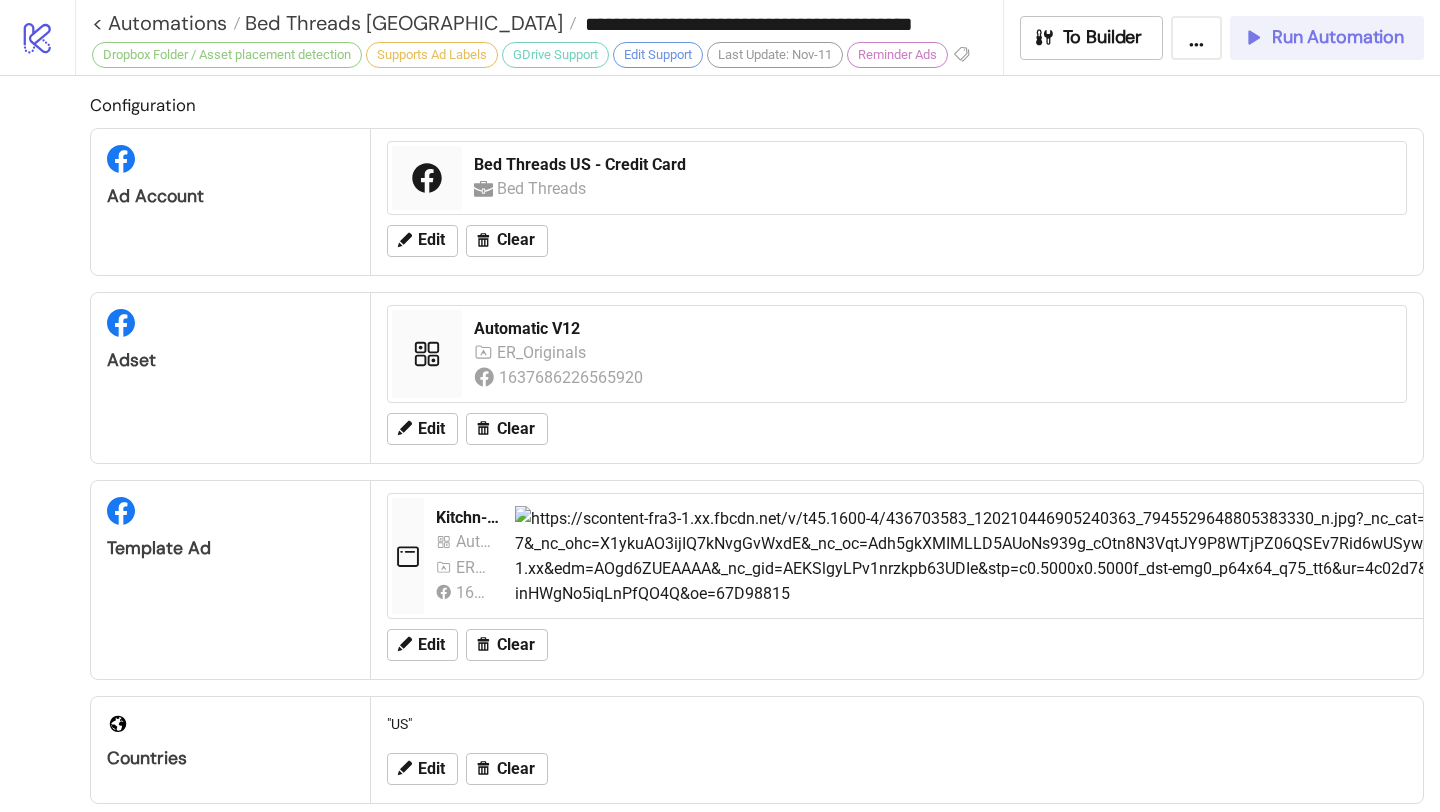 click on "Run Automation" at bounding box center (1338, 37) 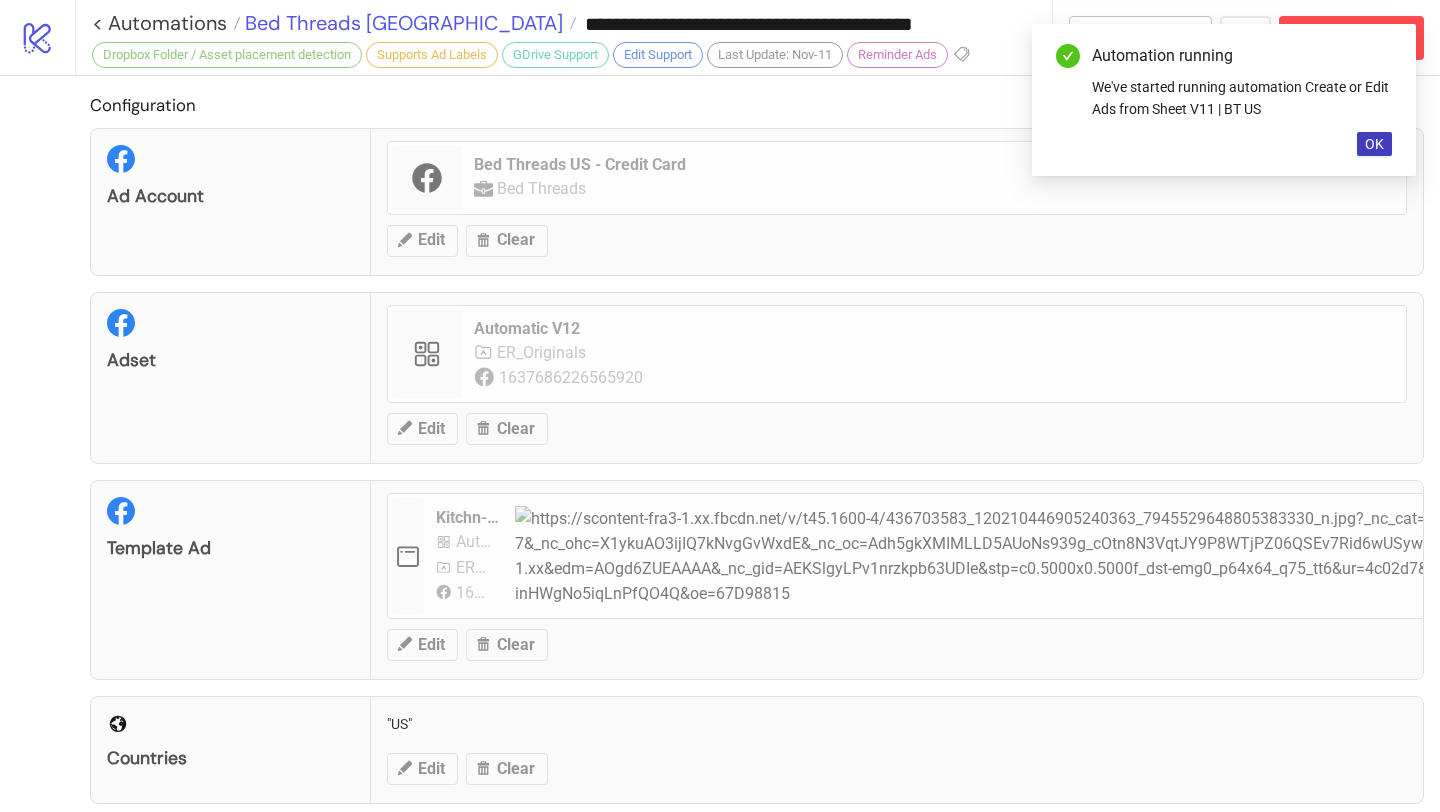 click on "Bed Threads [GEOGRAPHIC_DATA]" at bounding box center [401, 23] 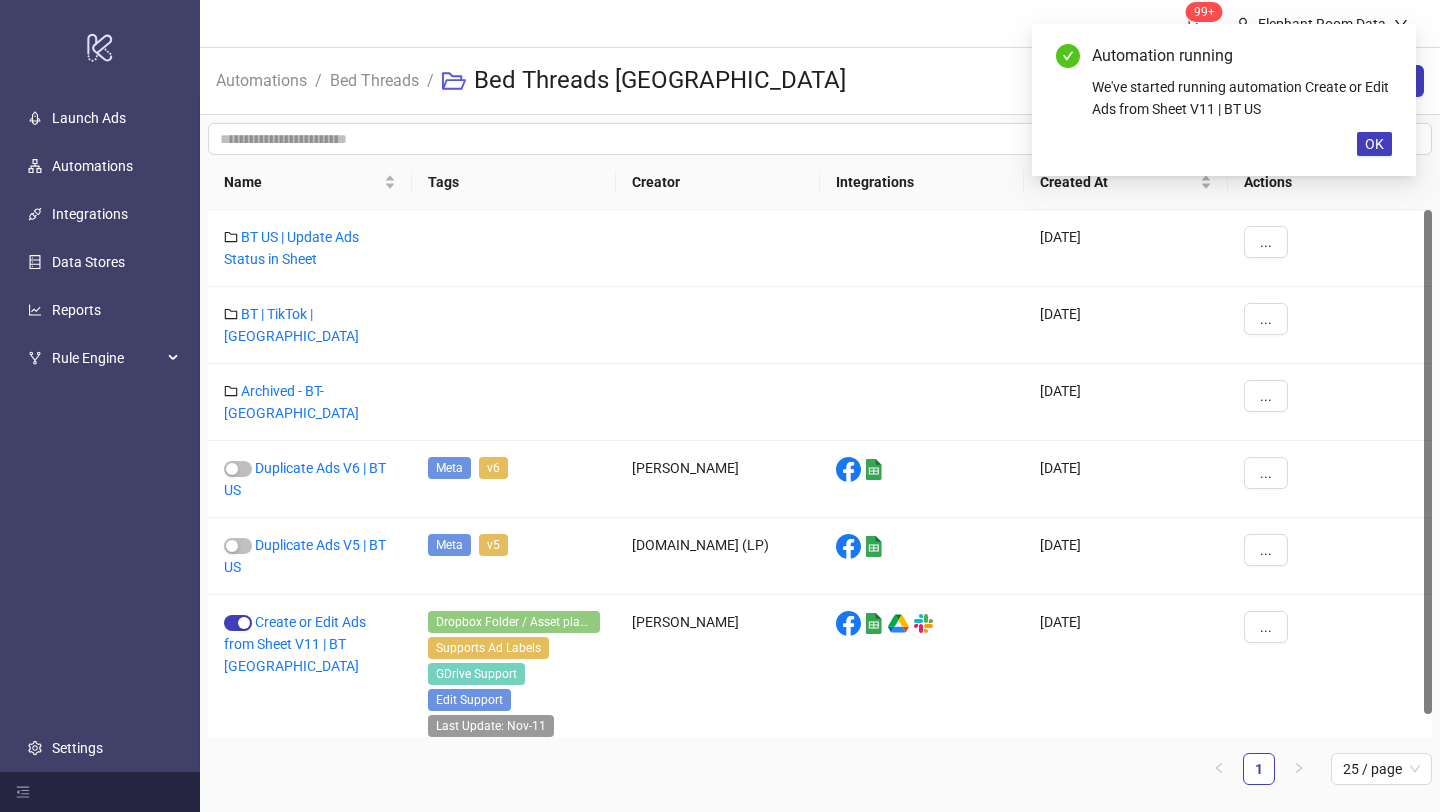 click on "Bed Threads" at bounding box center [374, 80] 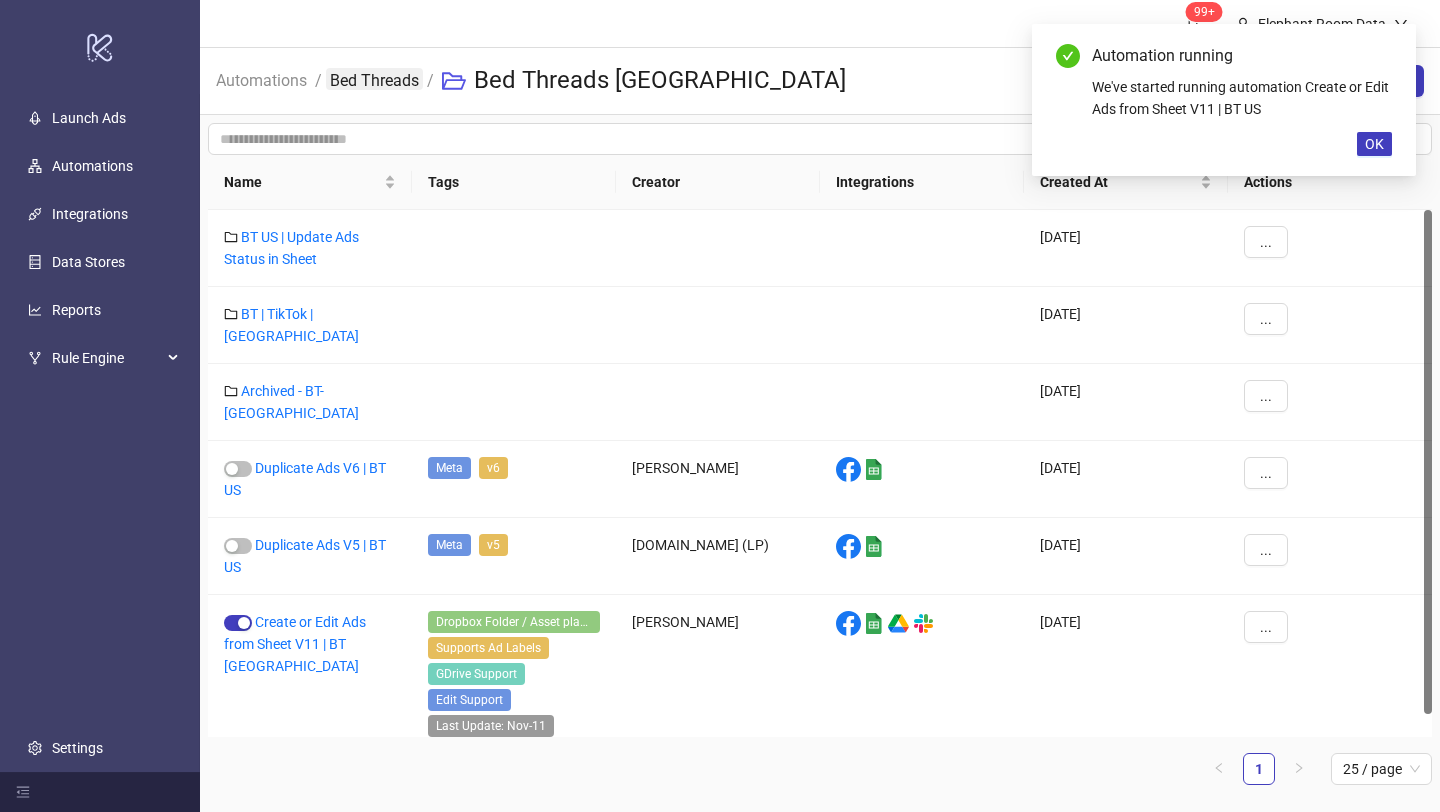 click on "Bed Threads" at bounding box center [374, 79] 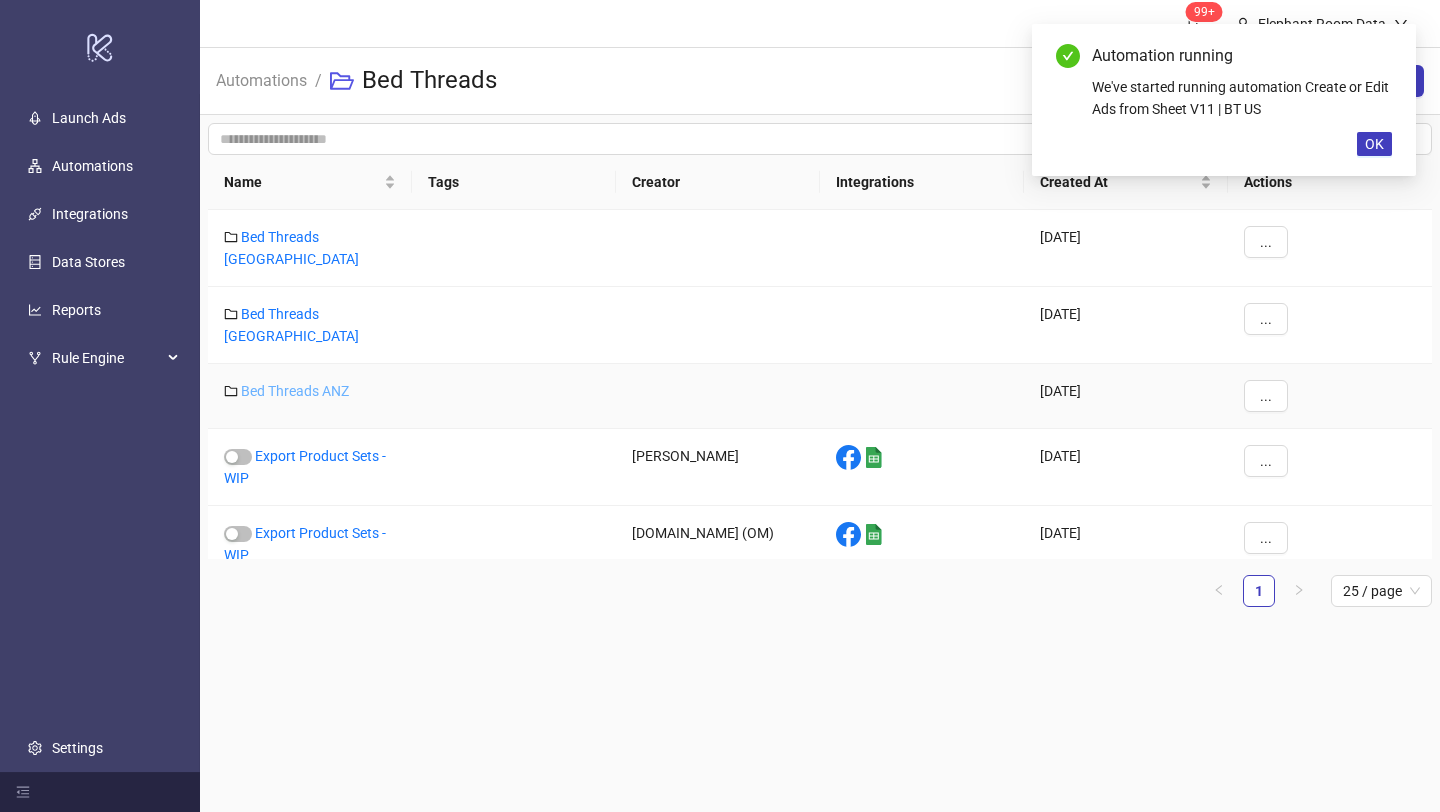 click on "Bed Threads ANZ" at bounding box center [295, 391] 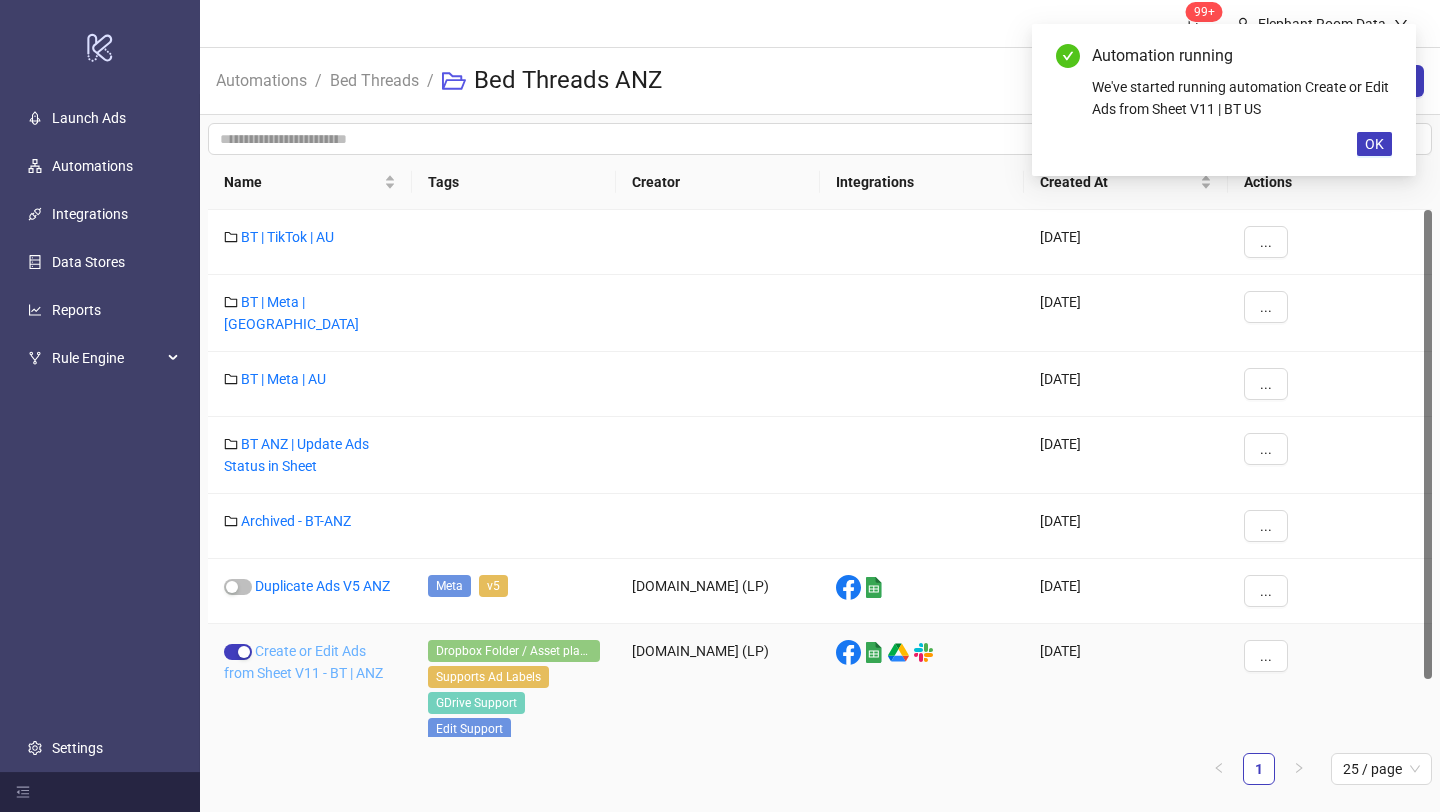 click on "Create or Edit Ads from Sheet V11 - BT | ANZ" at bounding box center (303, 662) 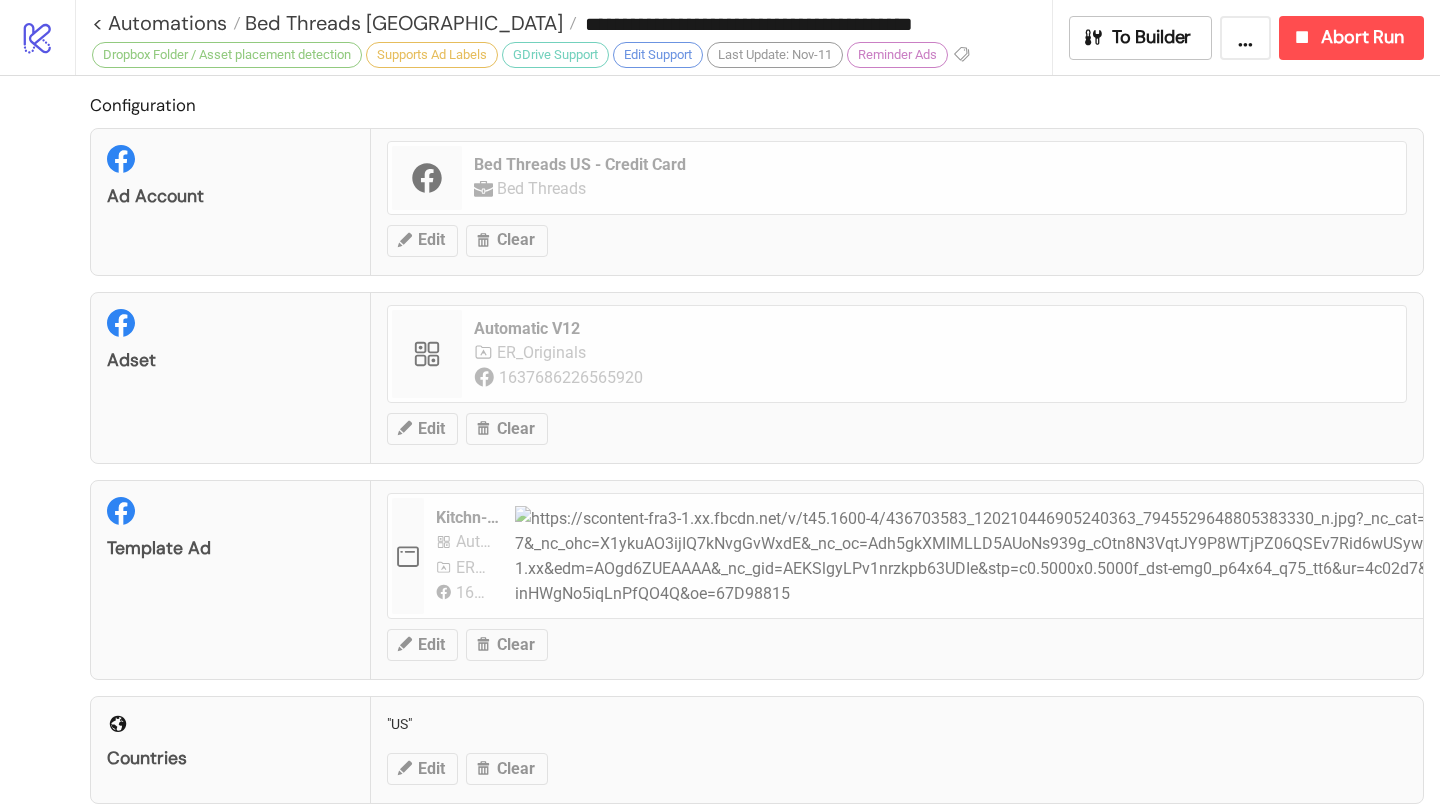 type on "**********" 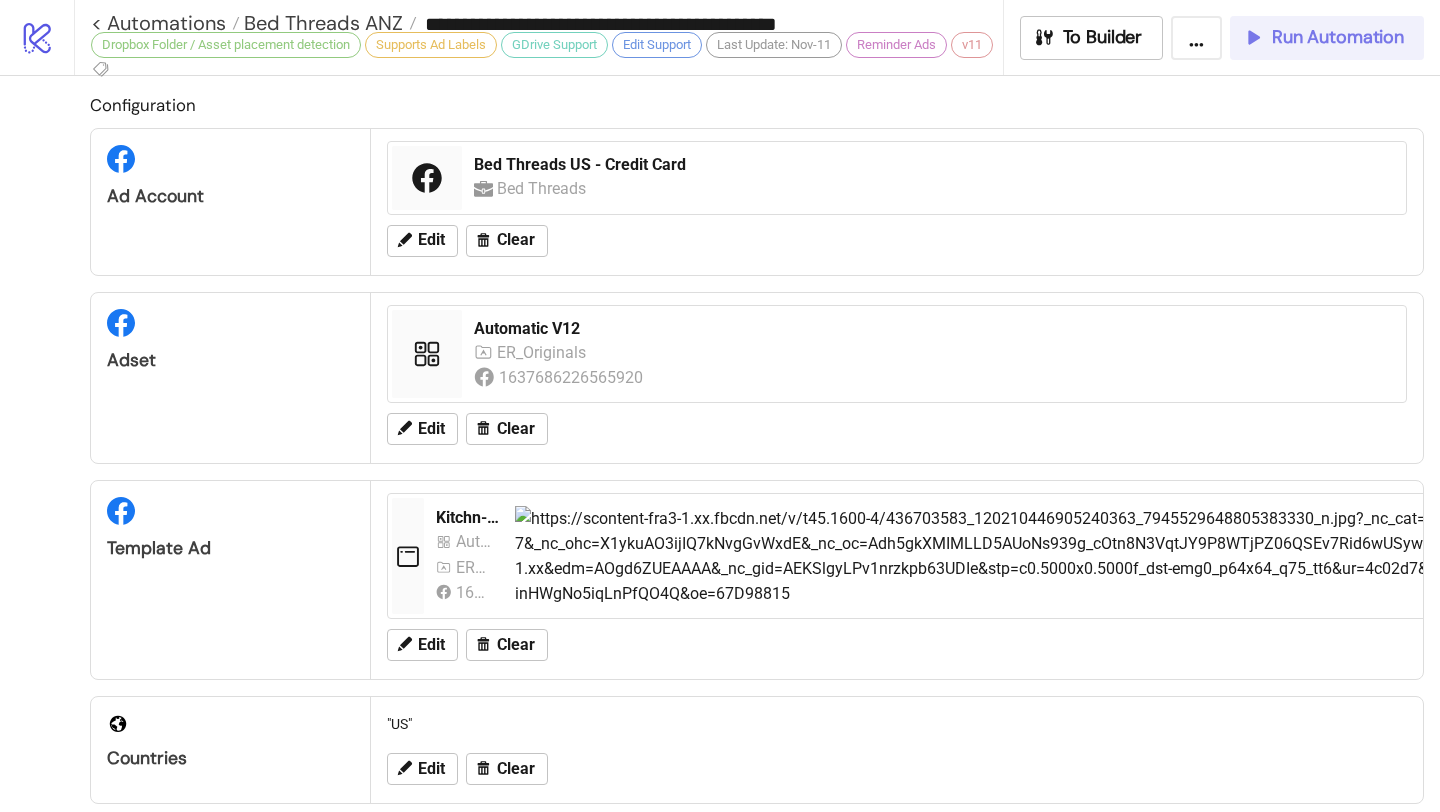 click on "Run Automation" at bounding box center (1338, 37) 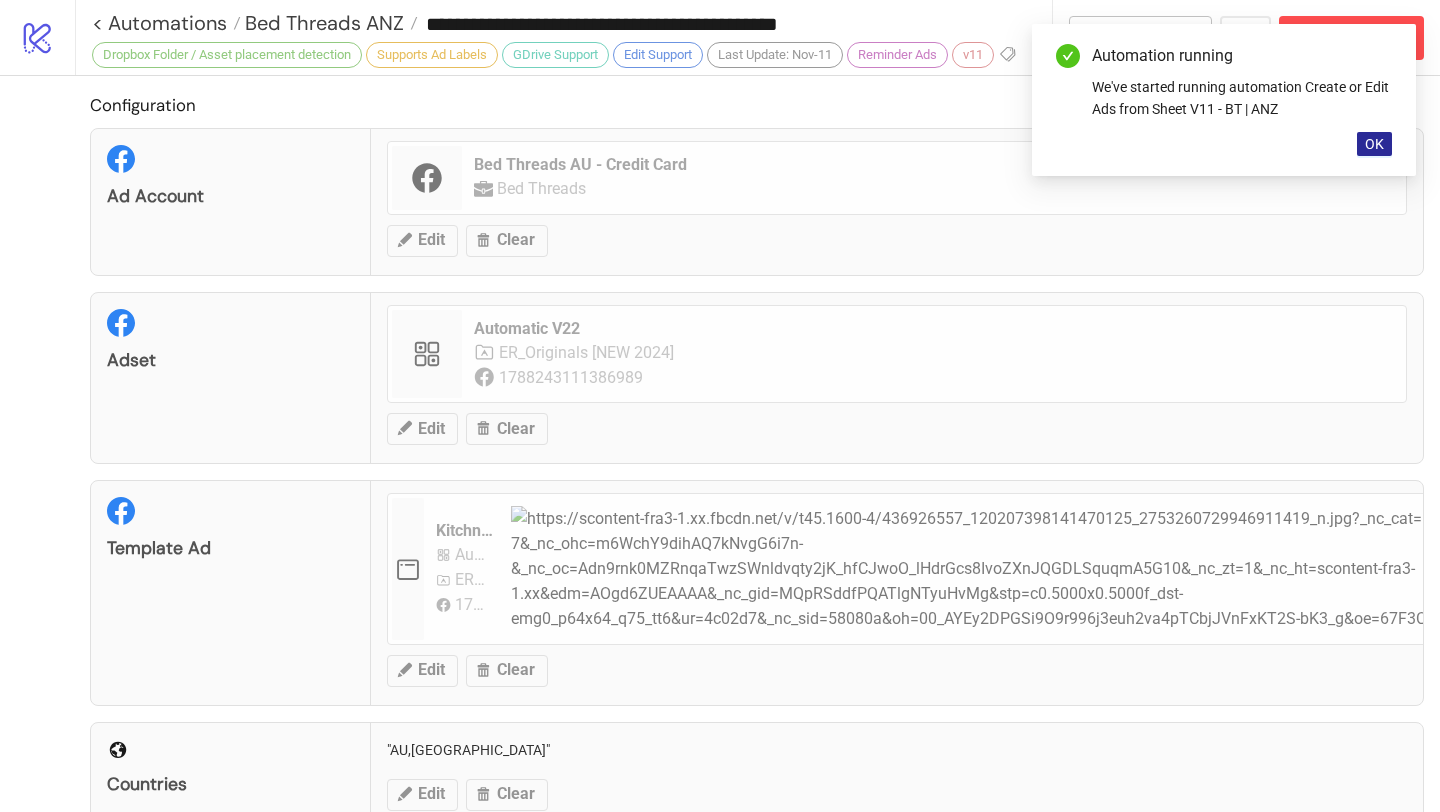 click on "OK" at bounding box center (1374, 144) 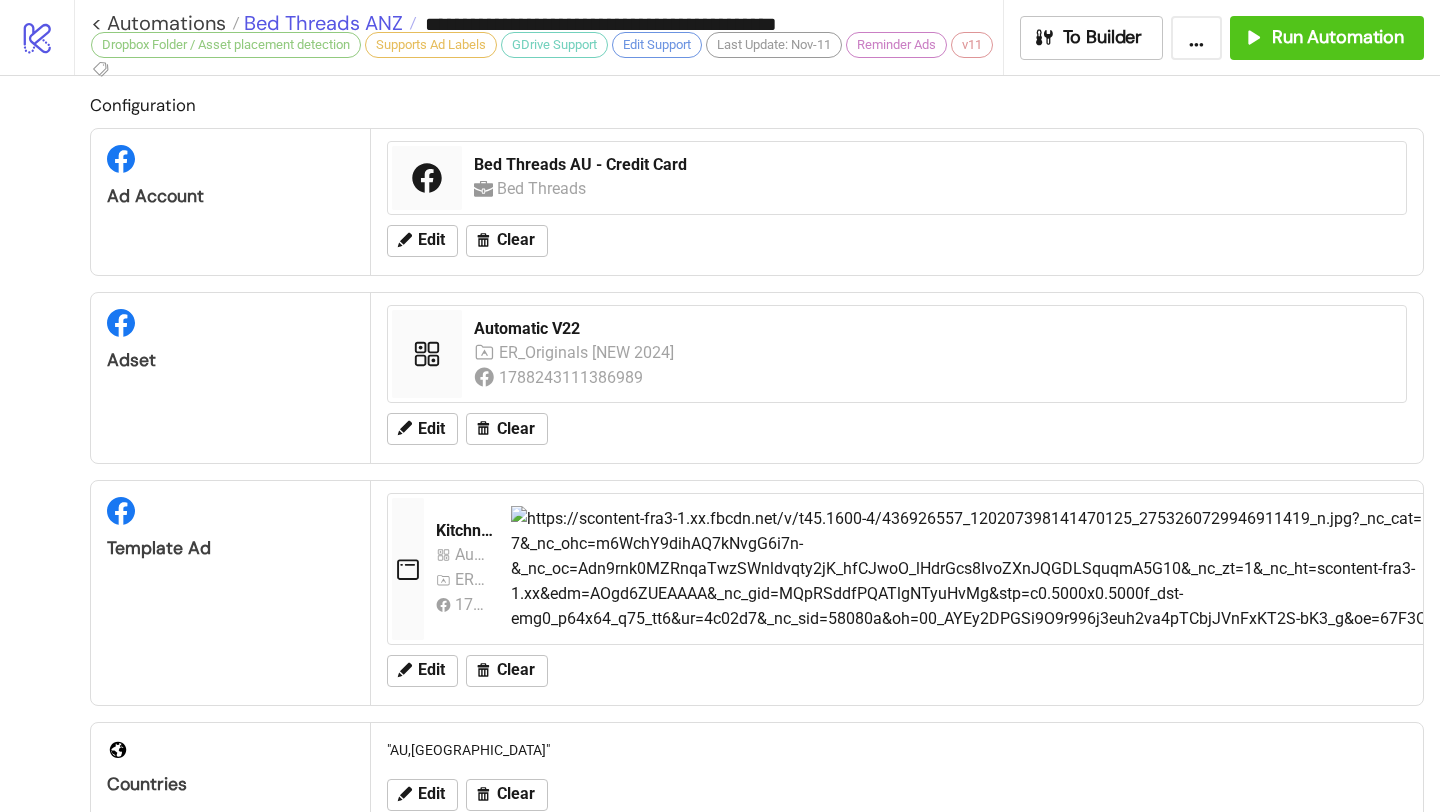 click on "Bed Threads ANZ" at bounding box center [321, 23] 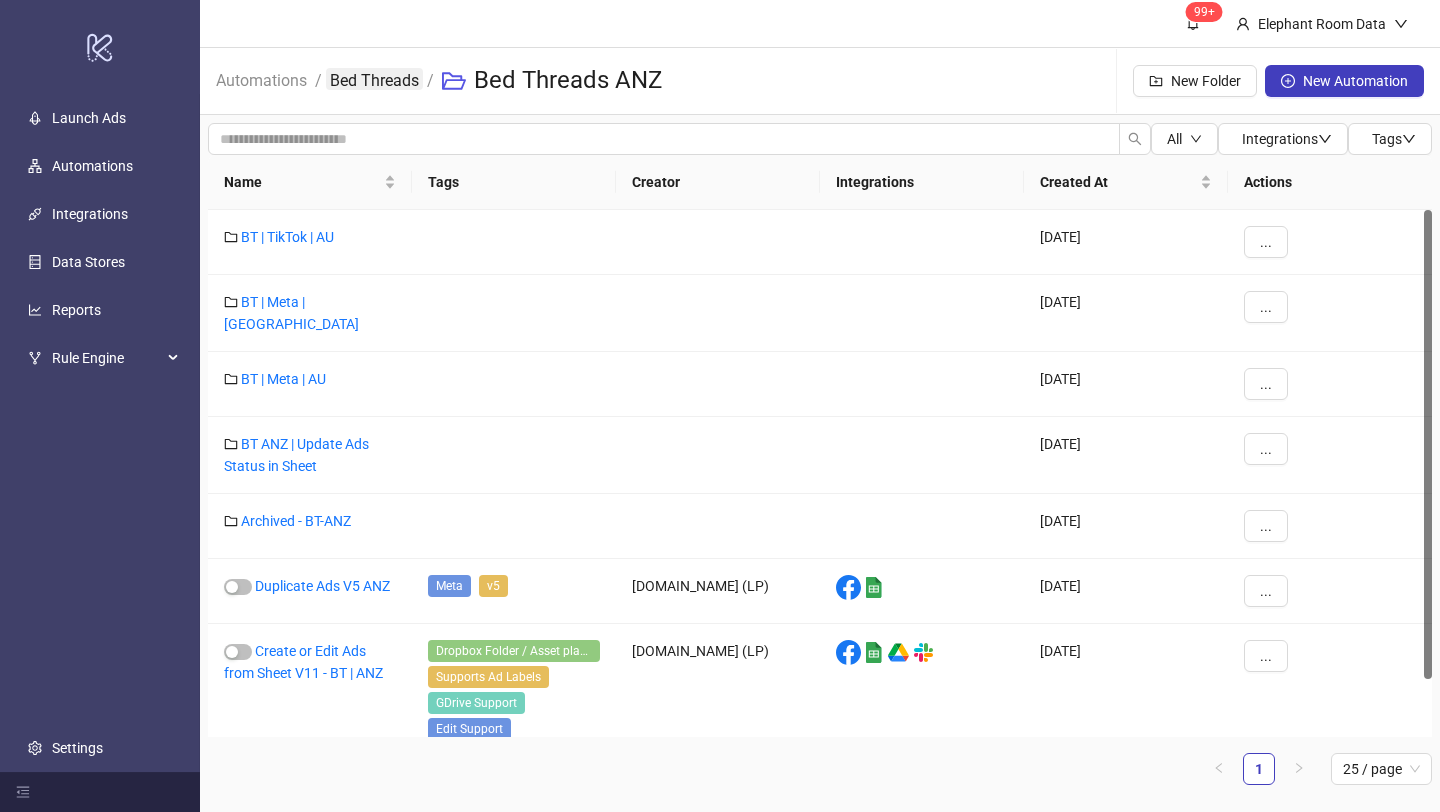 click on "Bed Threads" at bounding box center [374, 79] 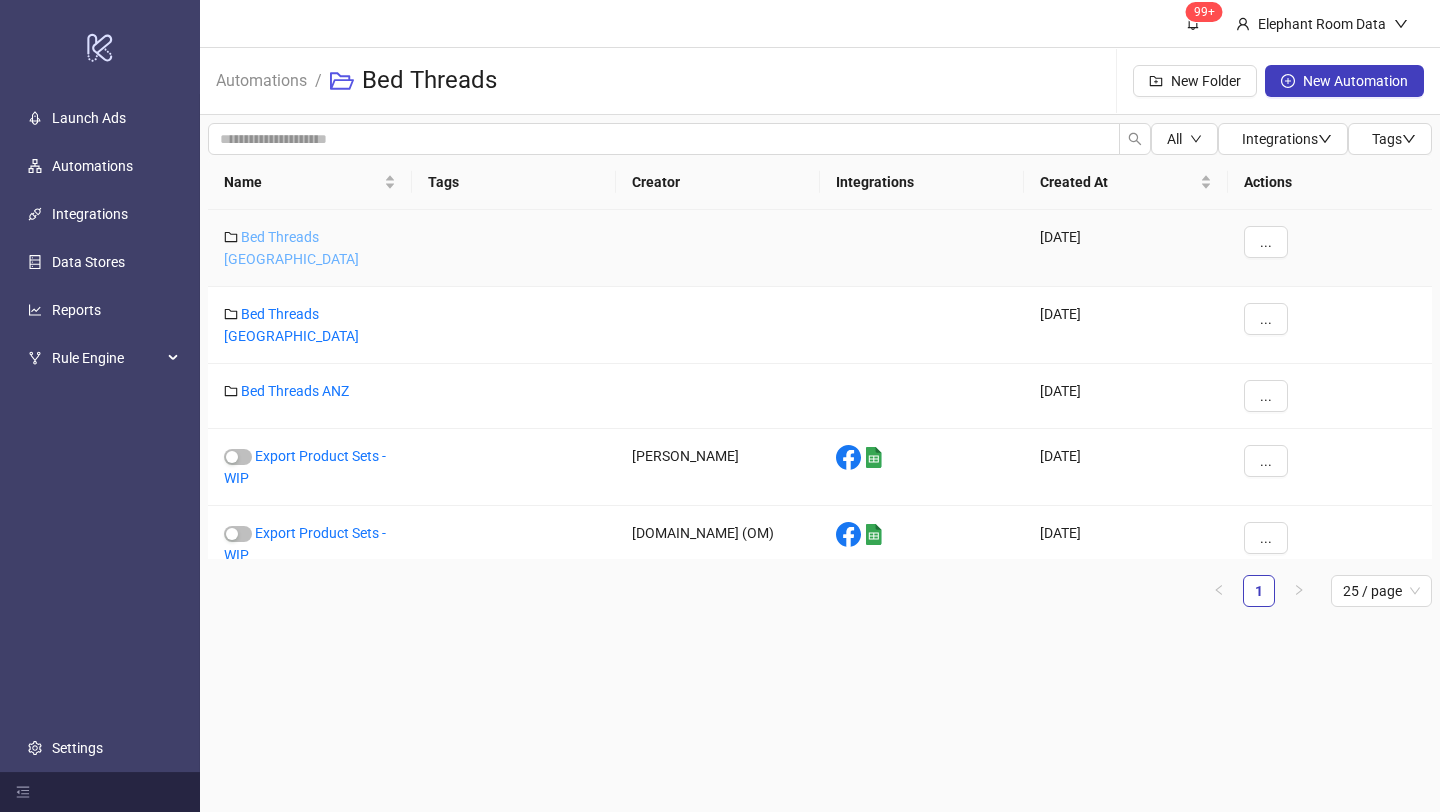 click on "Bed Threads [GEOGRAPHIC_DATA]" at bounding box center [291, 248] 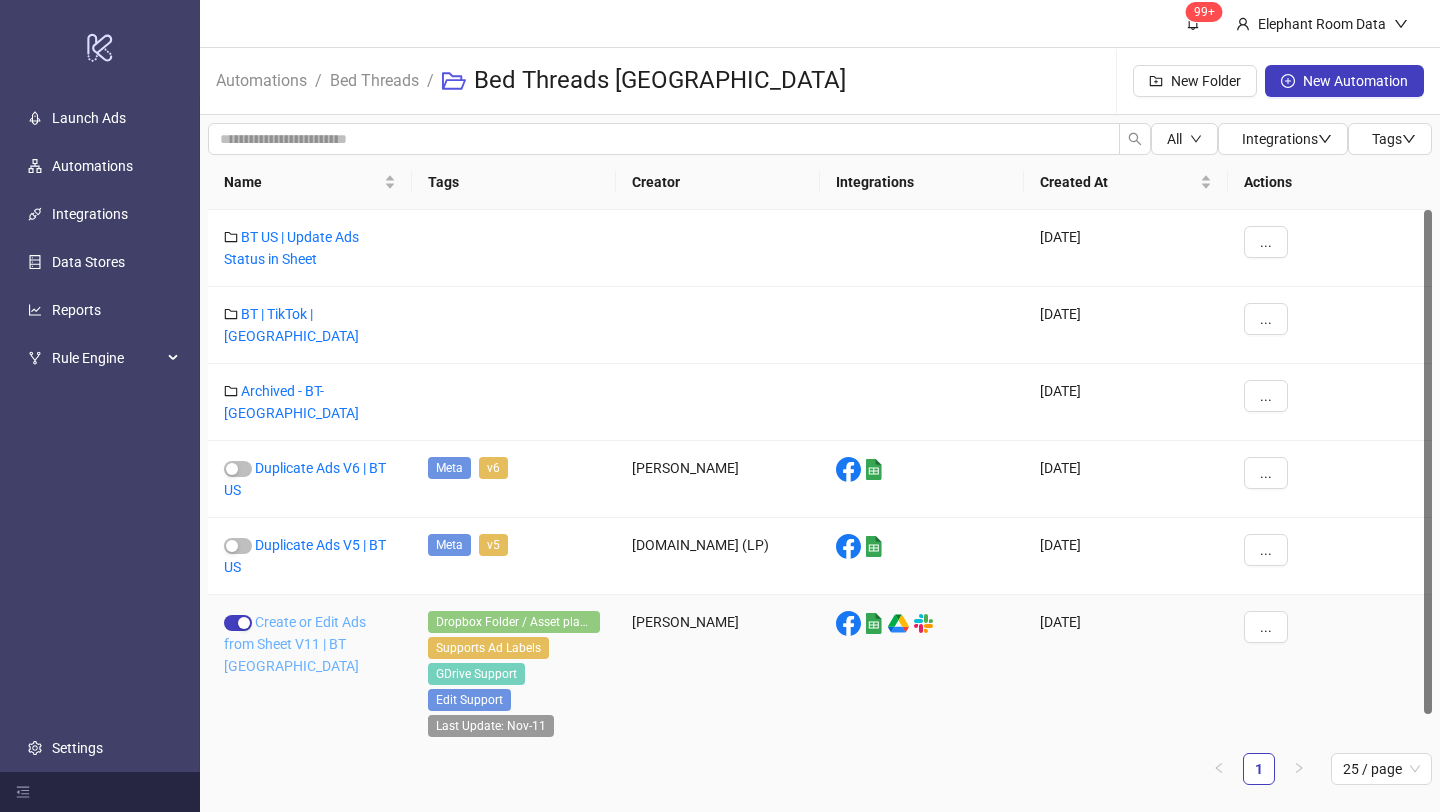 click on "Create or Edit Ads from Sheet V11 | BT [GEOGRAPHIC_DATA]" at bounding box center [295, 644] 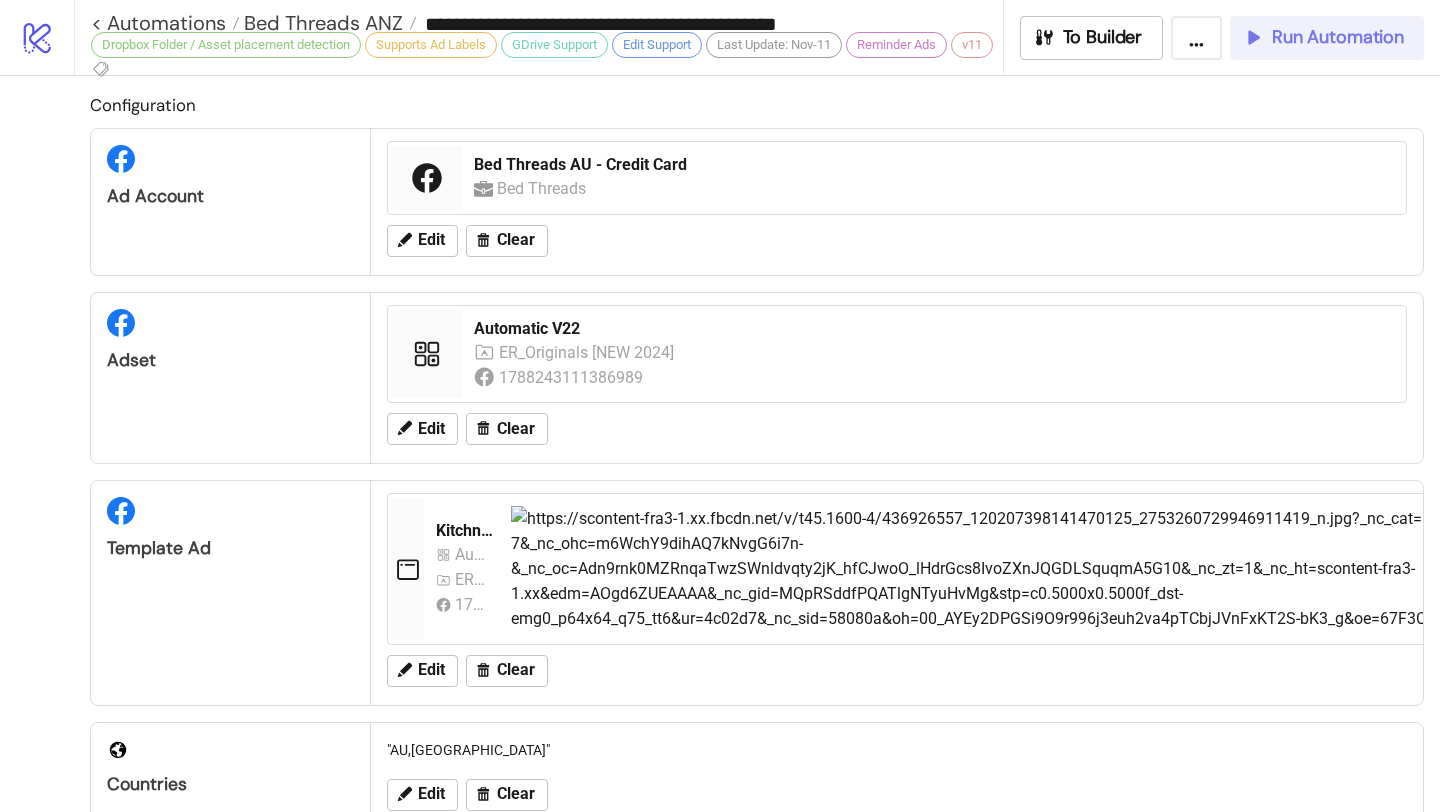 type on "**********" 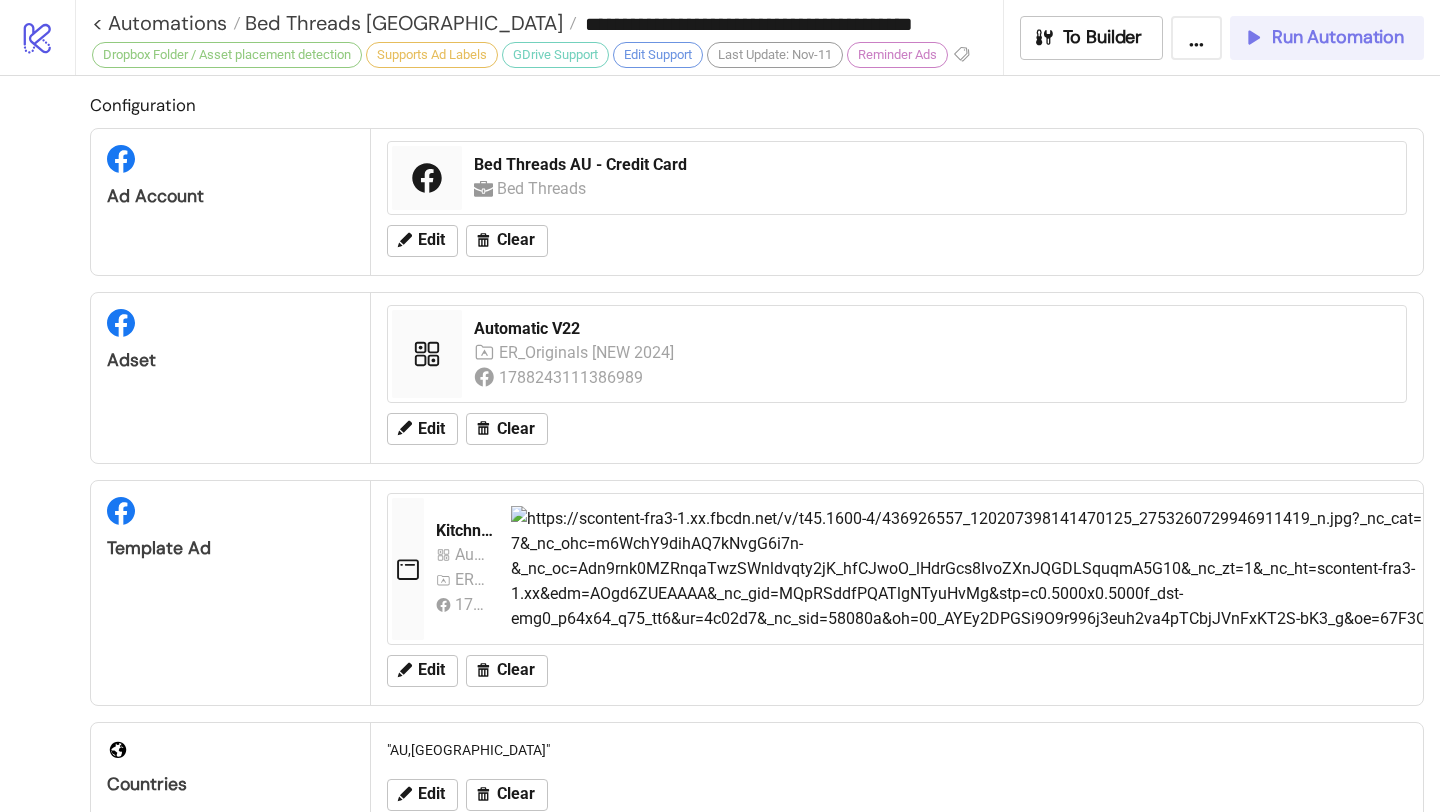 click on "Run Automation" at bounding box center [1338, 37] 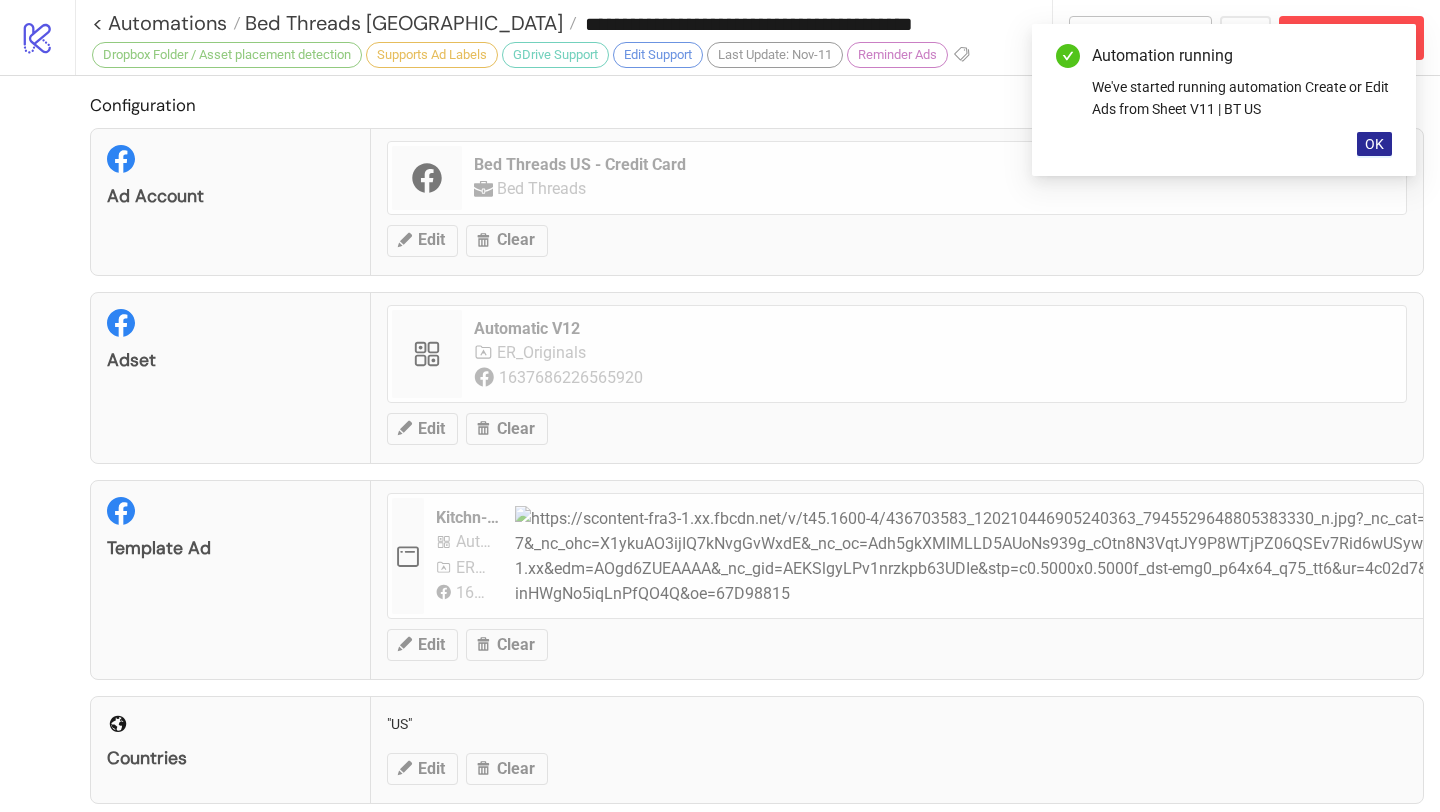 click on "OK" at bounding box center [1374, 144] 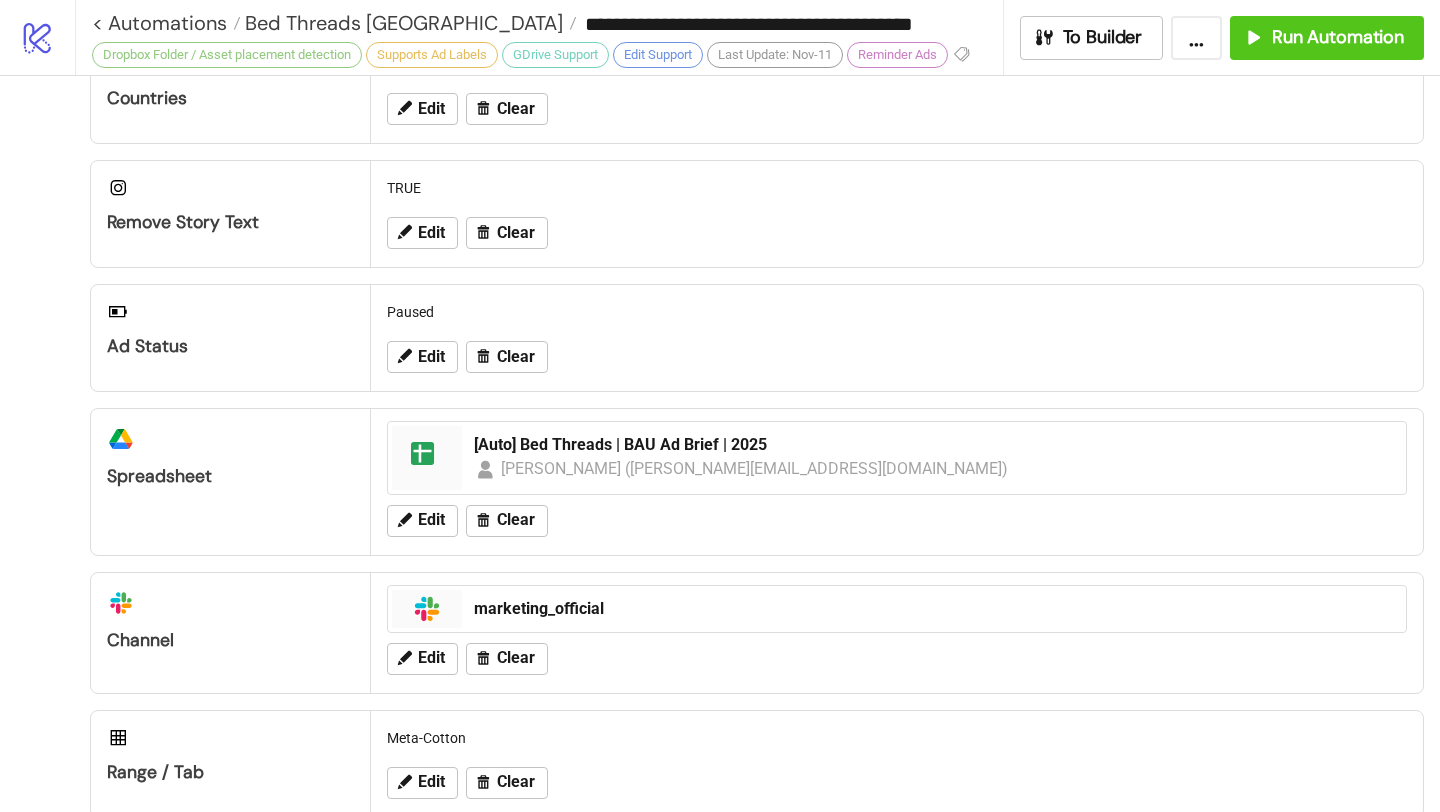 scroll, scrollTop: 787, scrollLeft: 0, axis: vertical 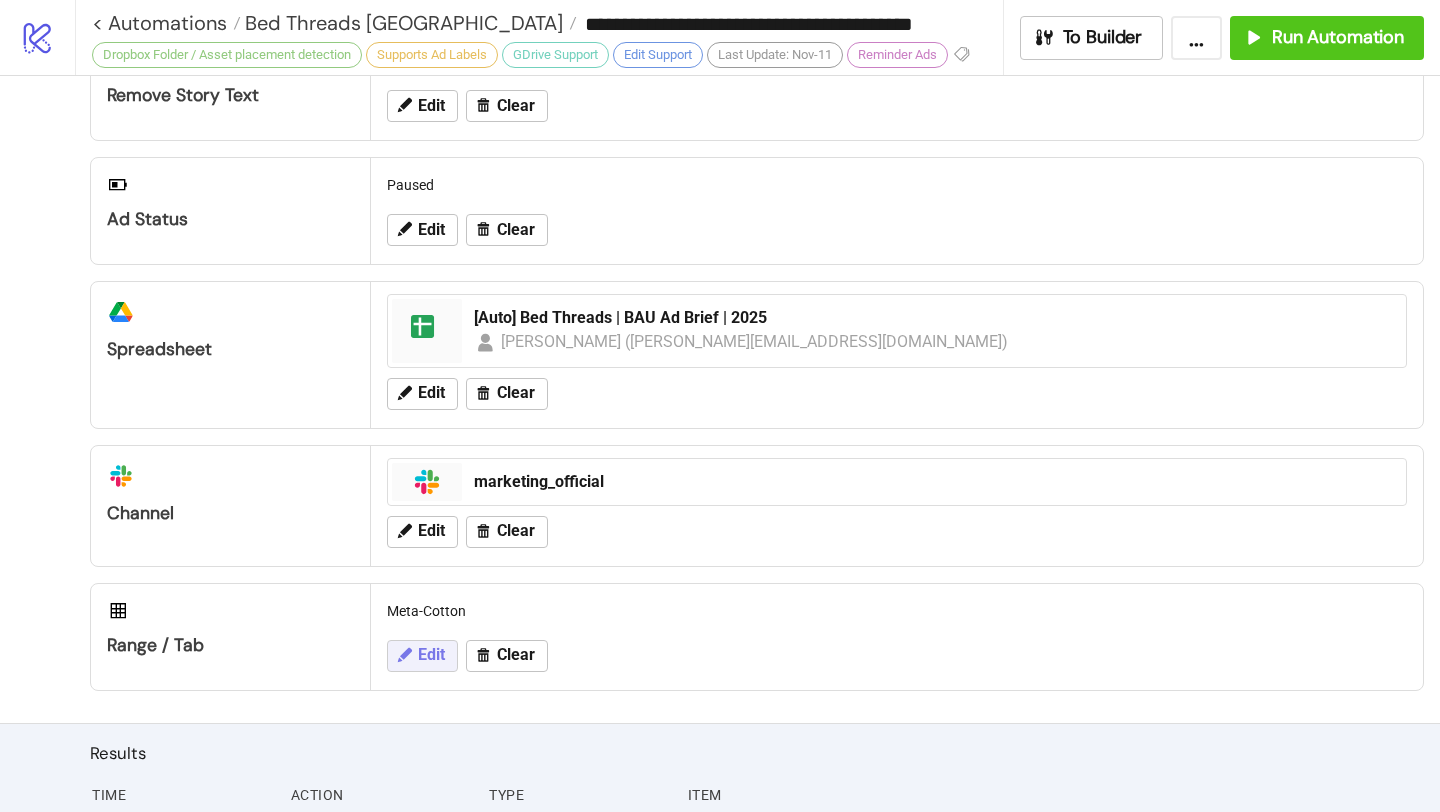 click on "Edit" at bounding box center [431, 655] 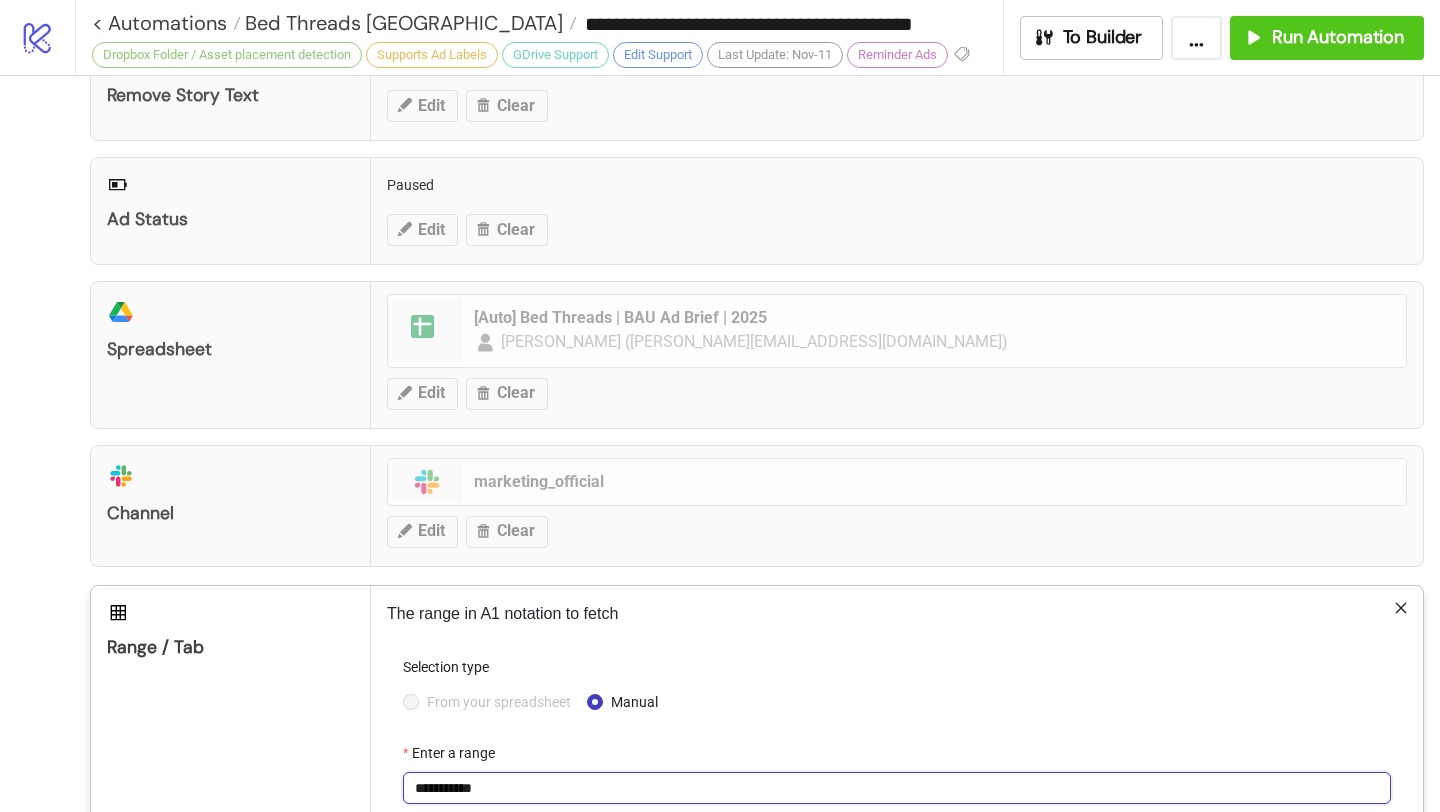 drag, startPoint x: 446, startPoint y: 787, endPoint x: 536, endPoint y: 779, distance: 90.35486 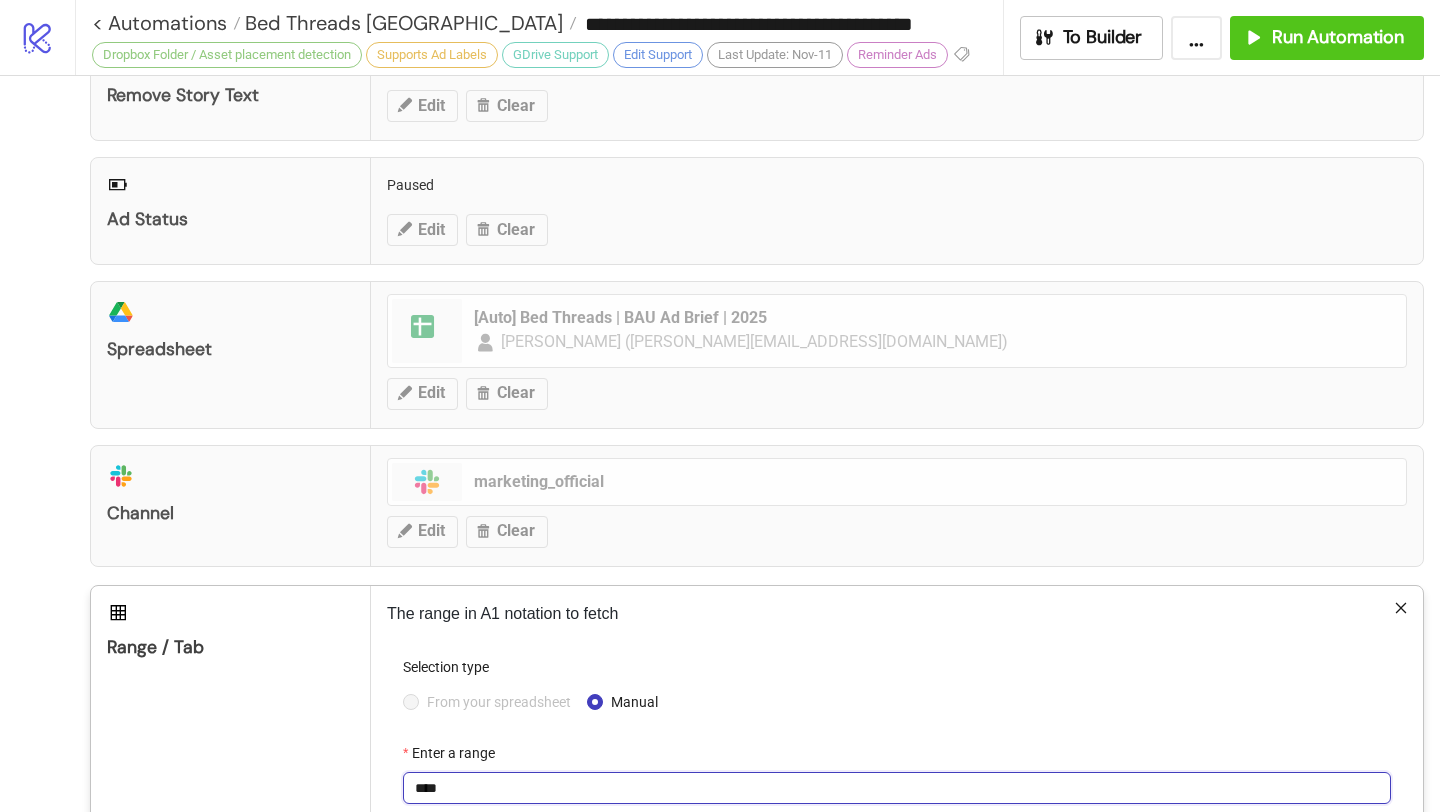 type on "****" 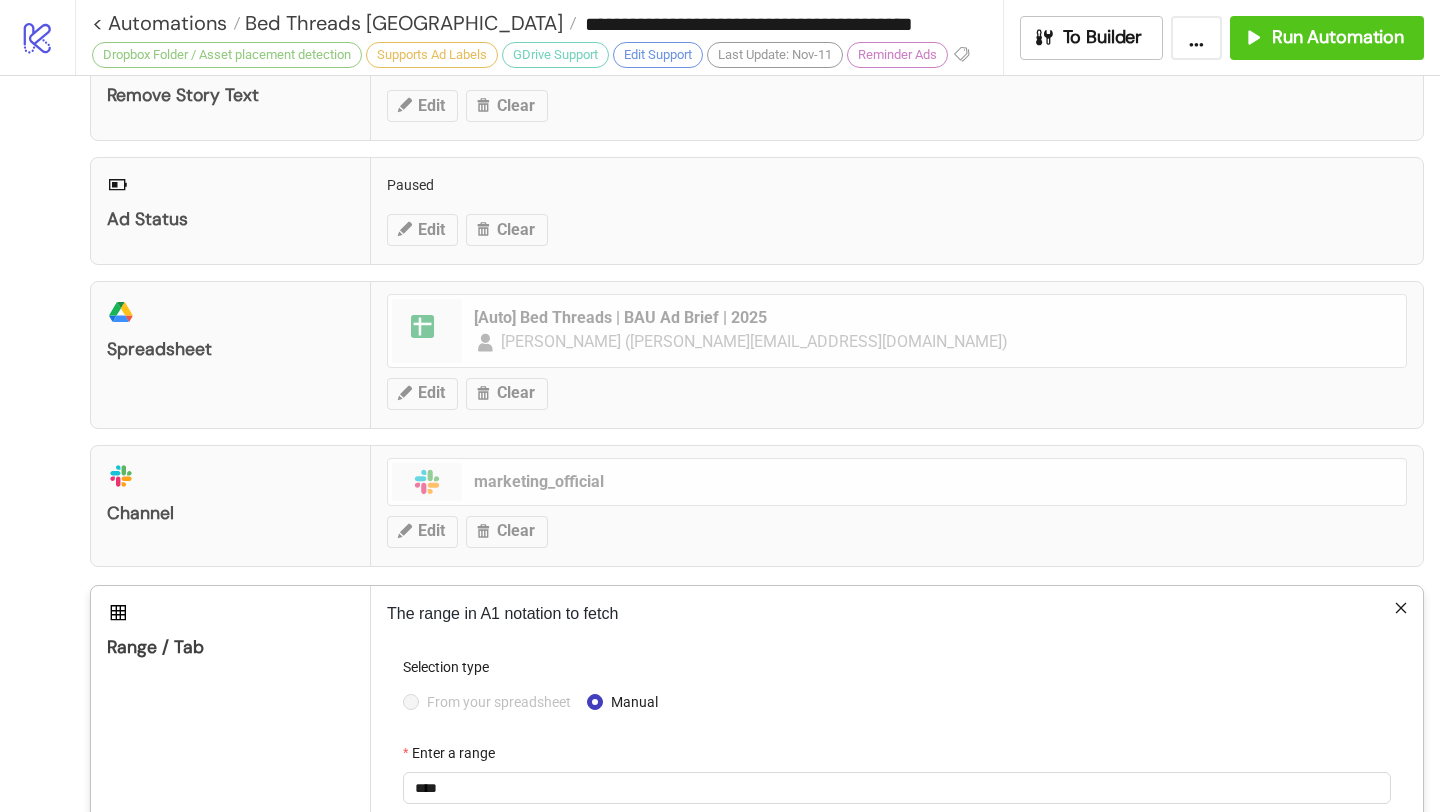click on "Range / Tab" at bounding box center [231, 739] 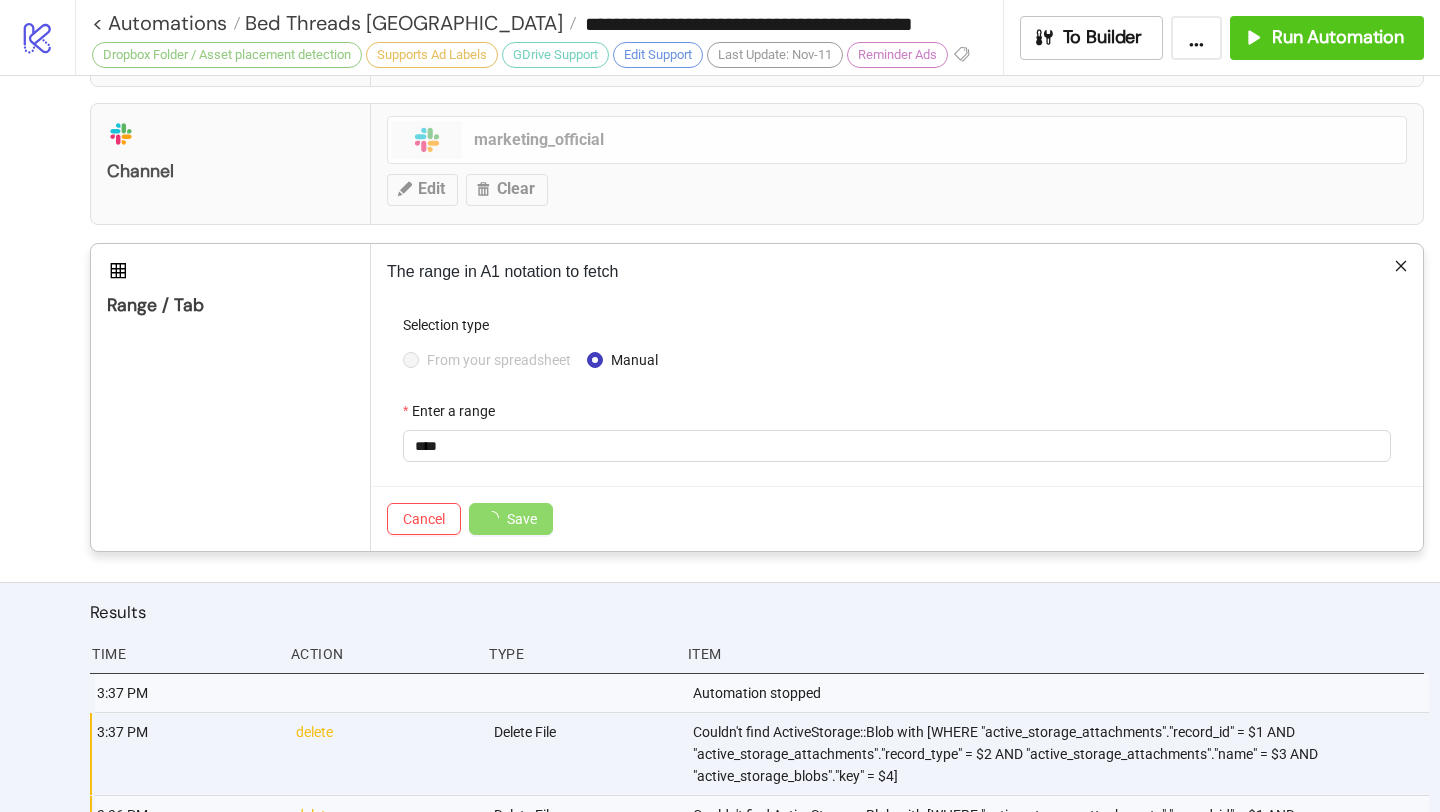 scroll, scrollTop: 1161, scrollLeft: 0, axis: vertical 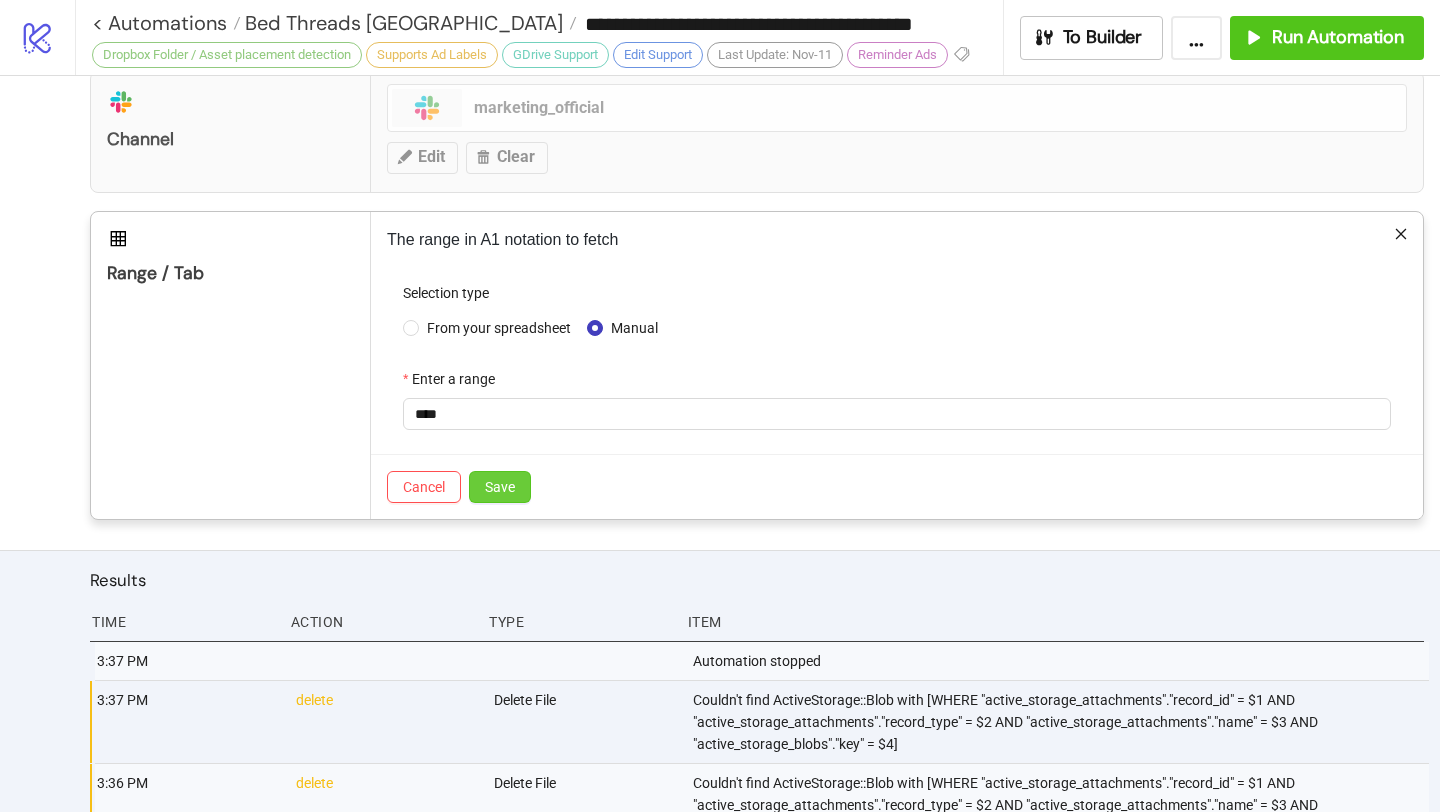 click on "Save" at bounding box center (500, 487) 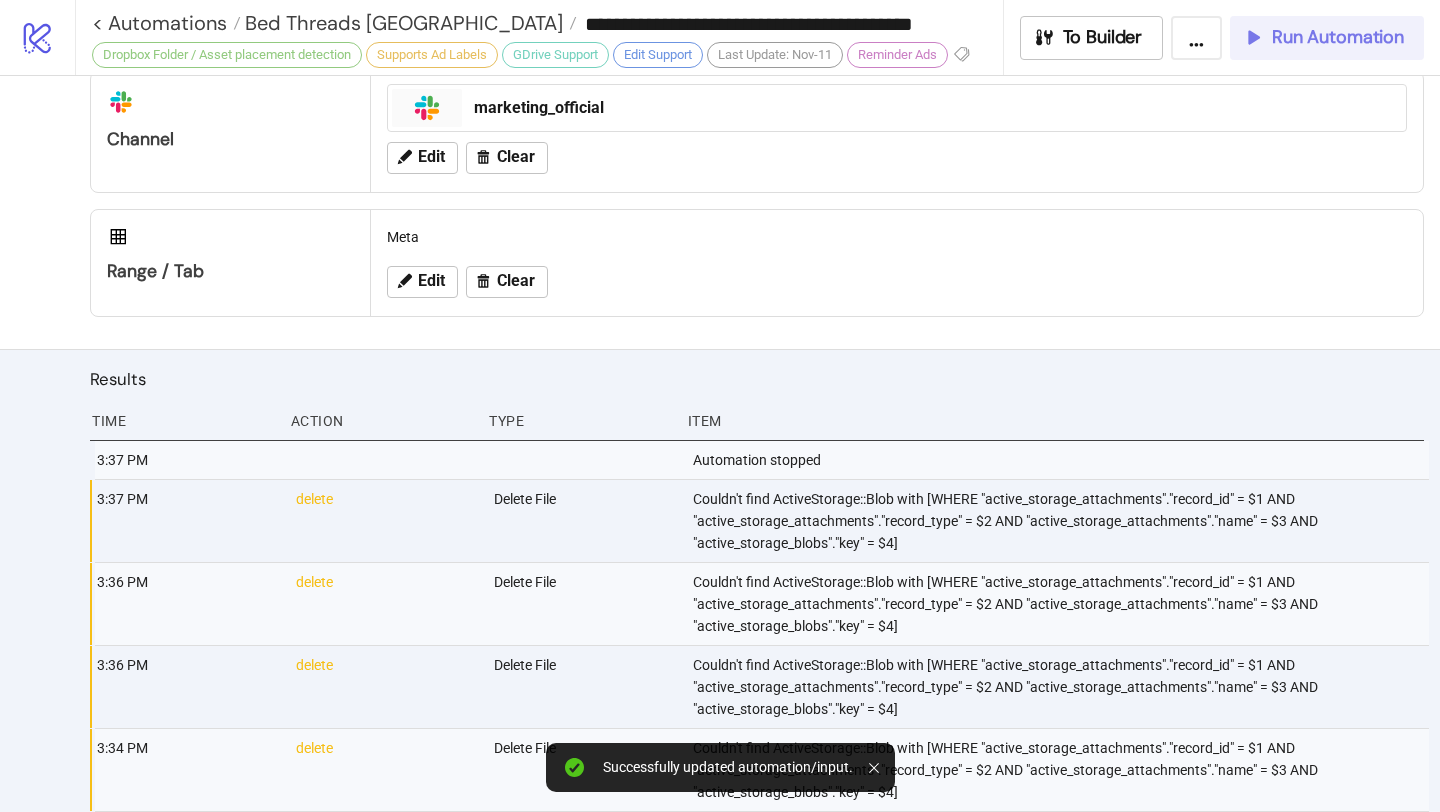 click on "Run Automation" at bounding box center [1338, 37] 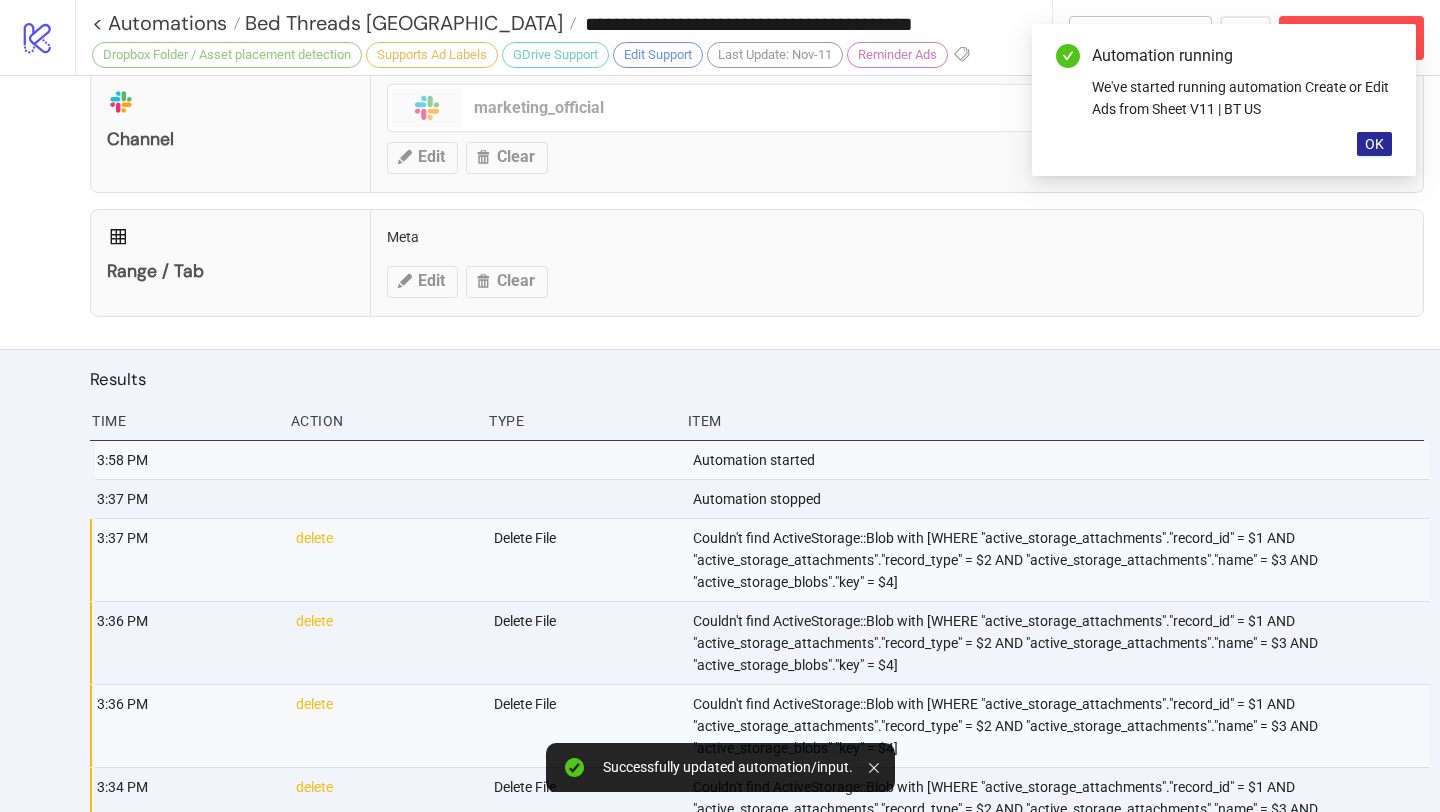 click on "OK" at bounding box center [1374, 144] 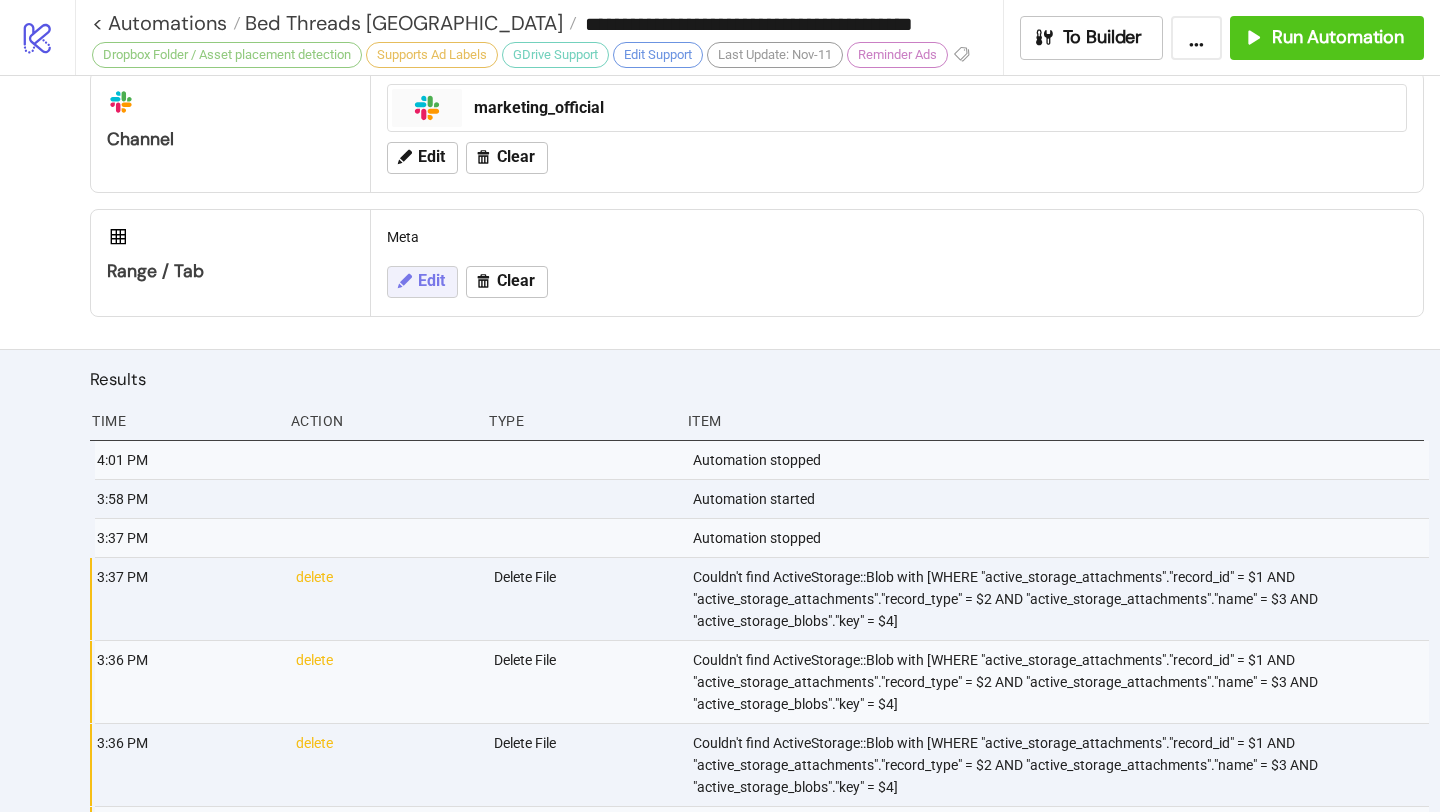 click on "Edit" at bounding box center [431, 281] 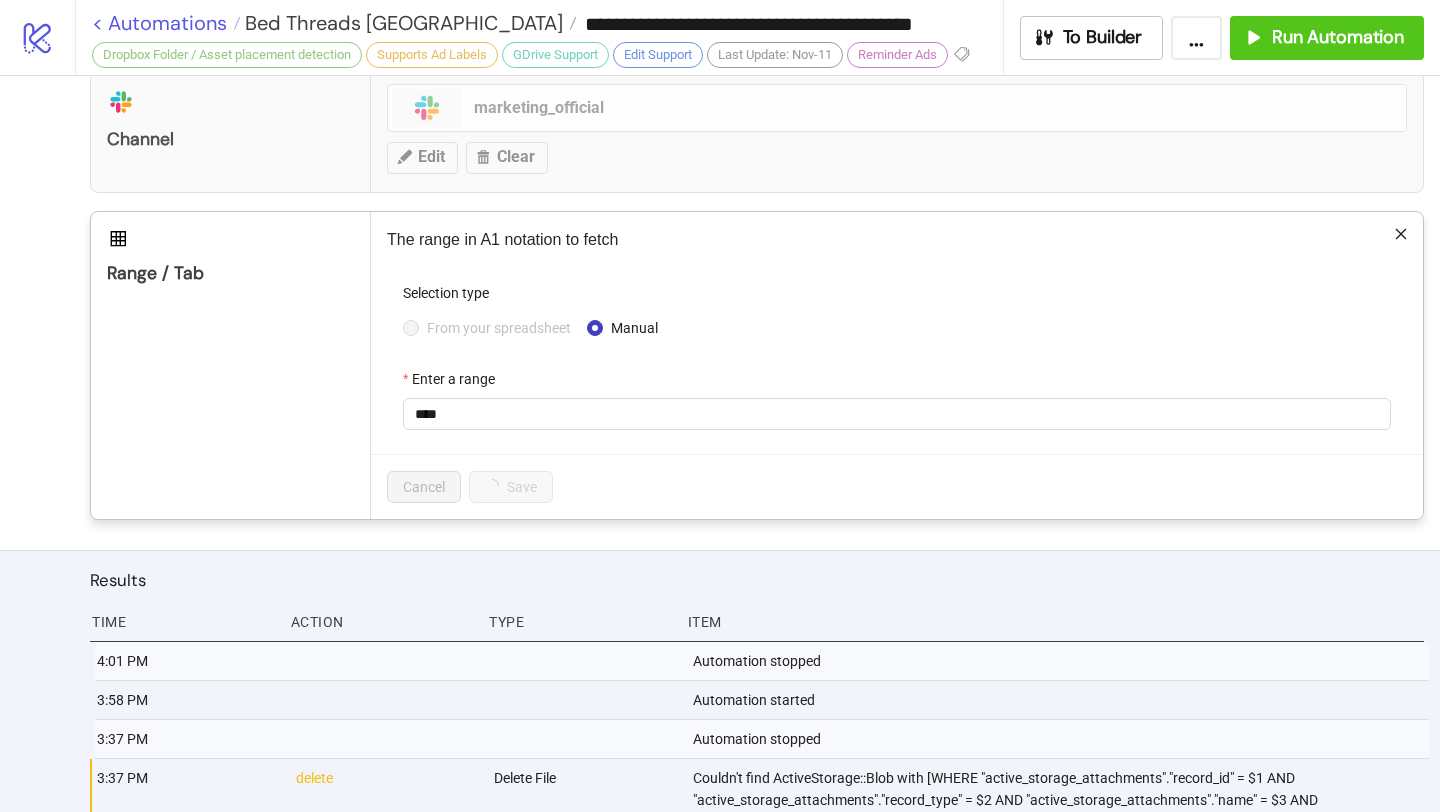 click on "**********" at bounding box center [720, 406] 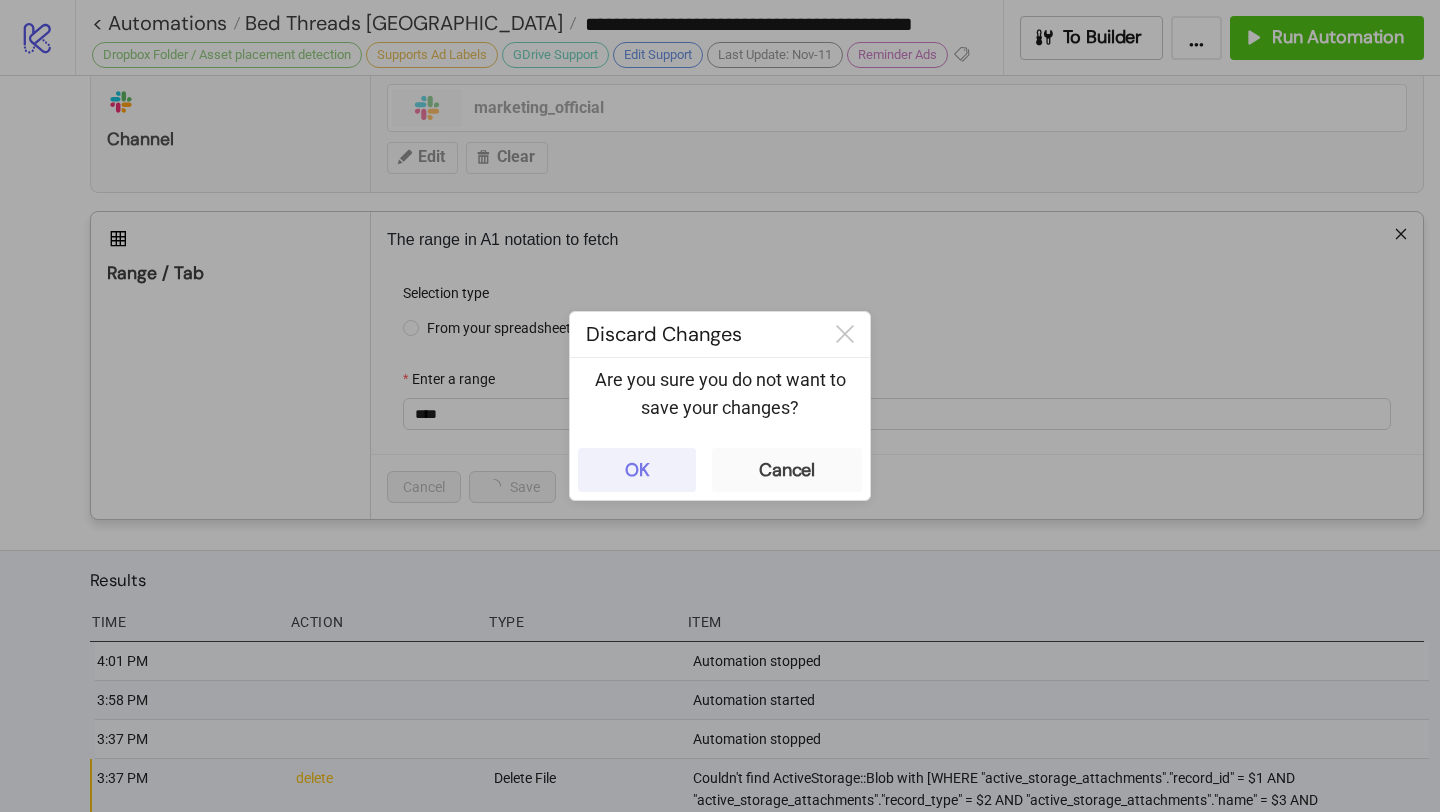 click on "OK" at bounding box center (637, 470) 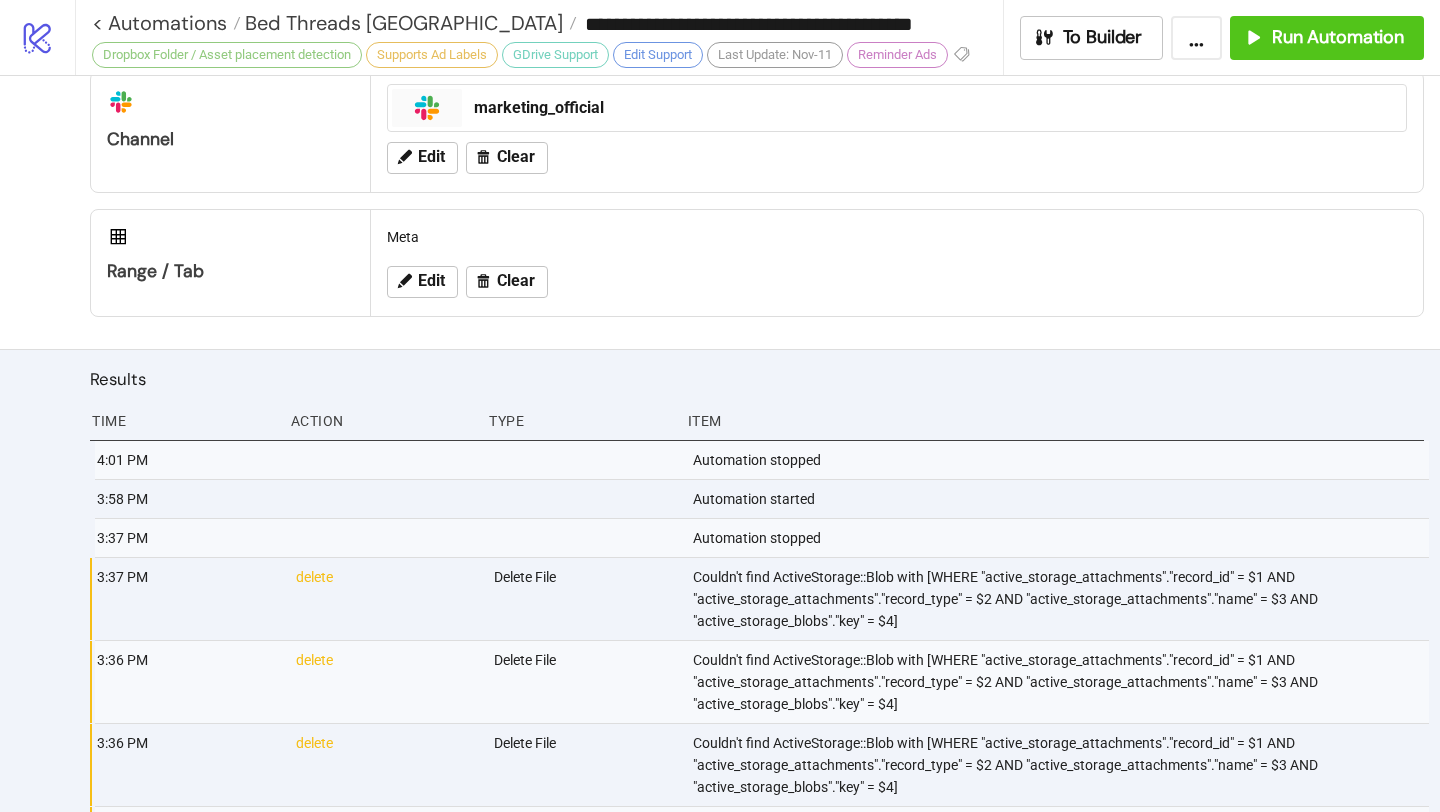 click on "**********" at bounding box center [547, 24] 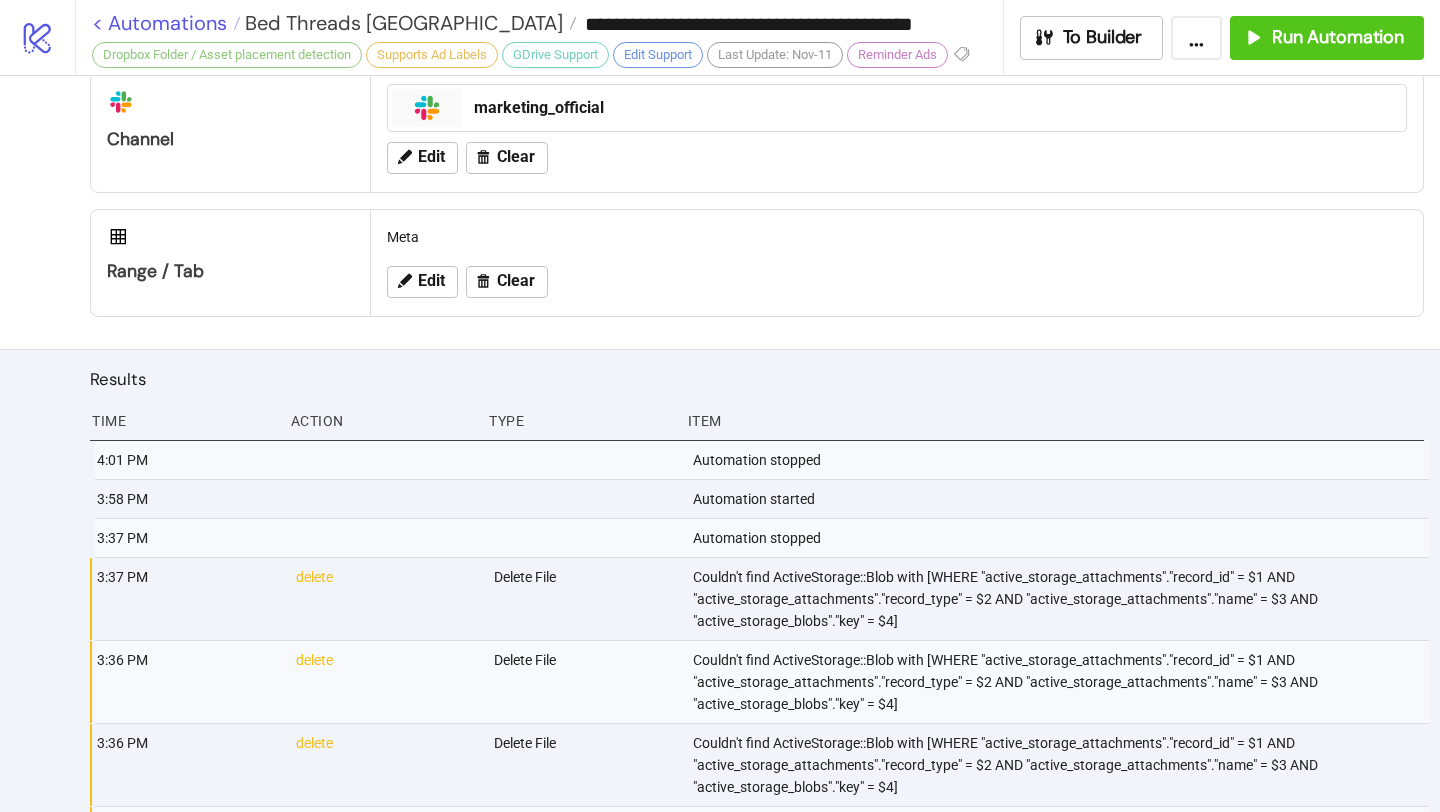 click on "< Automations" at bounding box center [166, 23] 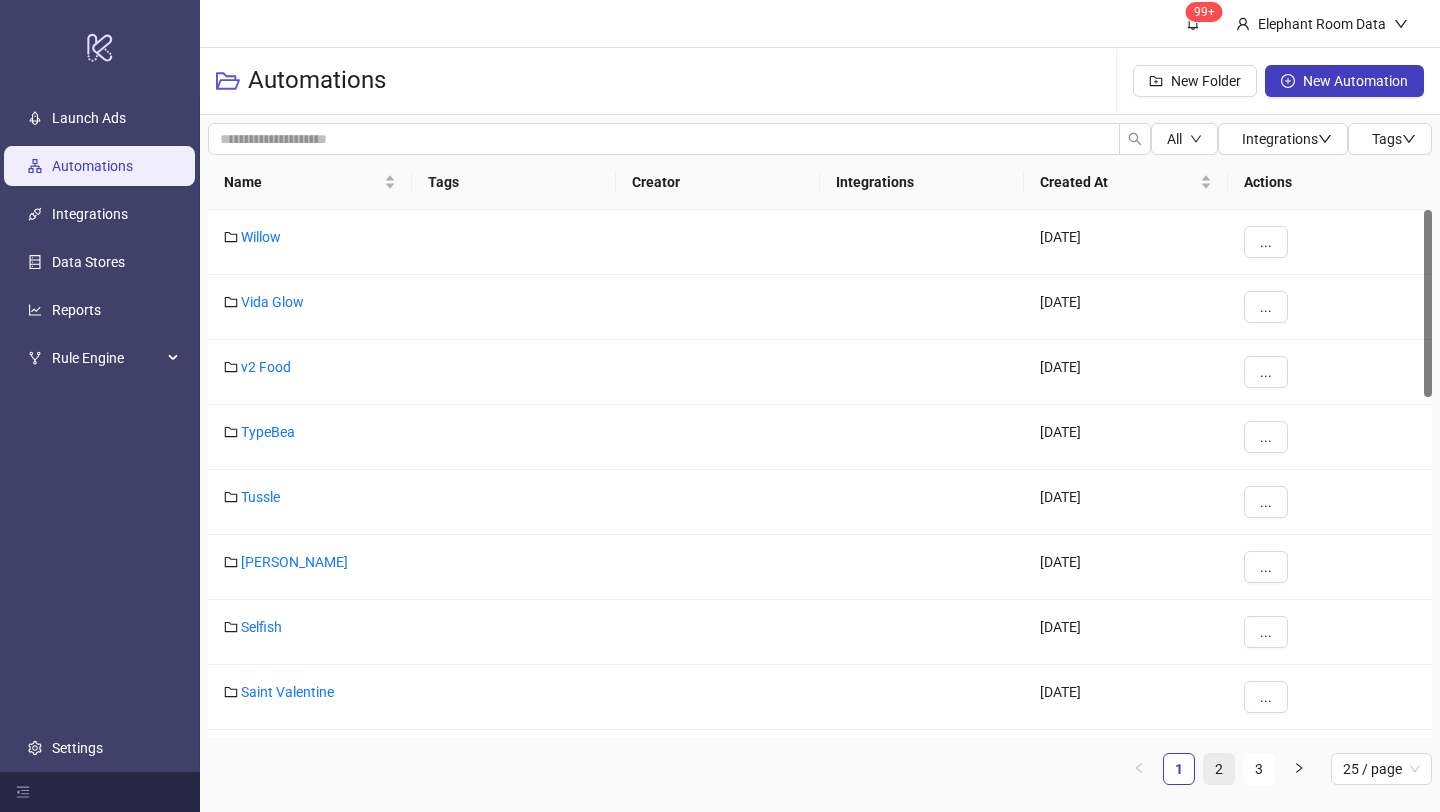 click on "2" at bounding box center [1219, 769] 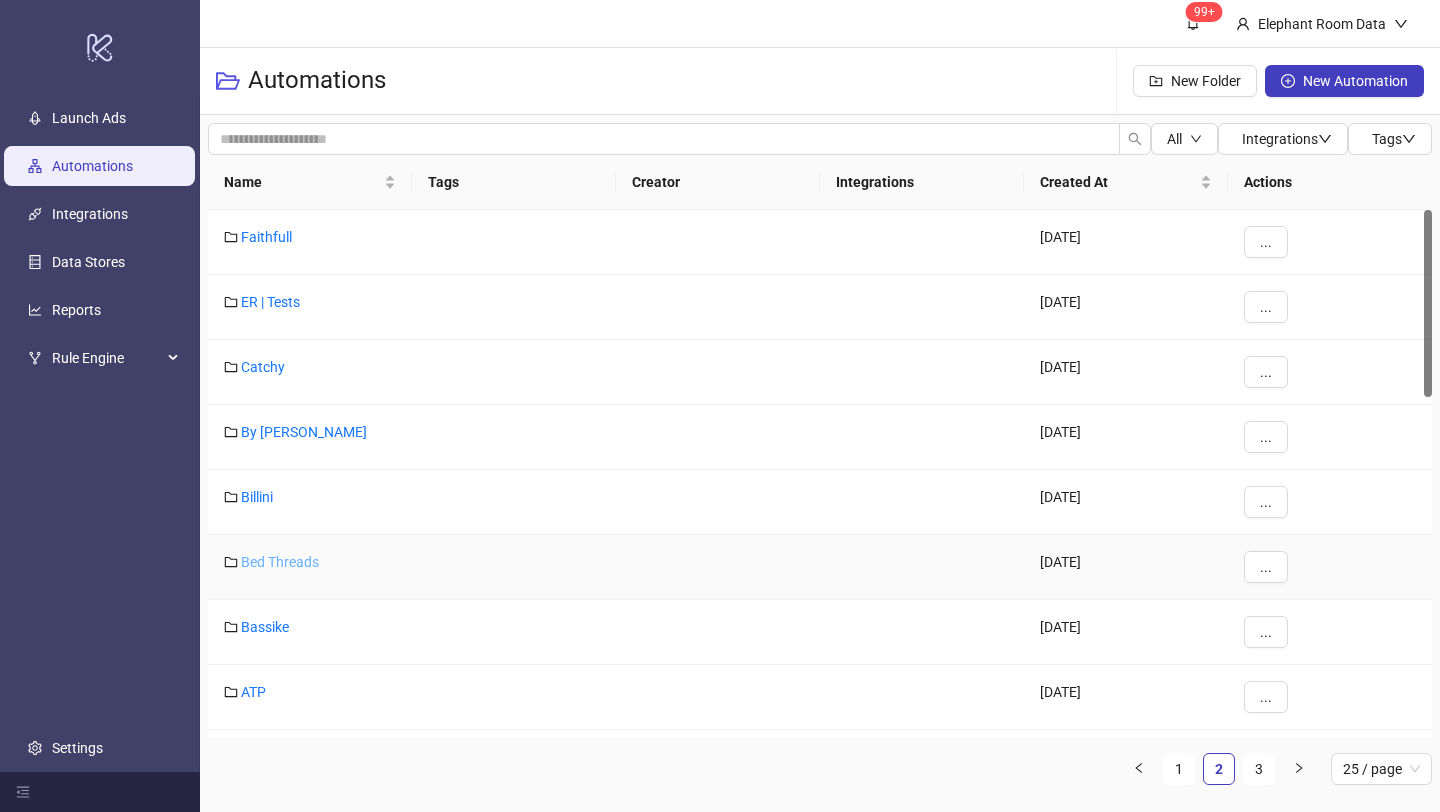 click on "Bed Threads" at bounding box center (280, 562) 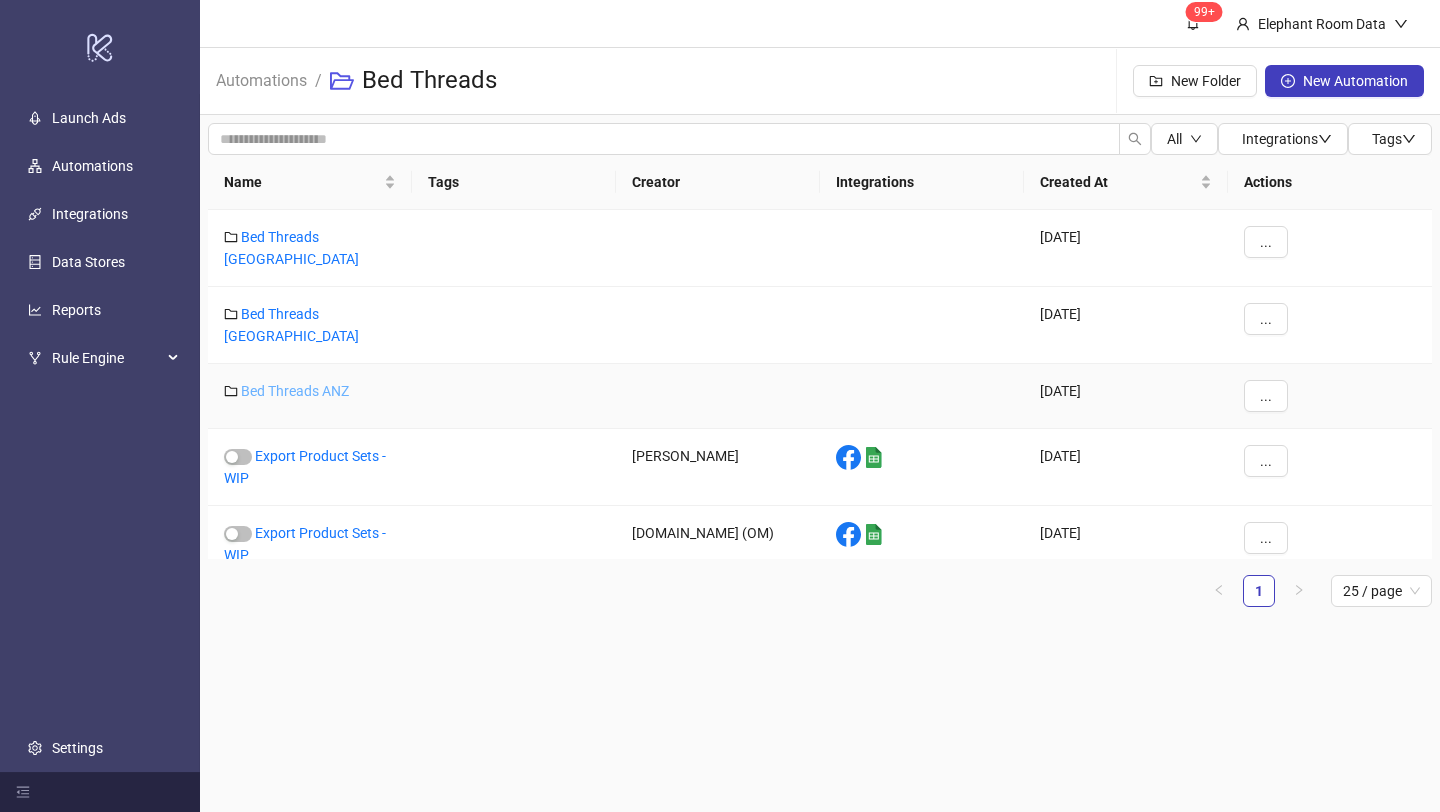 click on "Bed Threads ANZ" at bounding box center [295, 391] 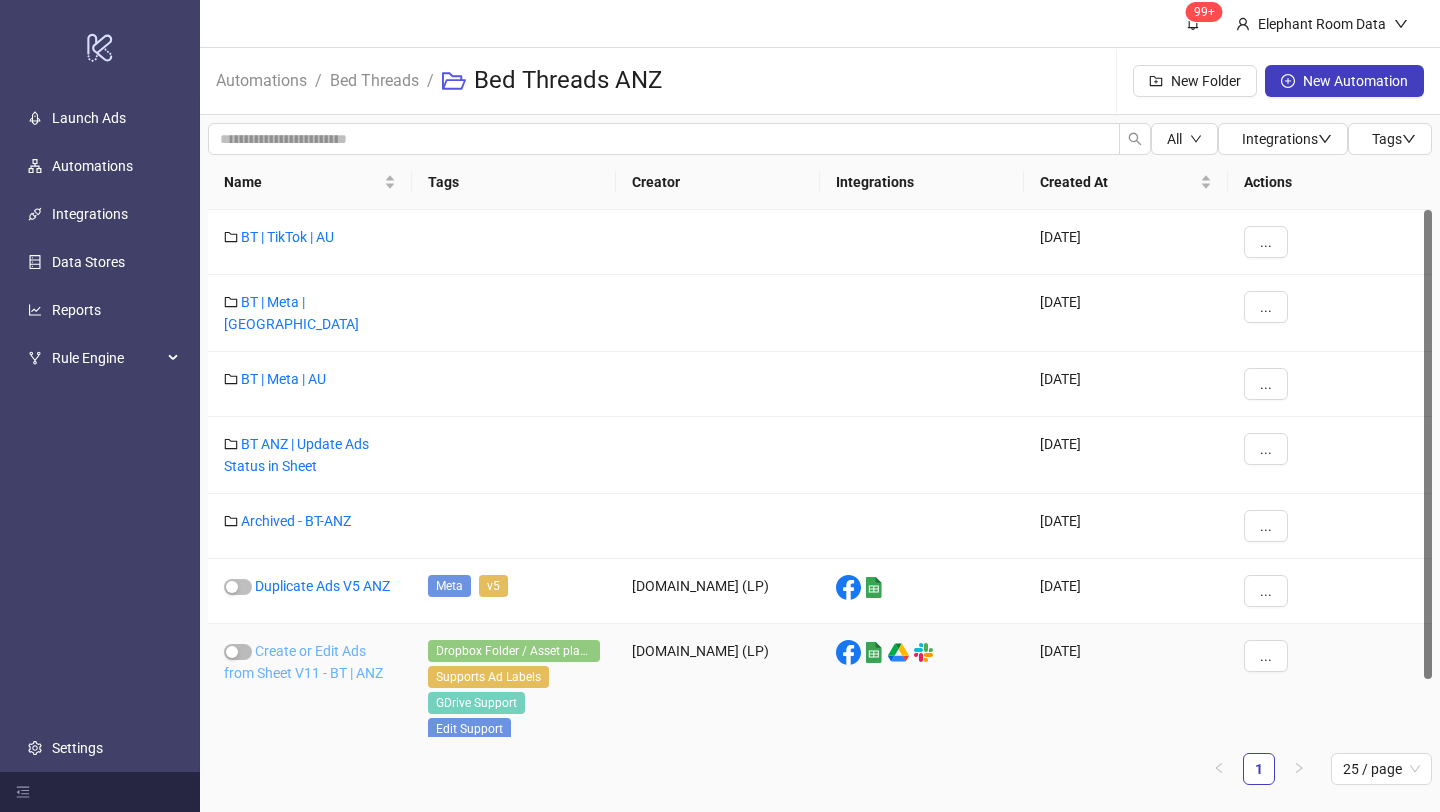 click on "Create or Edit Ads from Sheet V11 - BT | ANZ" at bounding box center (303, 662) 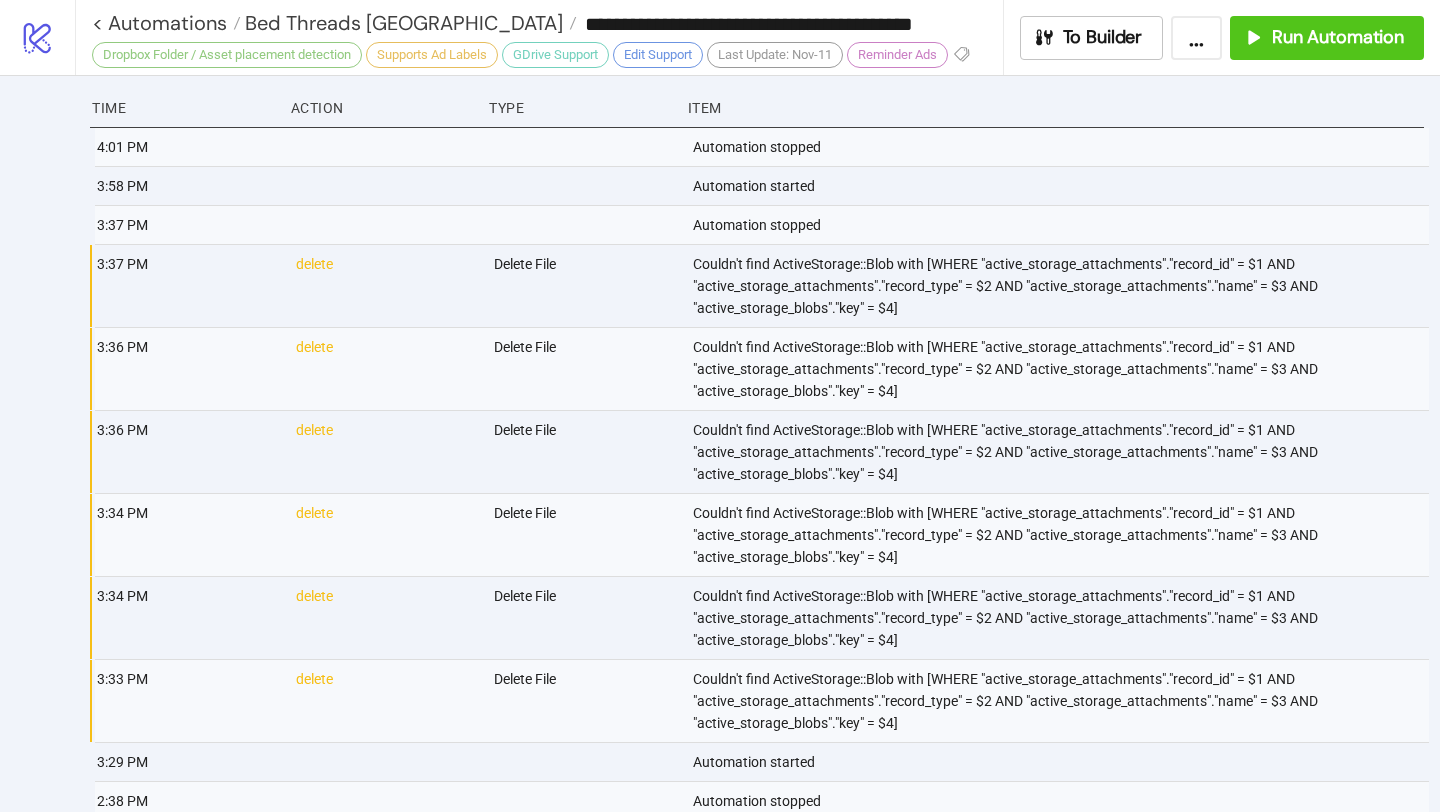 type on "**********" 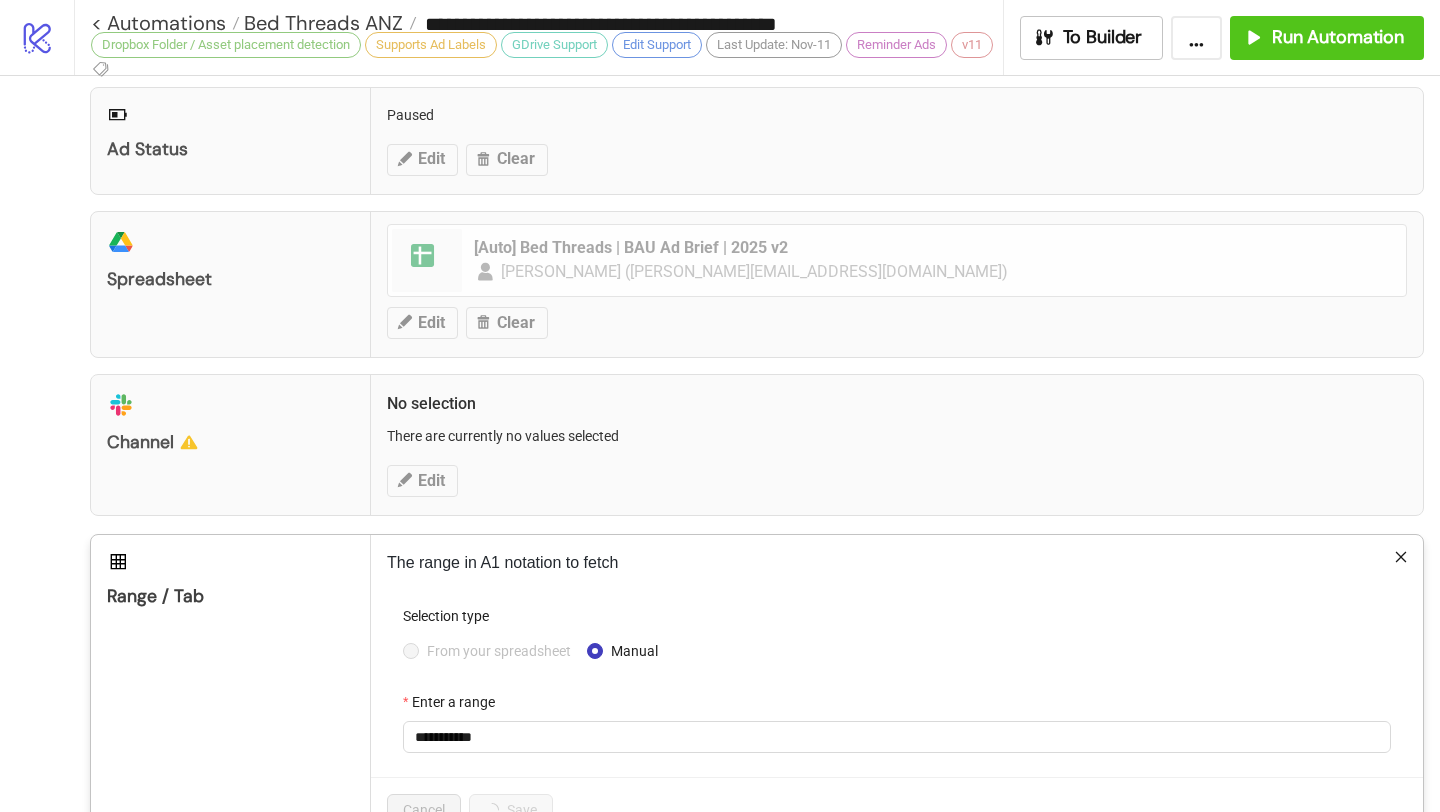 scroll, scrollTop: 911, scrollLeft: 0, axis: vertical 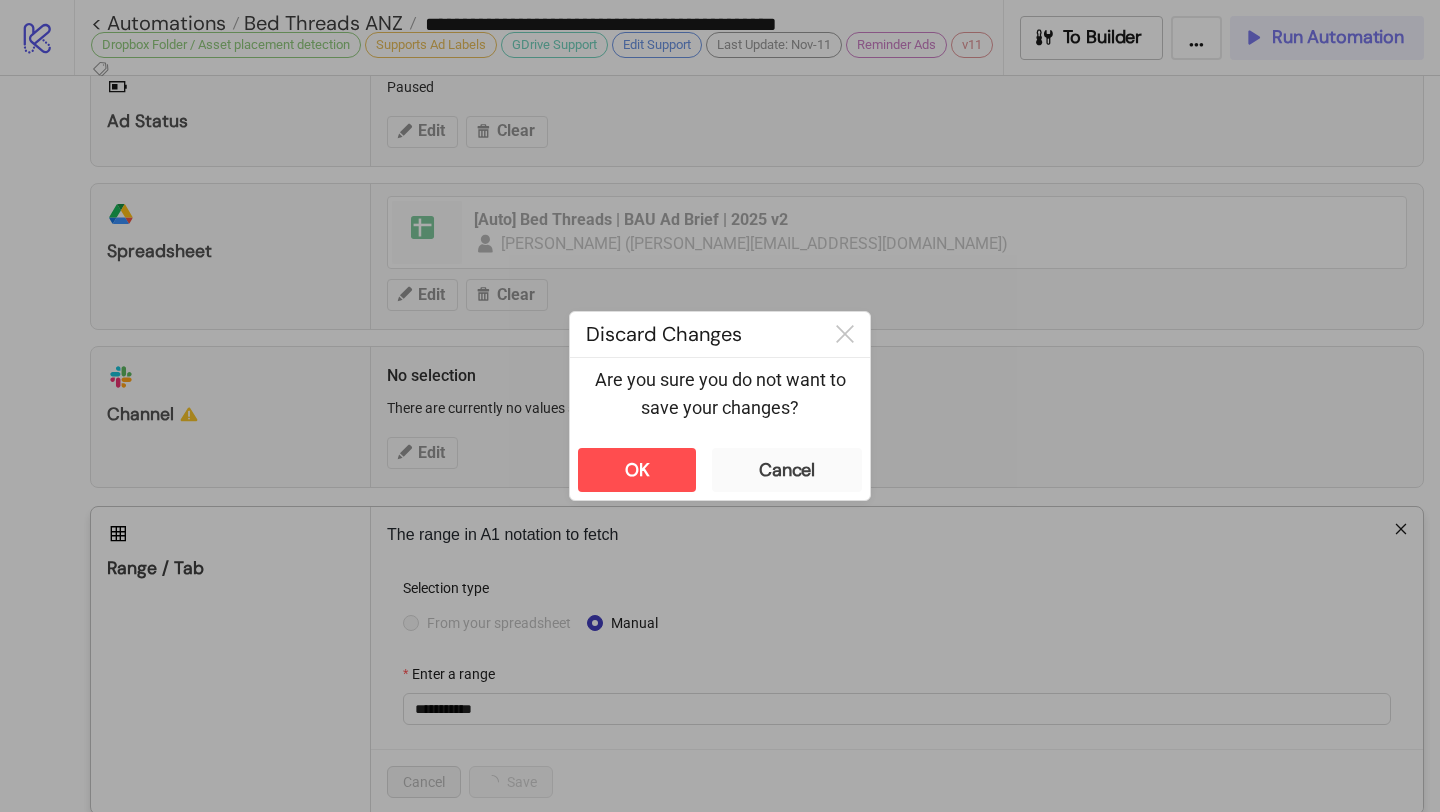 click on "**********" at bounding box center (720, 406) 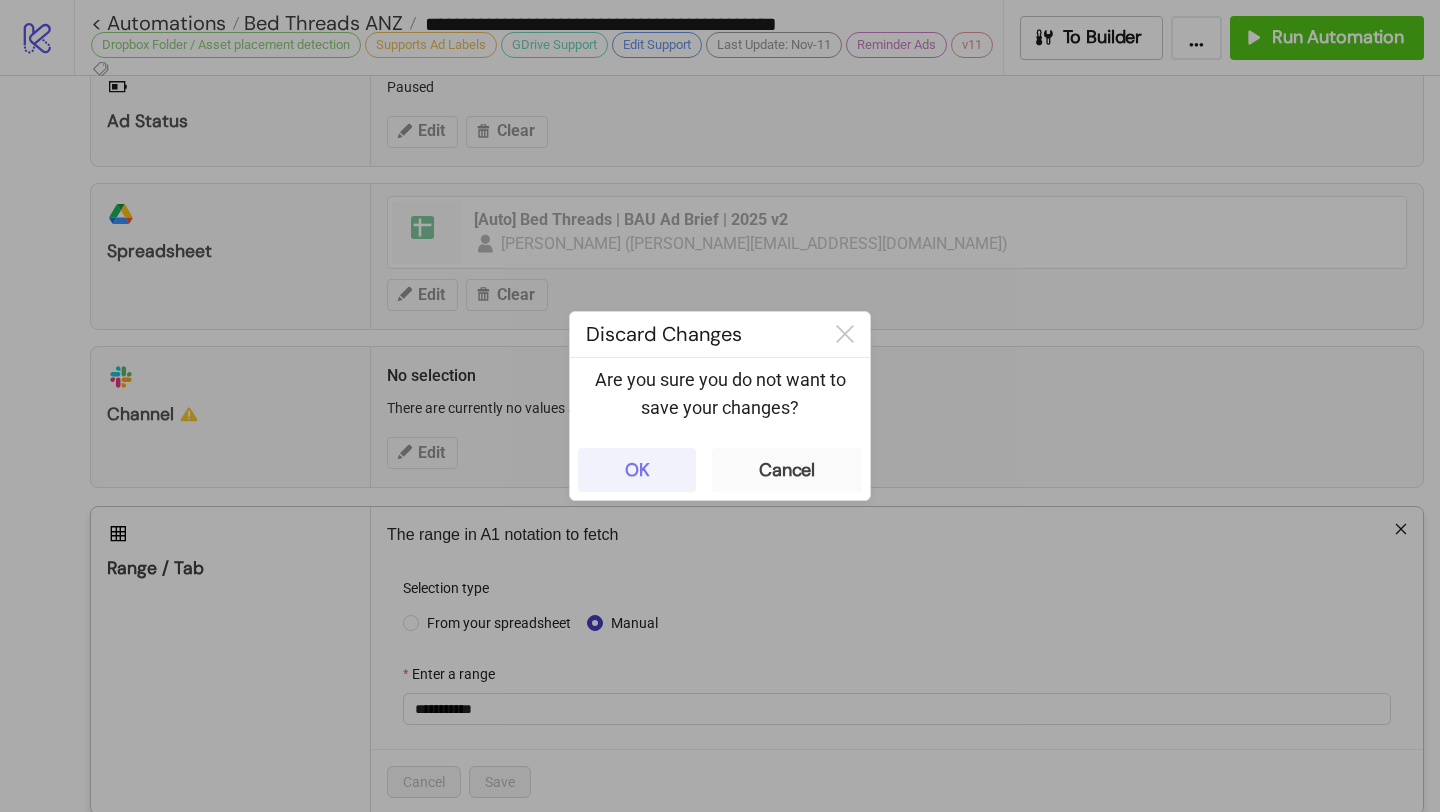 click on "OK" at bounding box center [637, 470] 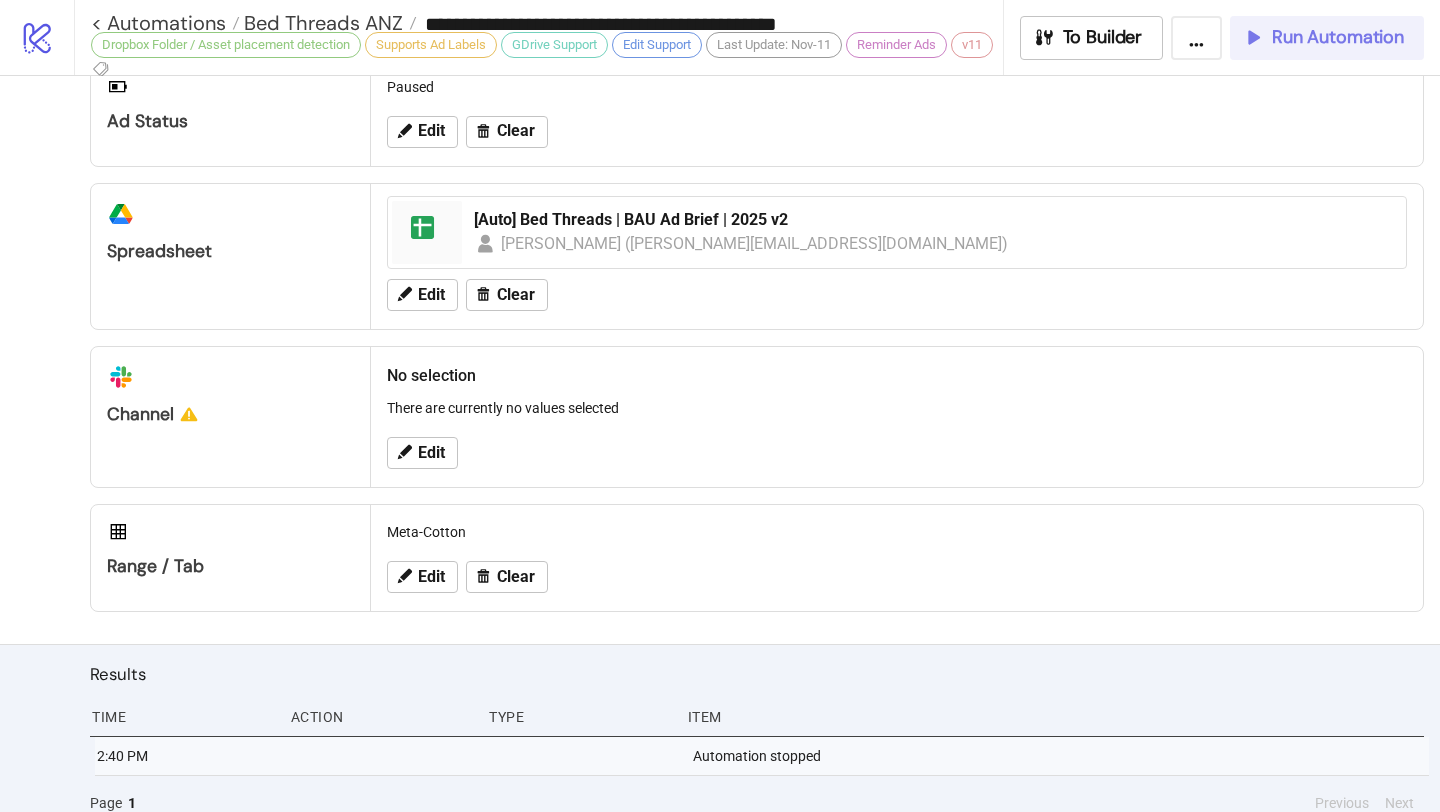 click on "Run Automation" at bounding box center (1338, 37) 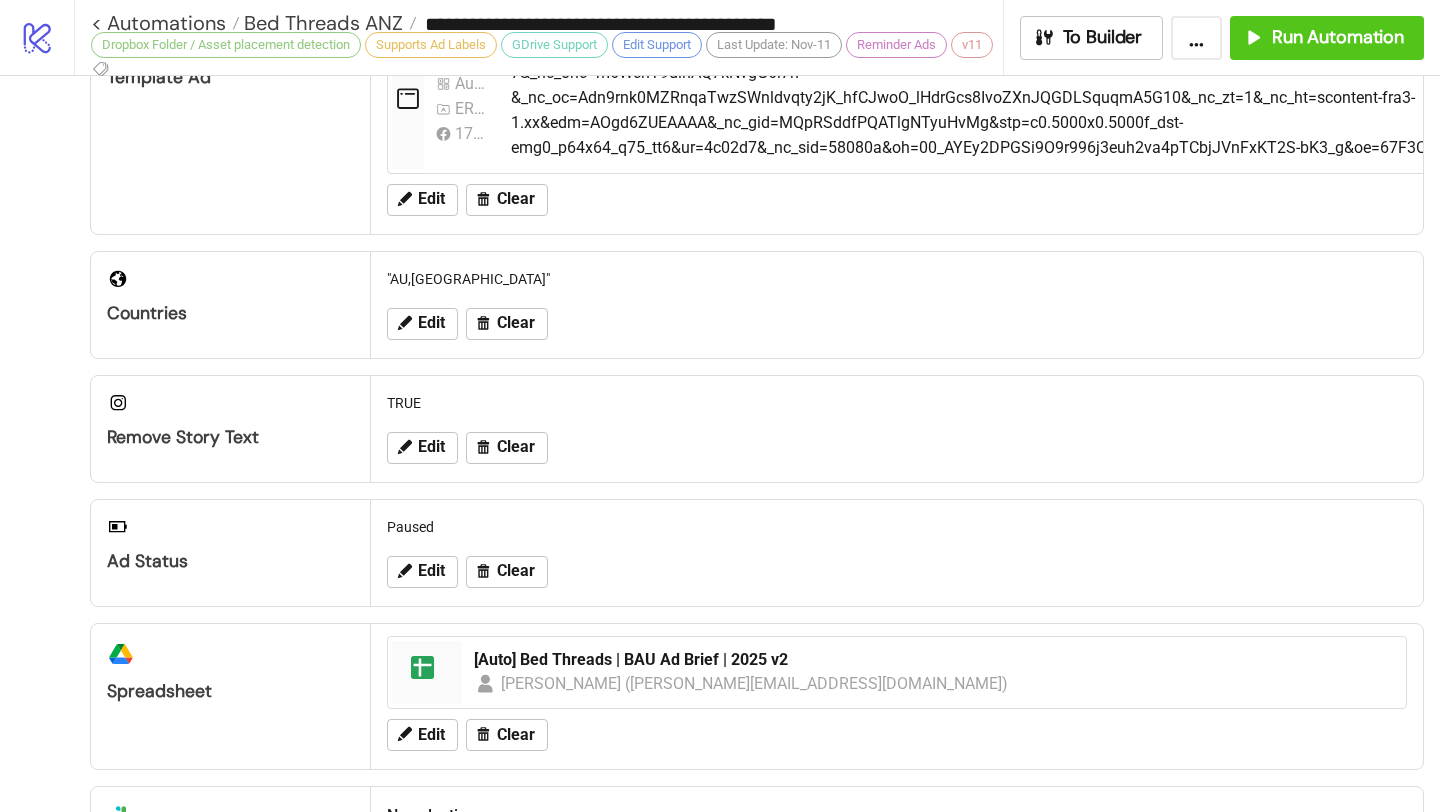 scroll, scrollTop: 683, scrollLeft: 0, axis: vertical 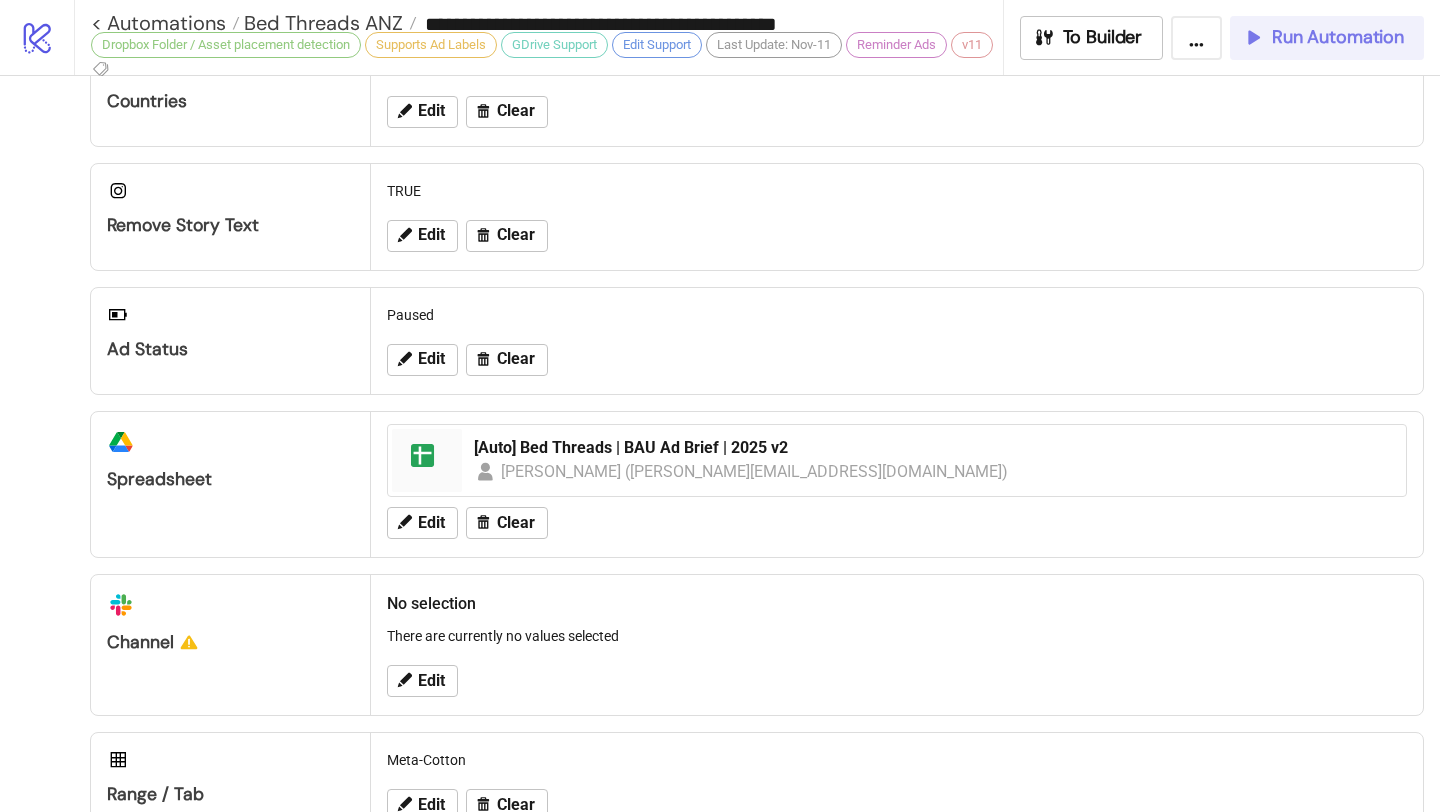click on "Run Automation" at bounding box center [1327, 38] 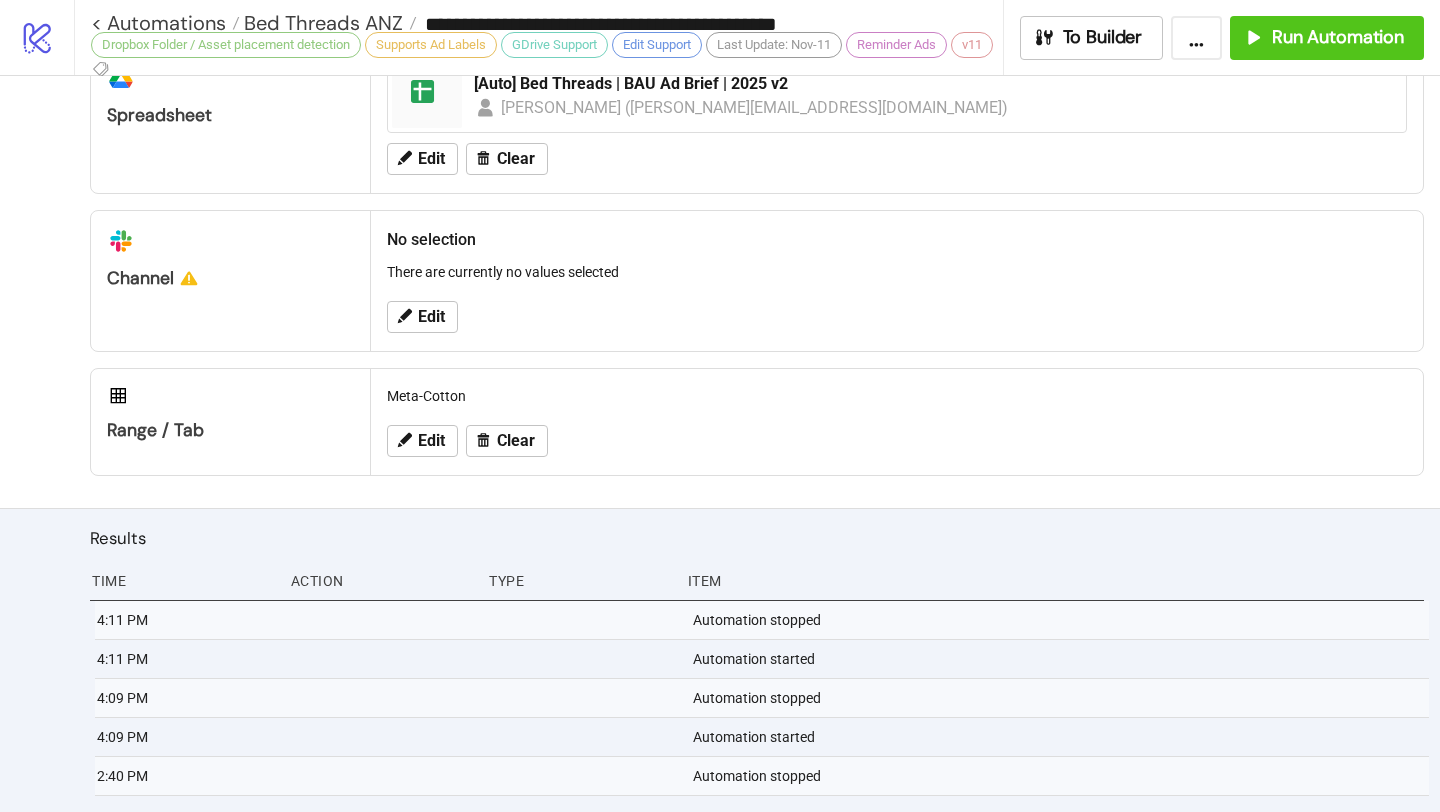 scroll, scrollTop: 1085, scrollLeft: 0, axis: vertical 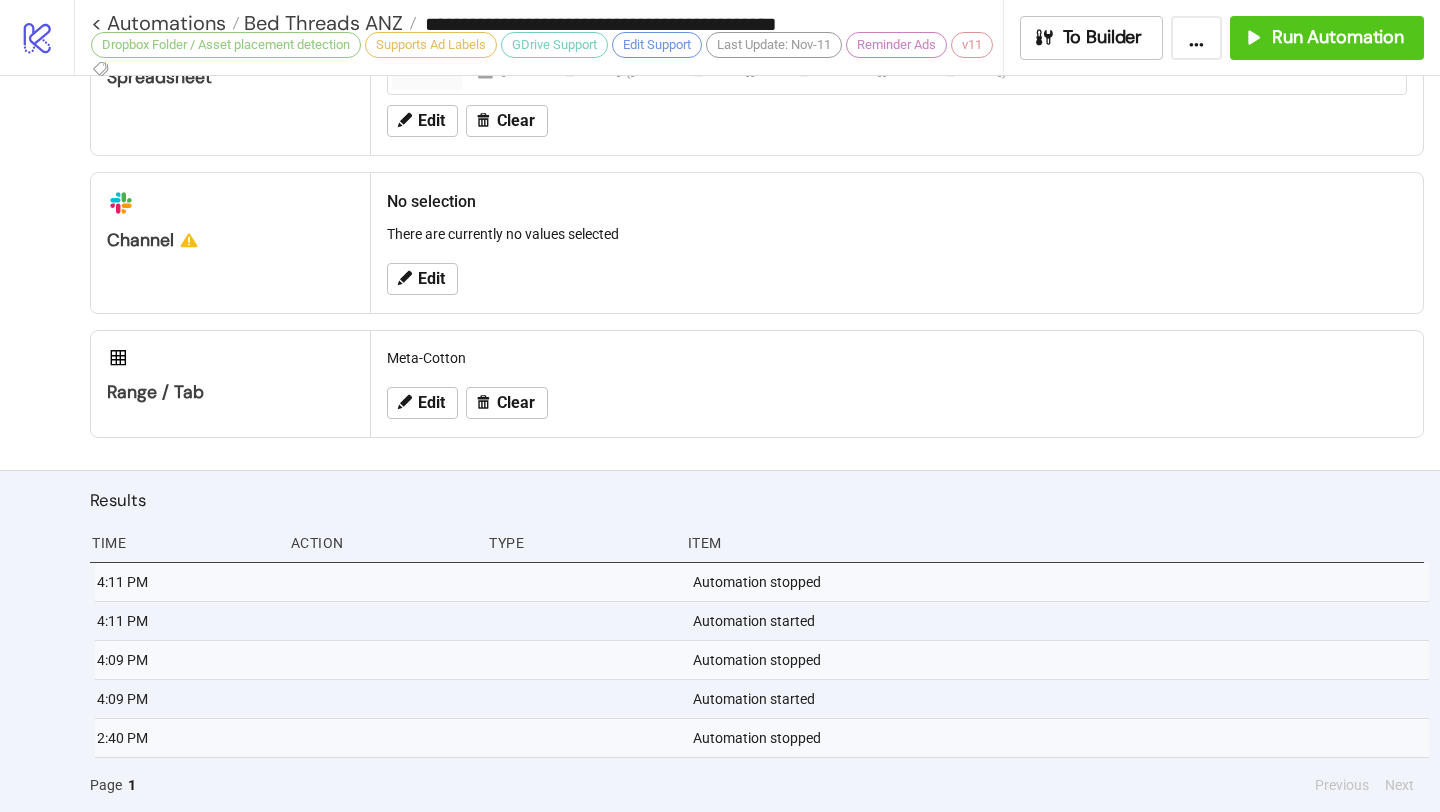 click on "**********" at bounding box center (757, 37) 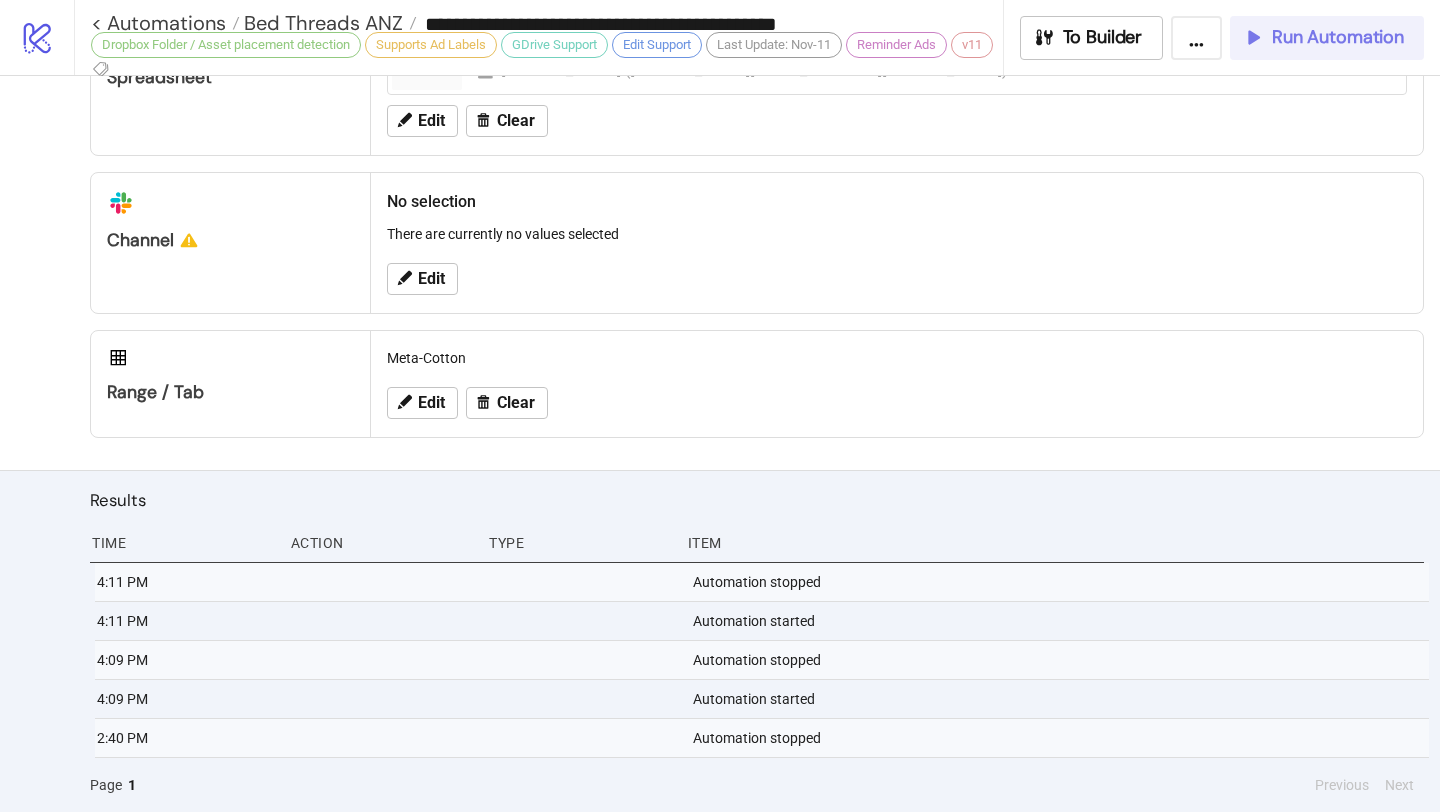 click on "Run Automation" at bounding box center (1338, 37) 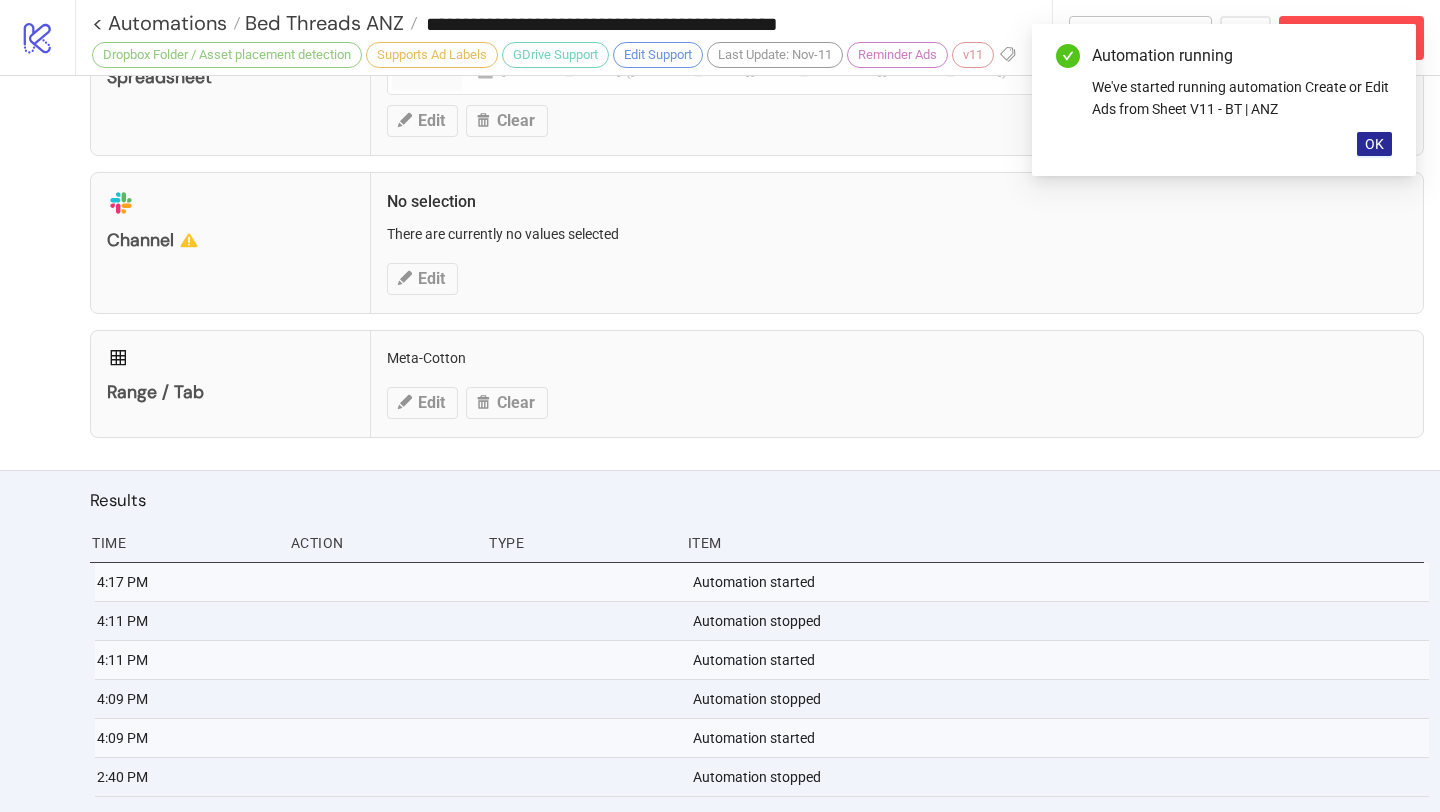 click on "OK" at bounding box center (1374, 144) 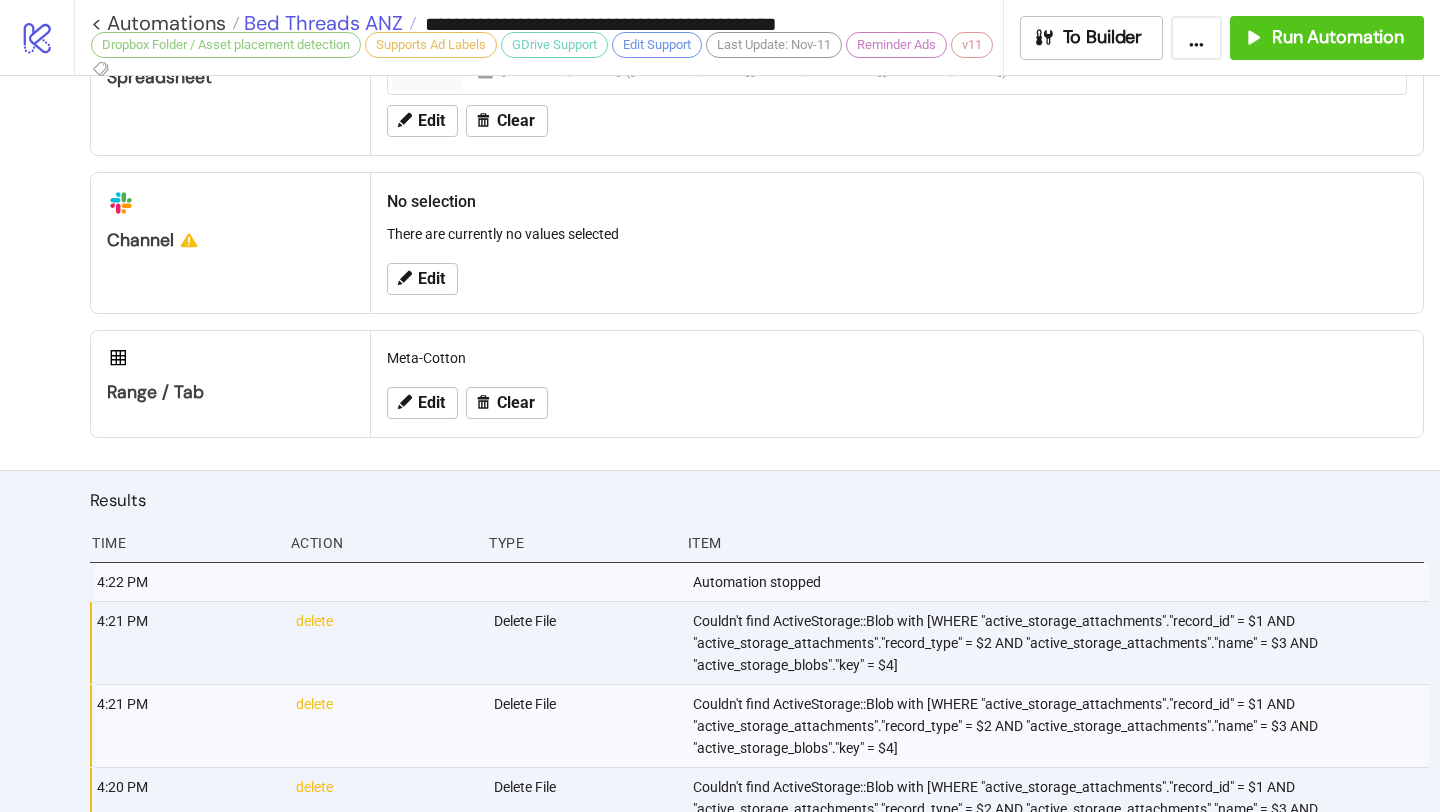 click on "Bed Threads ANZ" at bounding box center [321, 23] 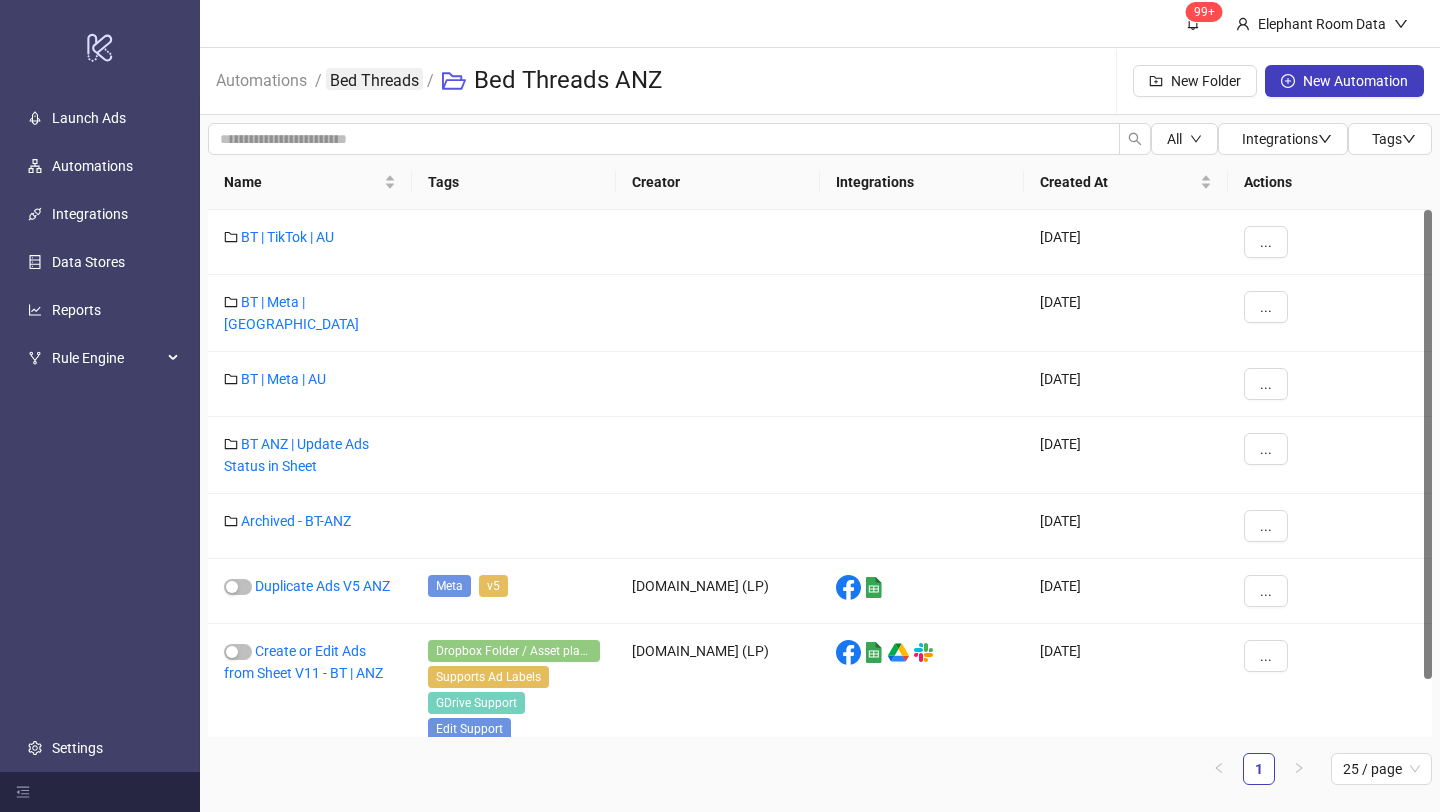 click on "Bed Threads" at bounding box center (374, 79) 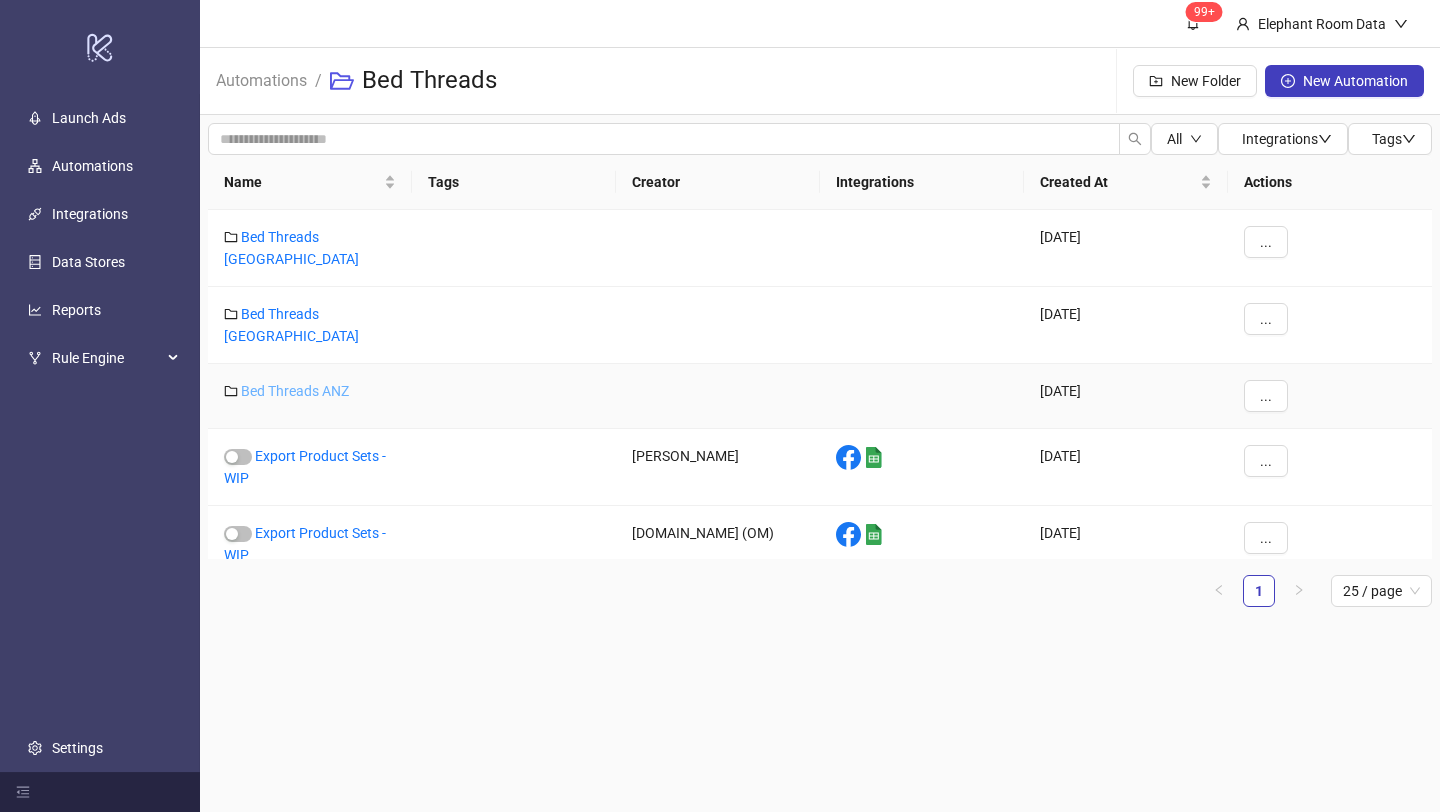 click on "Bed Threads ANZ" at bounding box center [295, 391] 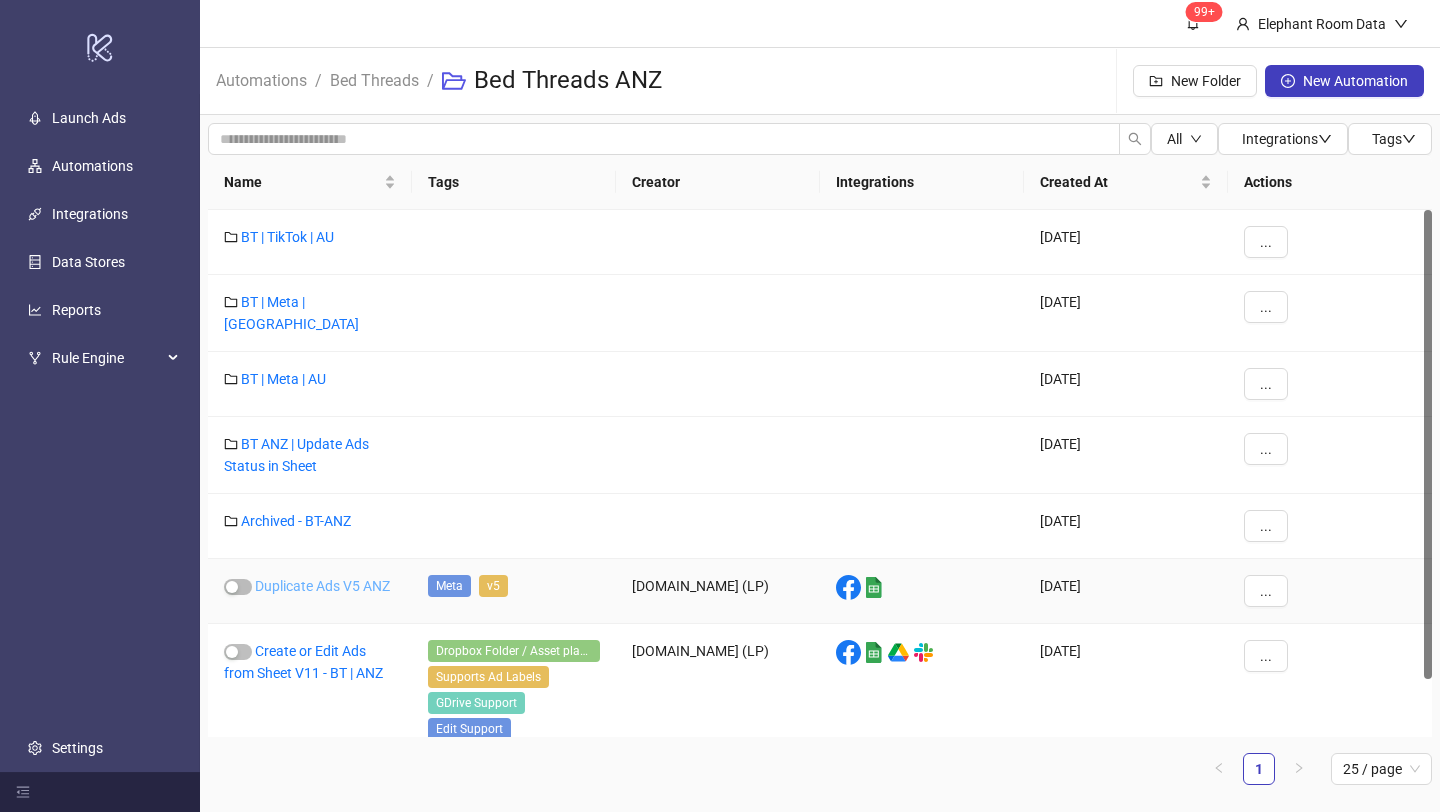 click on "Duplicate Ads V5 ANZ" at bounding box center (322, 586) 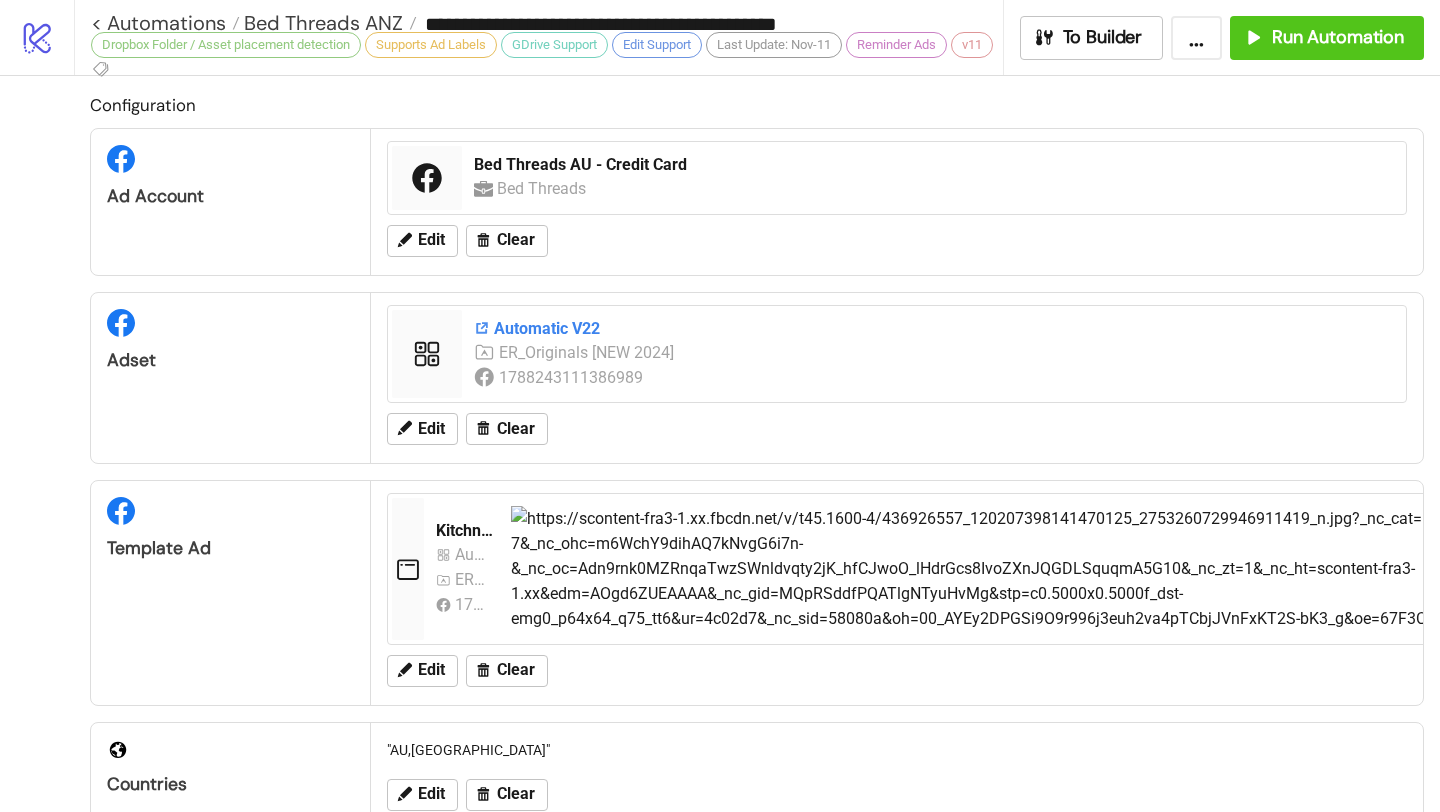 type on "**********" 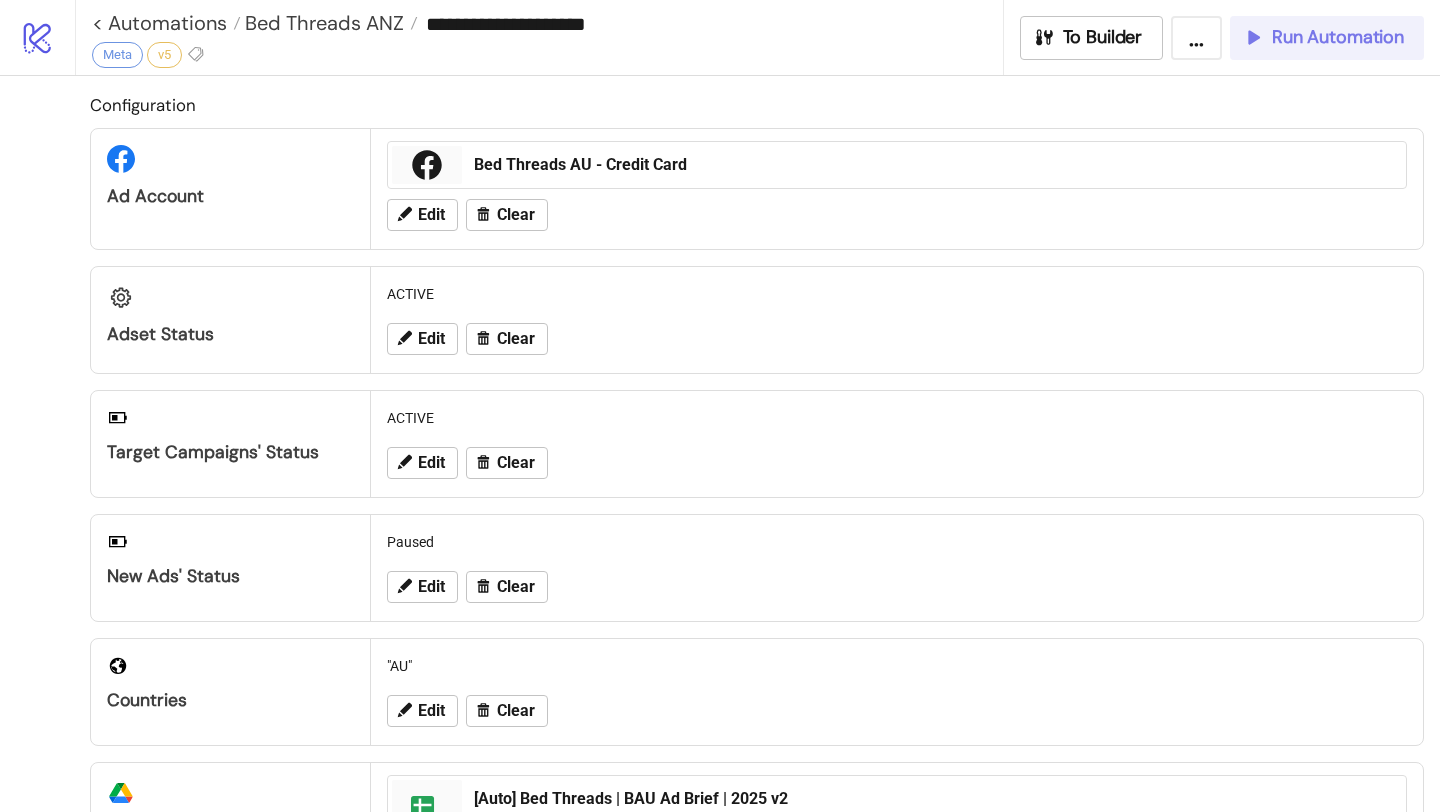 click on "Run Automation" at bounding box center [1338, 37] 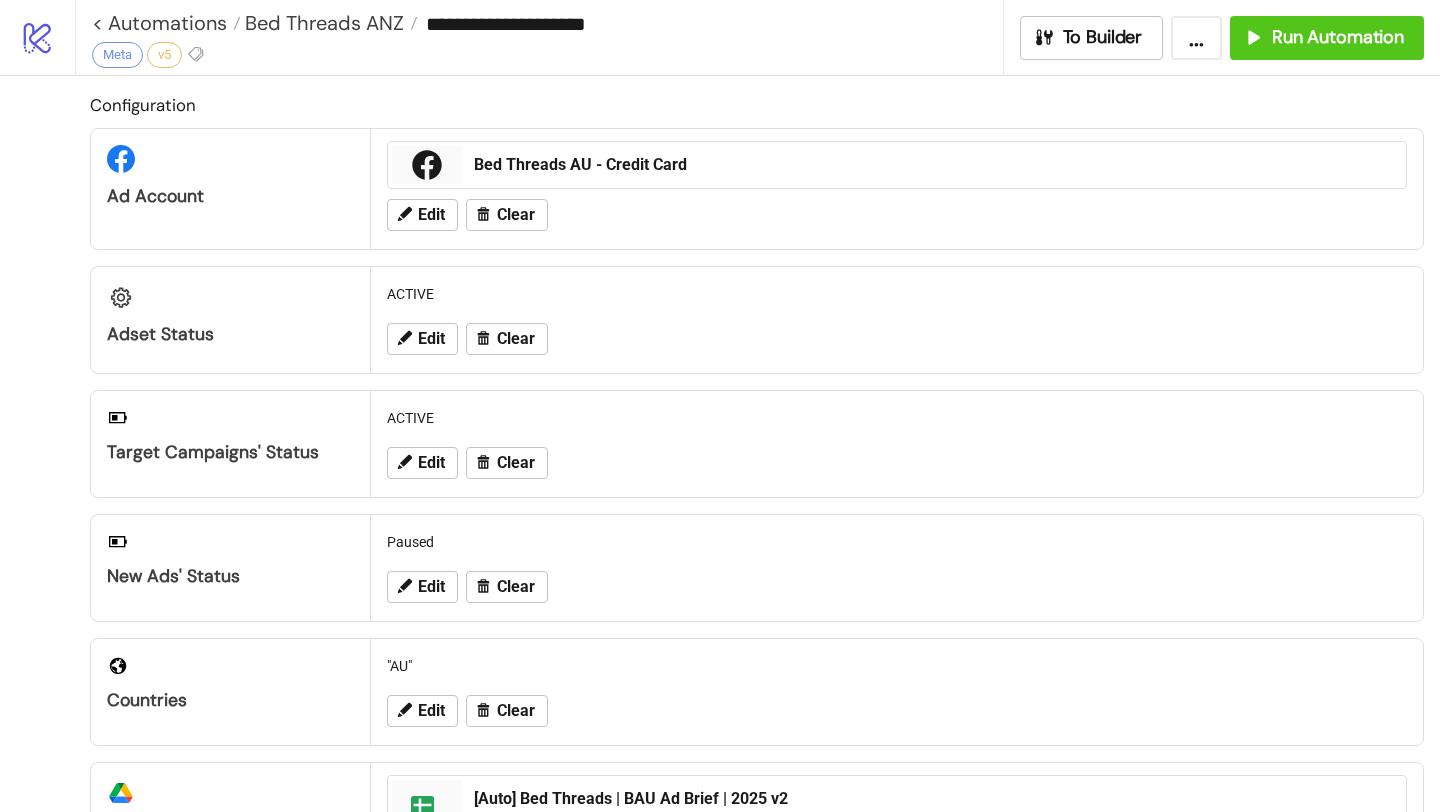 scroll, scrollTop: 656, scrollLeft: 0, axis: vertical 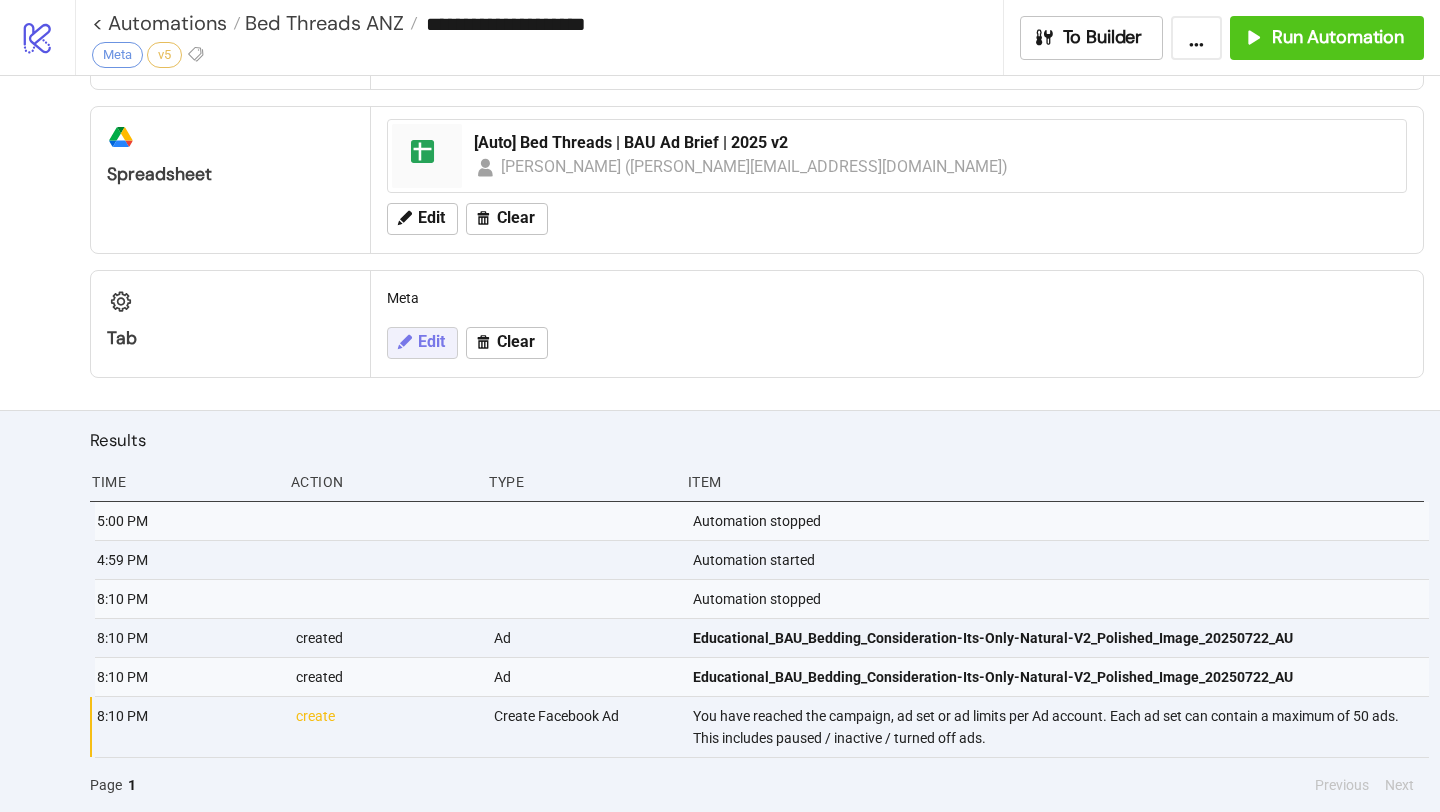 click on "Edit" at bounding box center (431, 342) 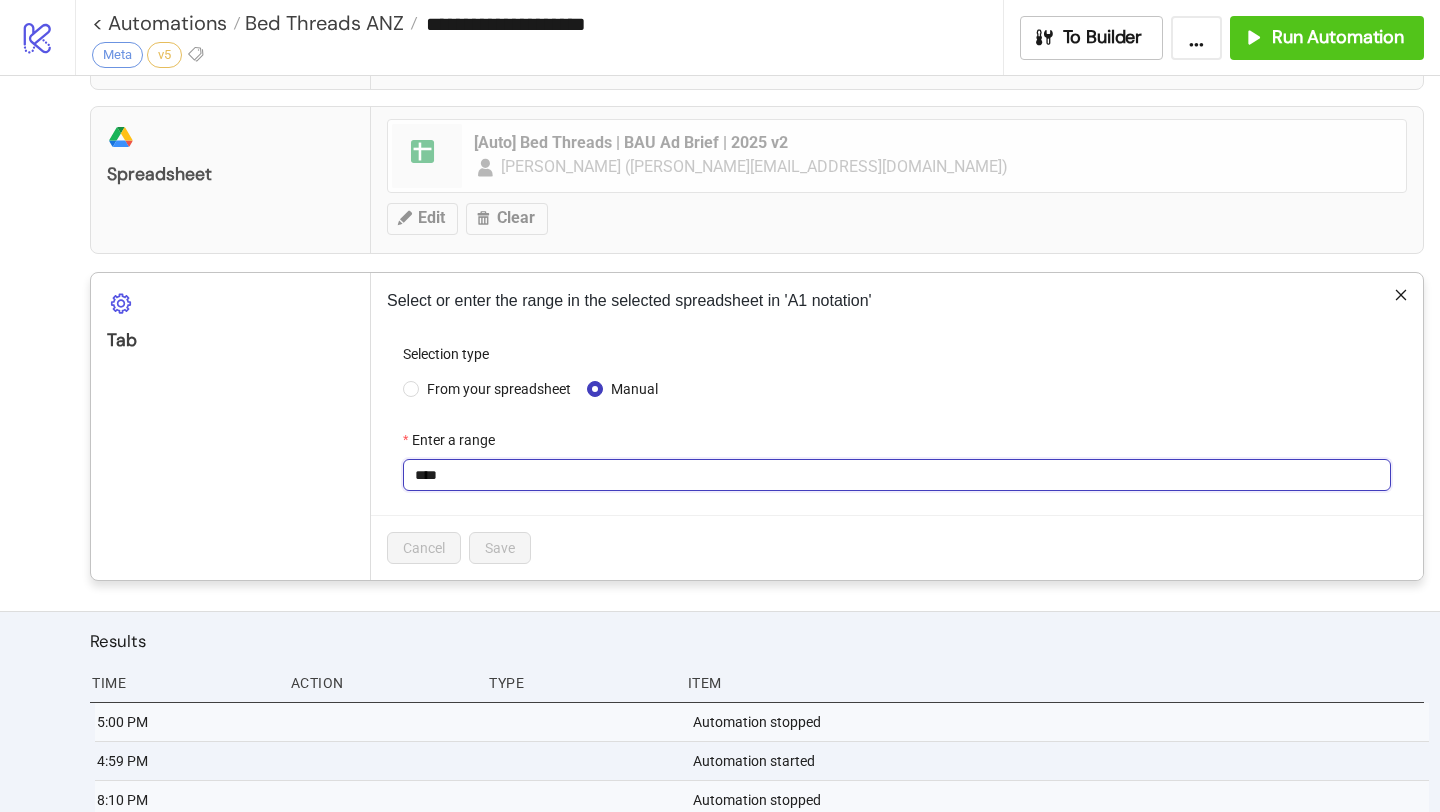 click on "****" at bounding box center [897, 475] 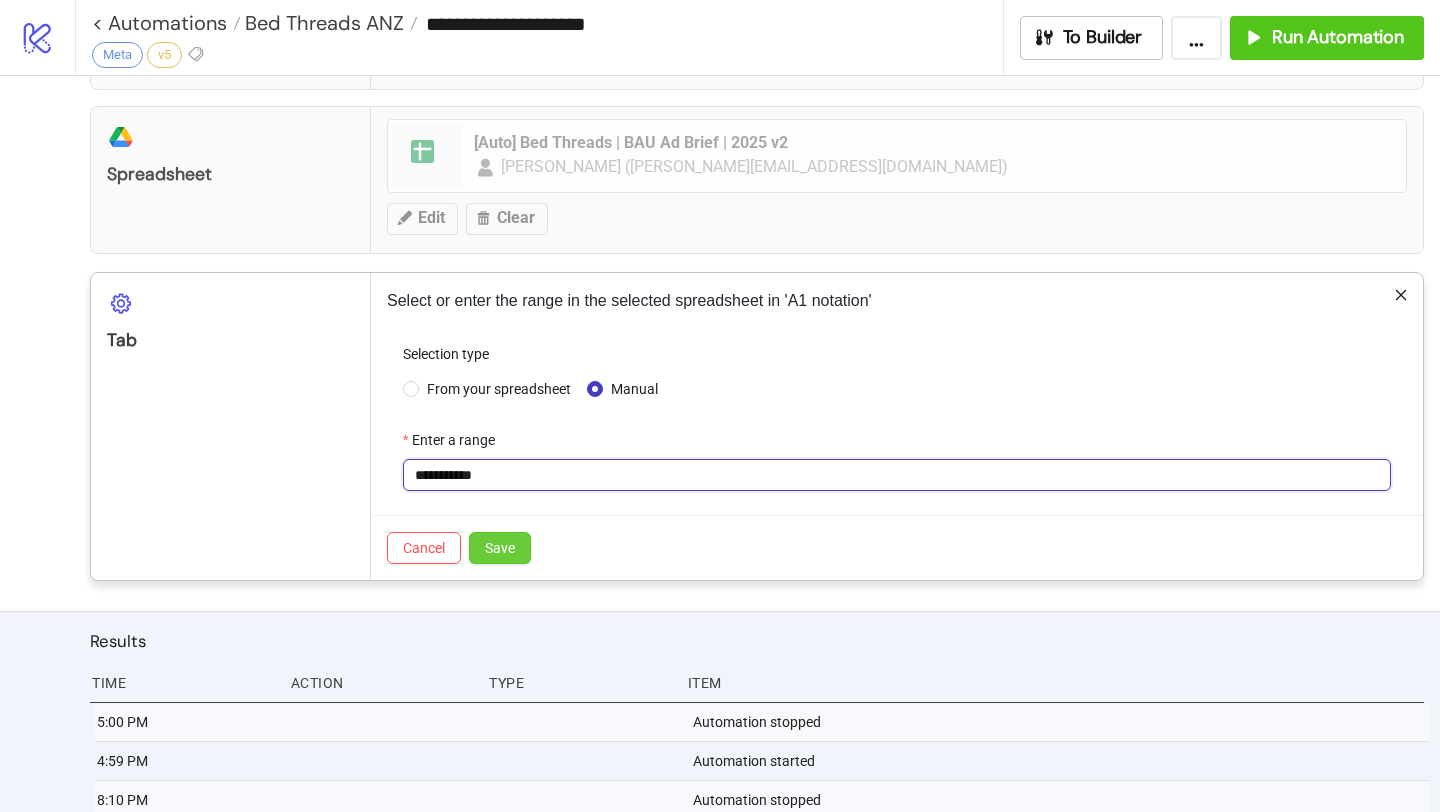 type on "**********" 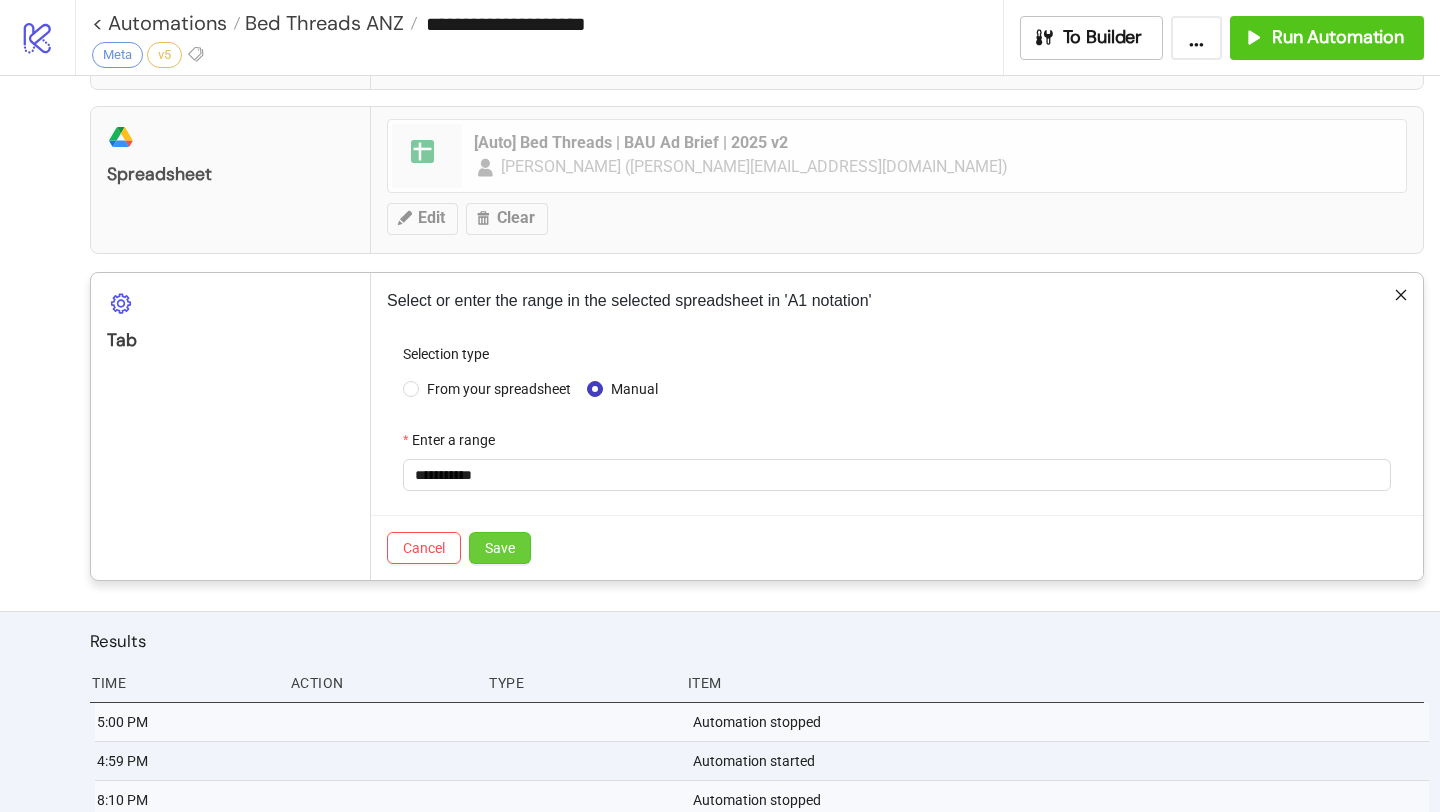 click on "Save" at bounding box center [500, 548] 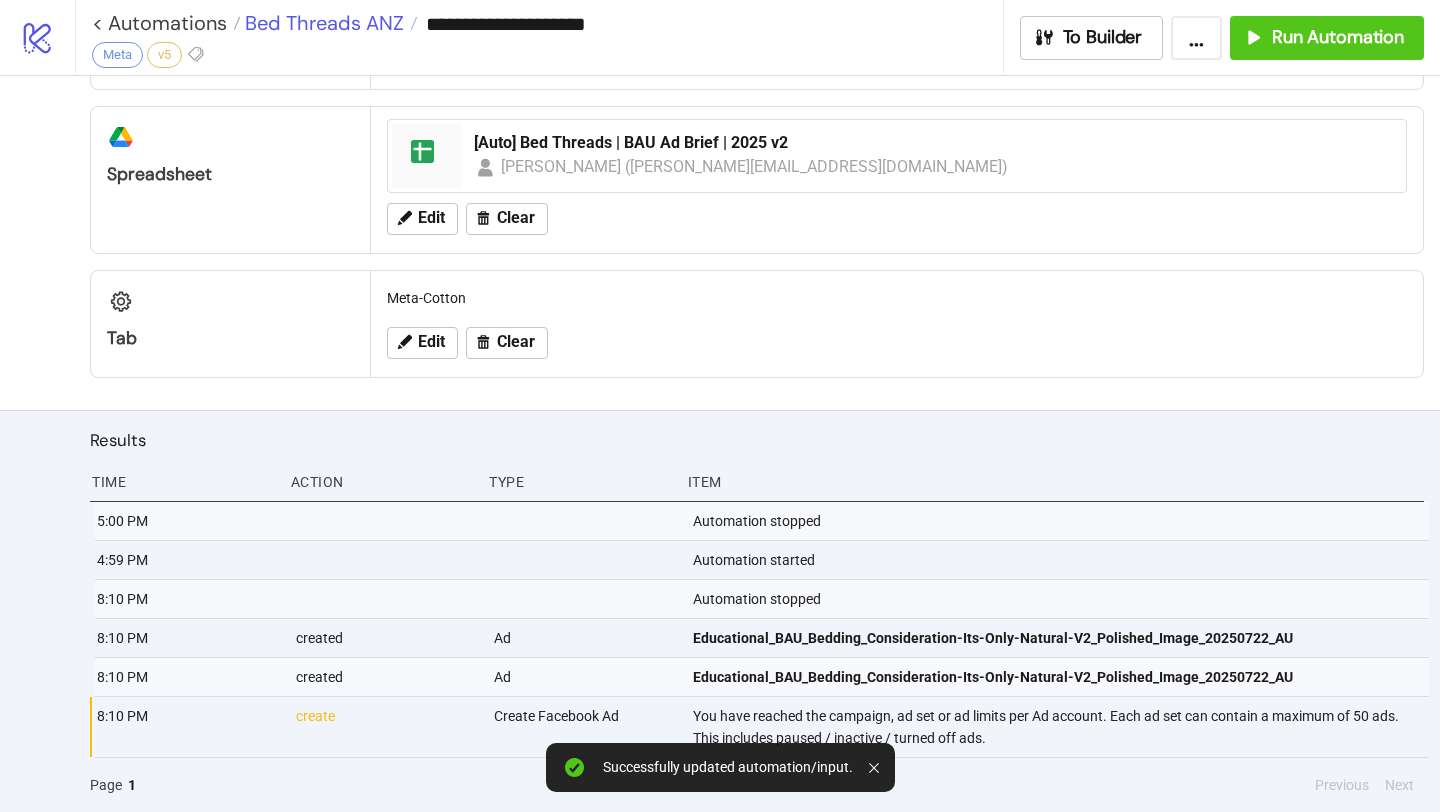 click on "Bed Threads ANZ" at bounding box center (322, 23) 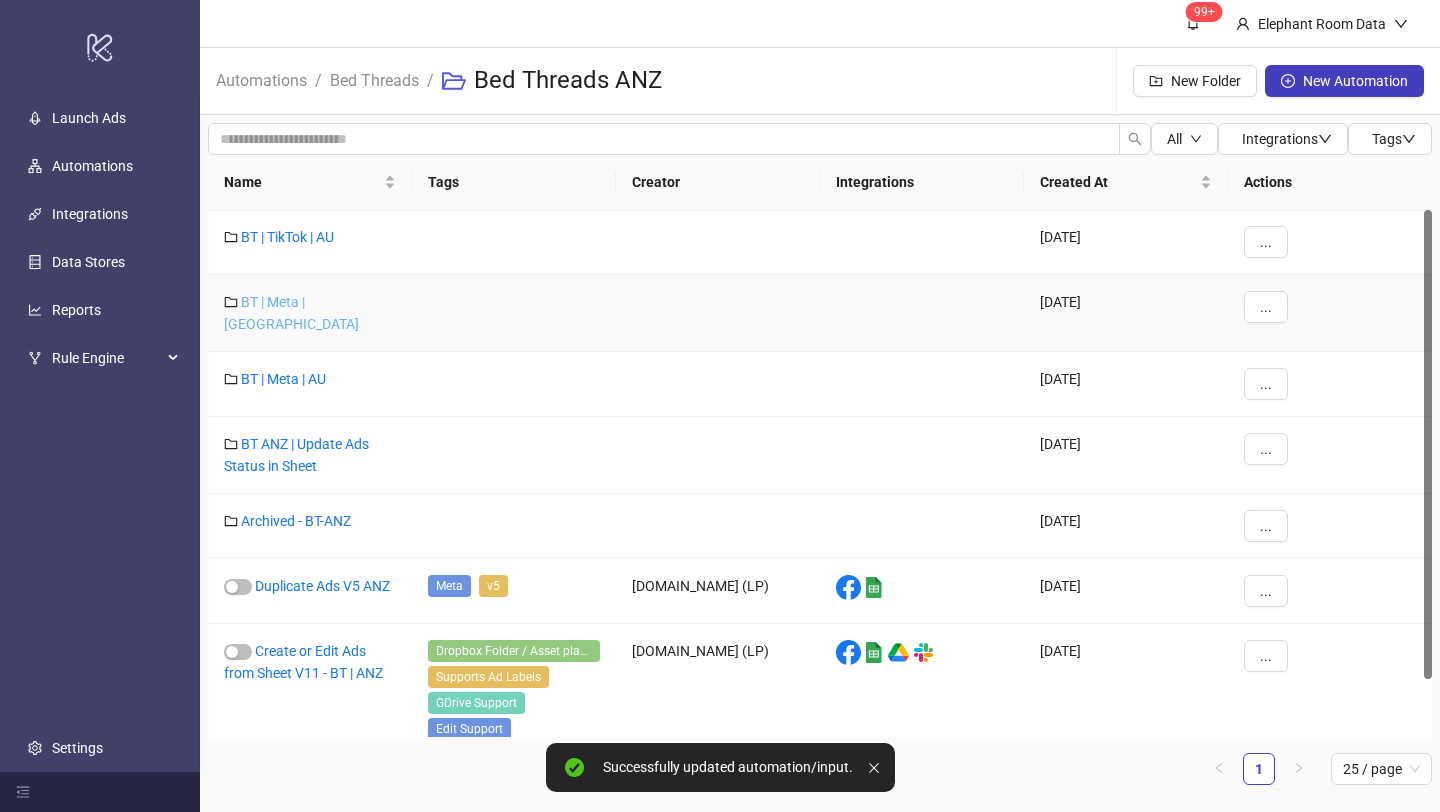 click on "BT | Meta | [GEOGRAPHIC_DATA]" at bounding box center (291, 313) 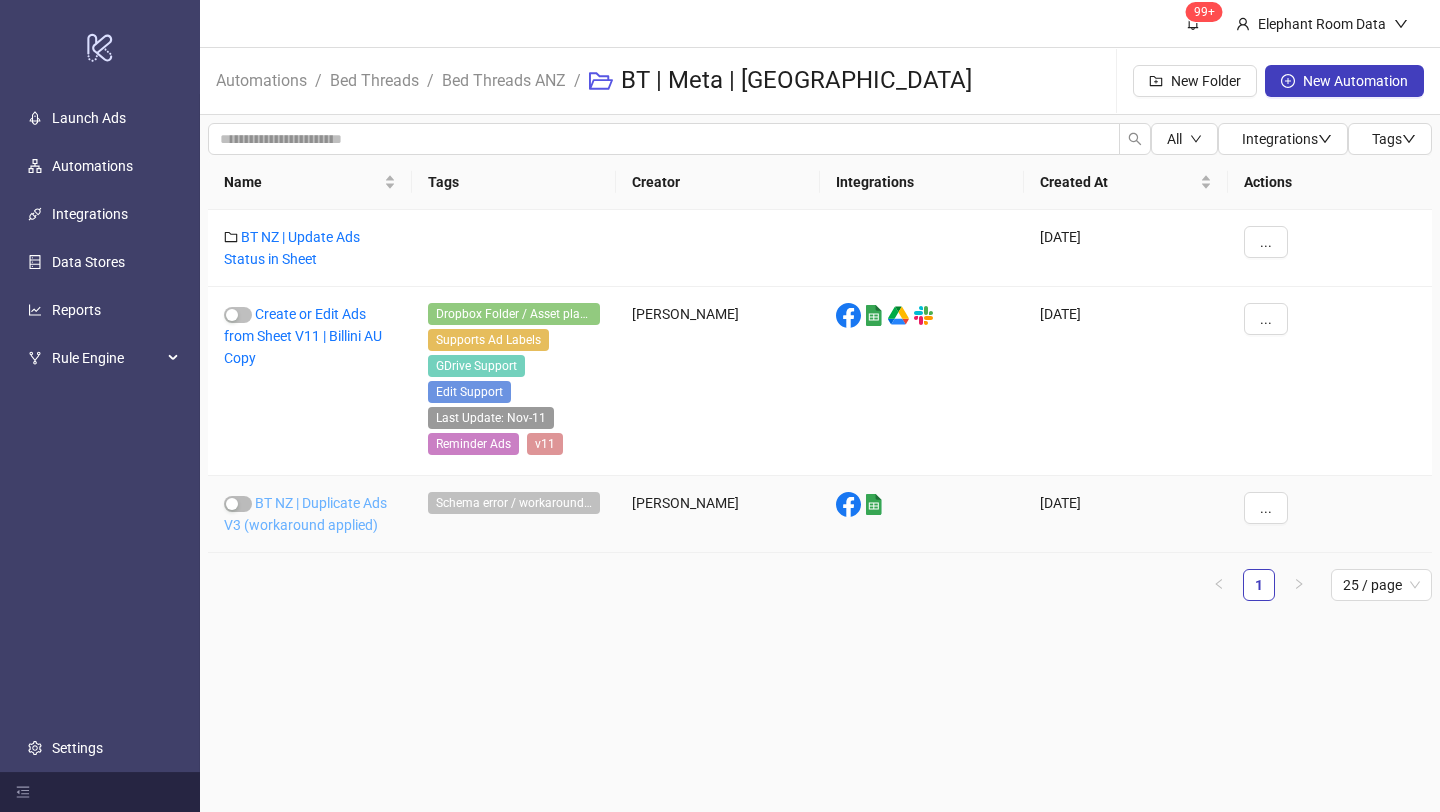 click on "BT NZ | Duplicate Ads V3 (workaround applied)" at bounding box center [305, 514] 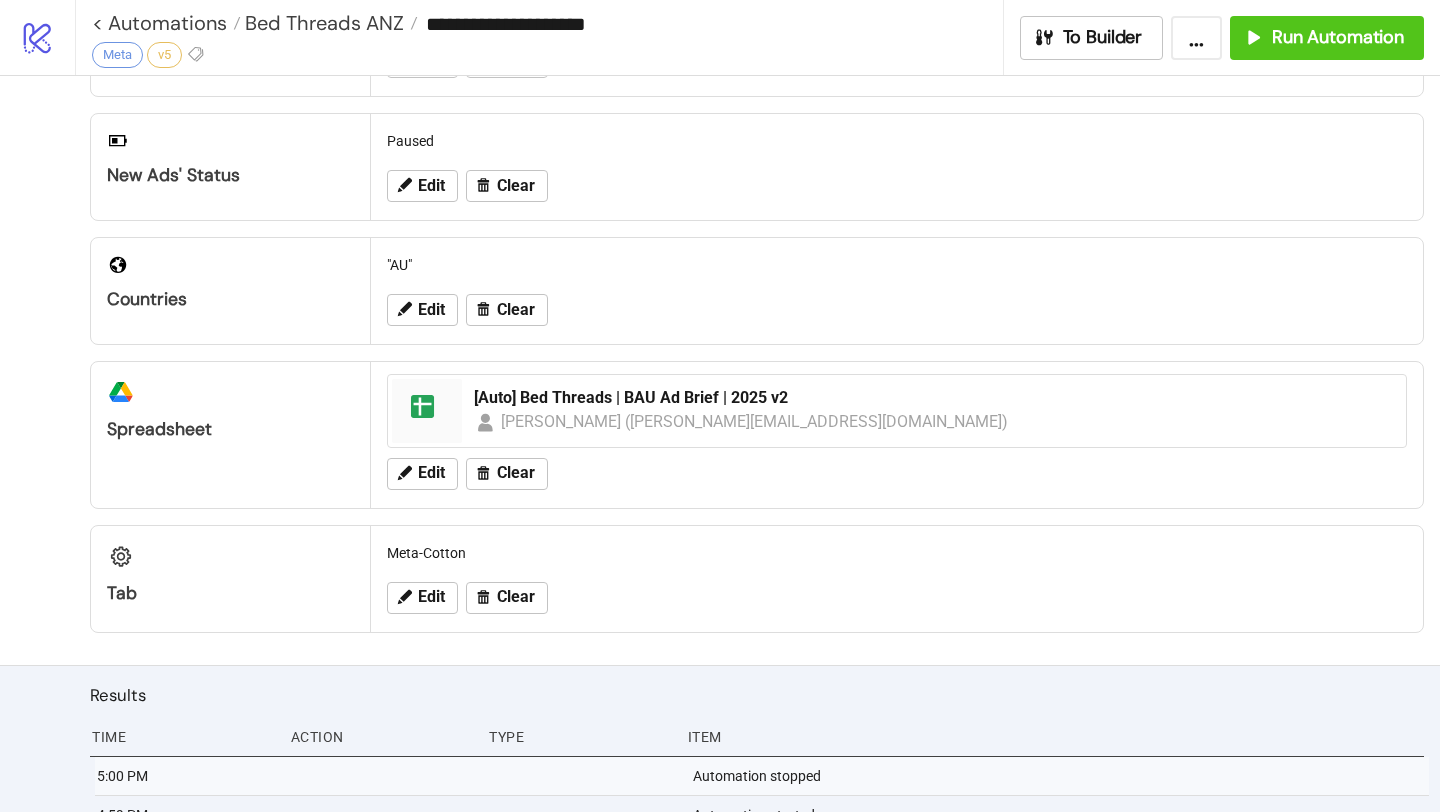 scroll, scrollTop: 487, scrollLeft: 0, axis: vertical 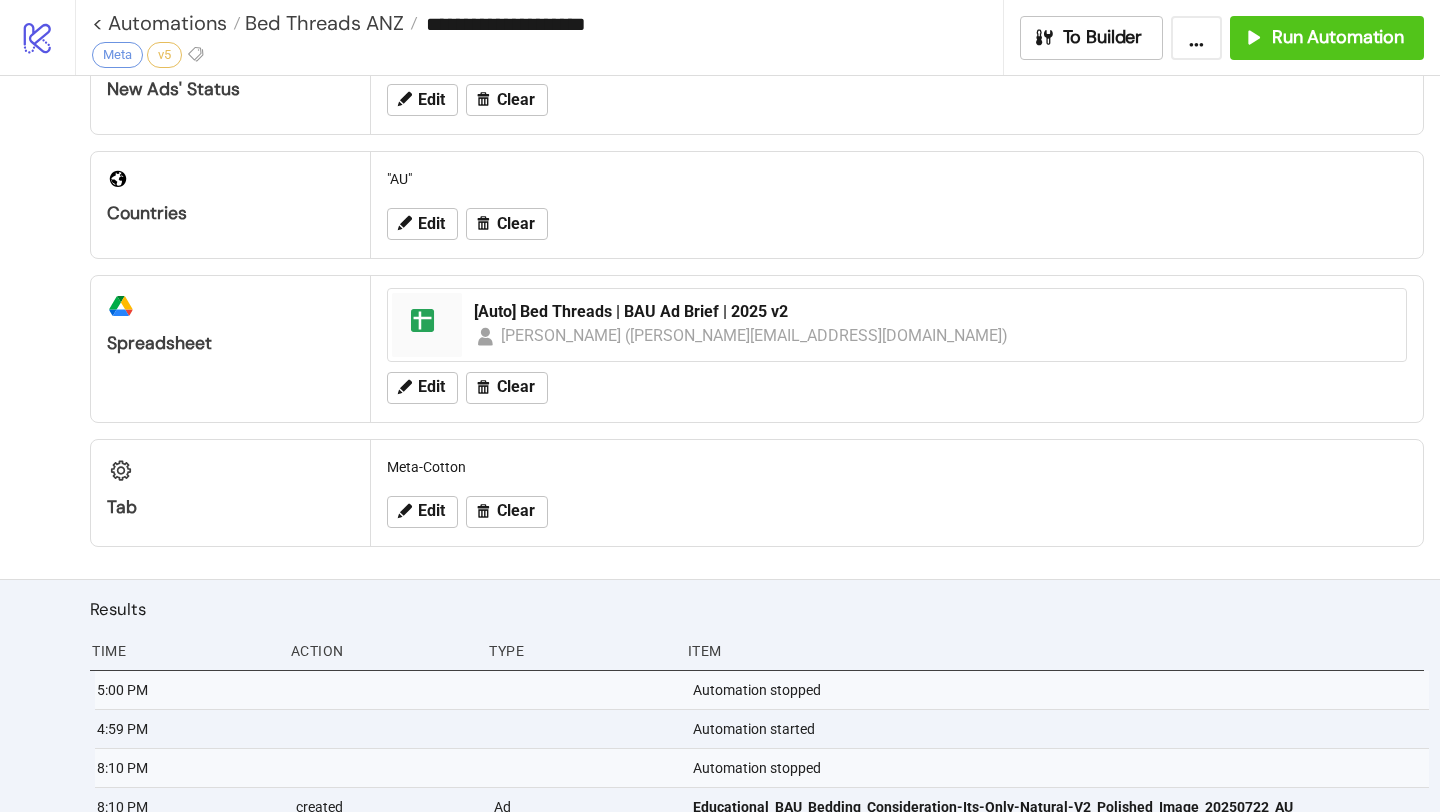 type on "**********" 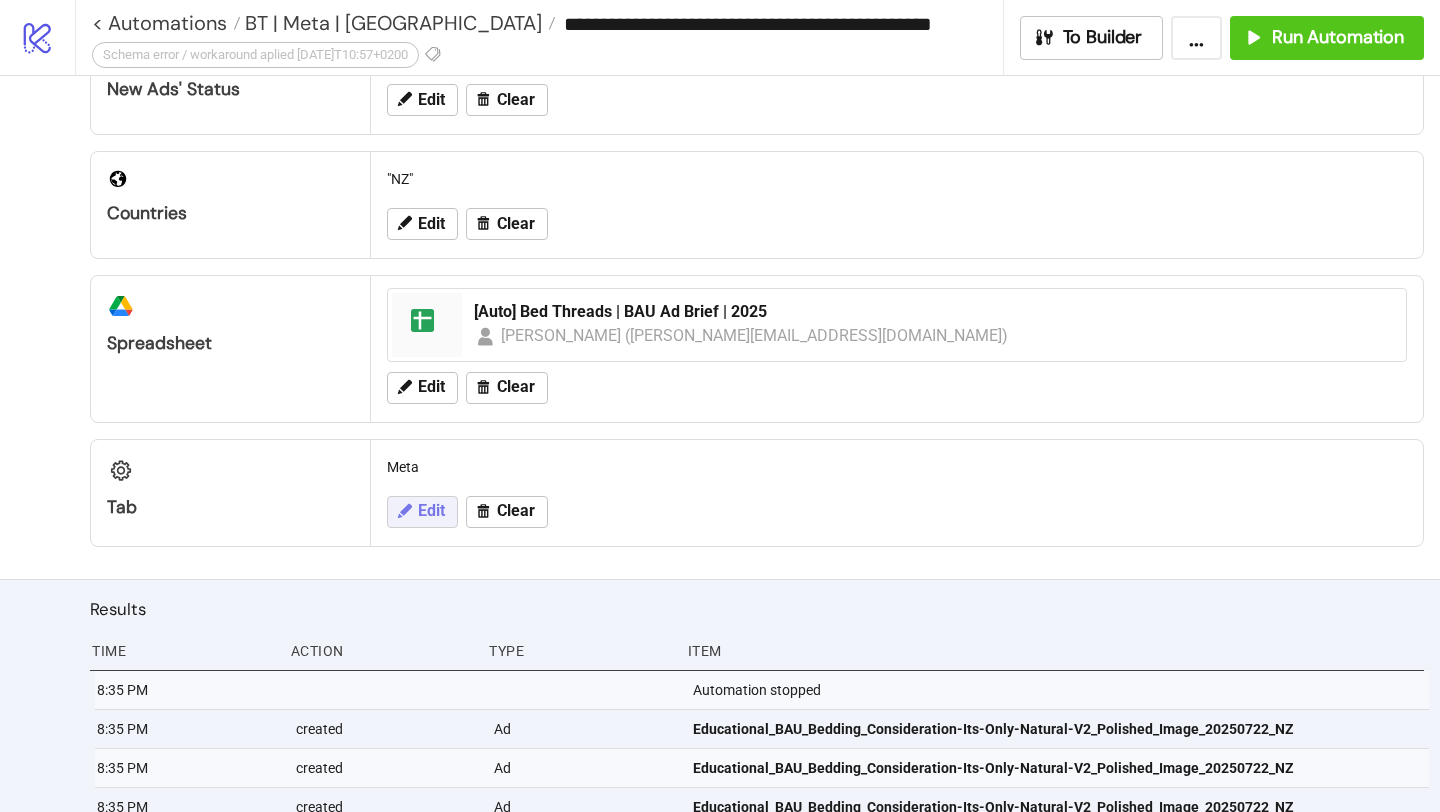 click on "Edit" at bounding box center [431, 511] 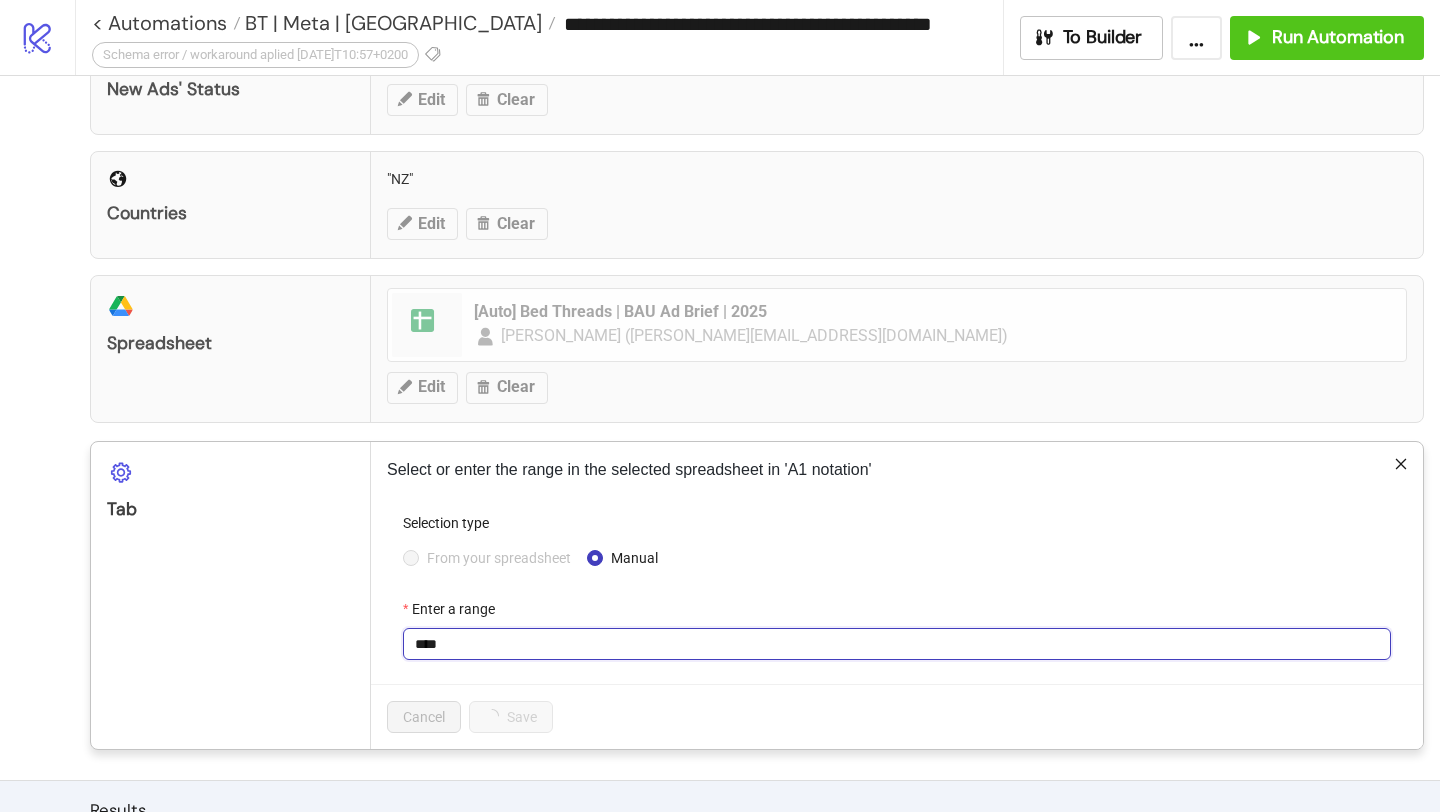 click on "****" at bounding box center [897, 644] 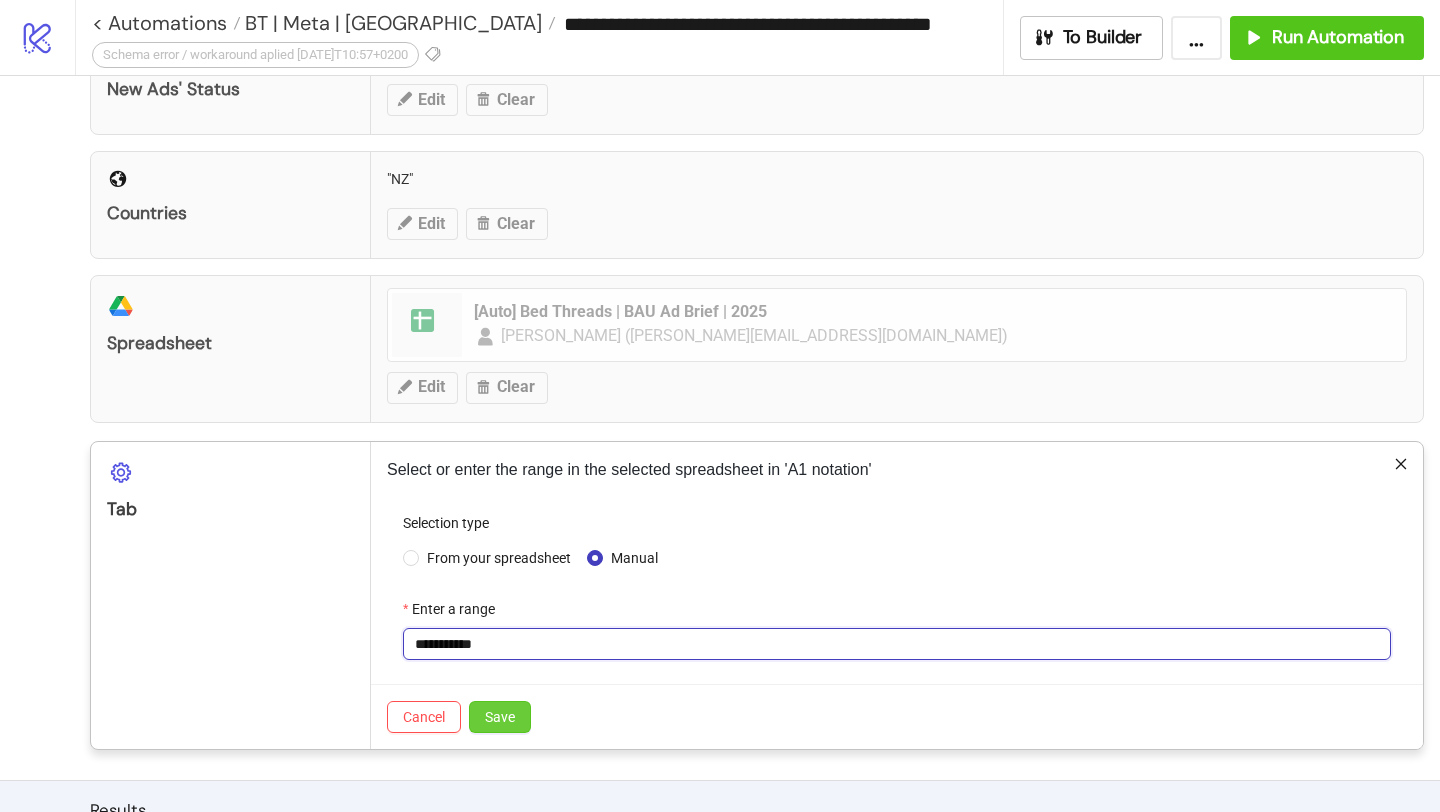type on "**********" 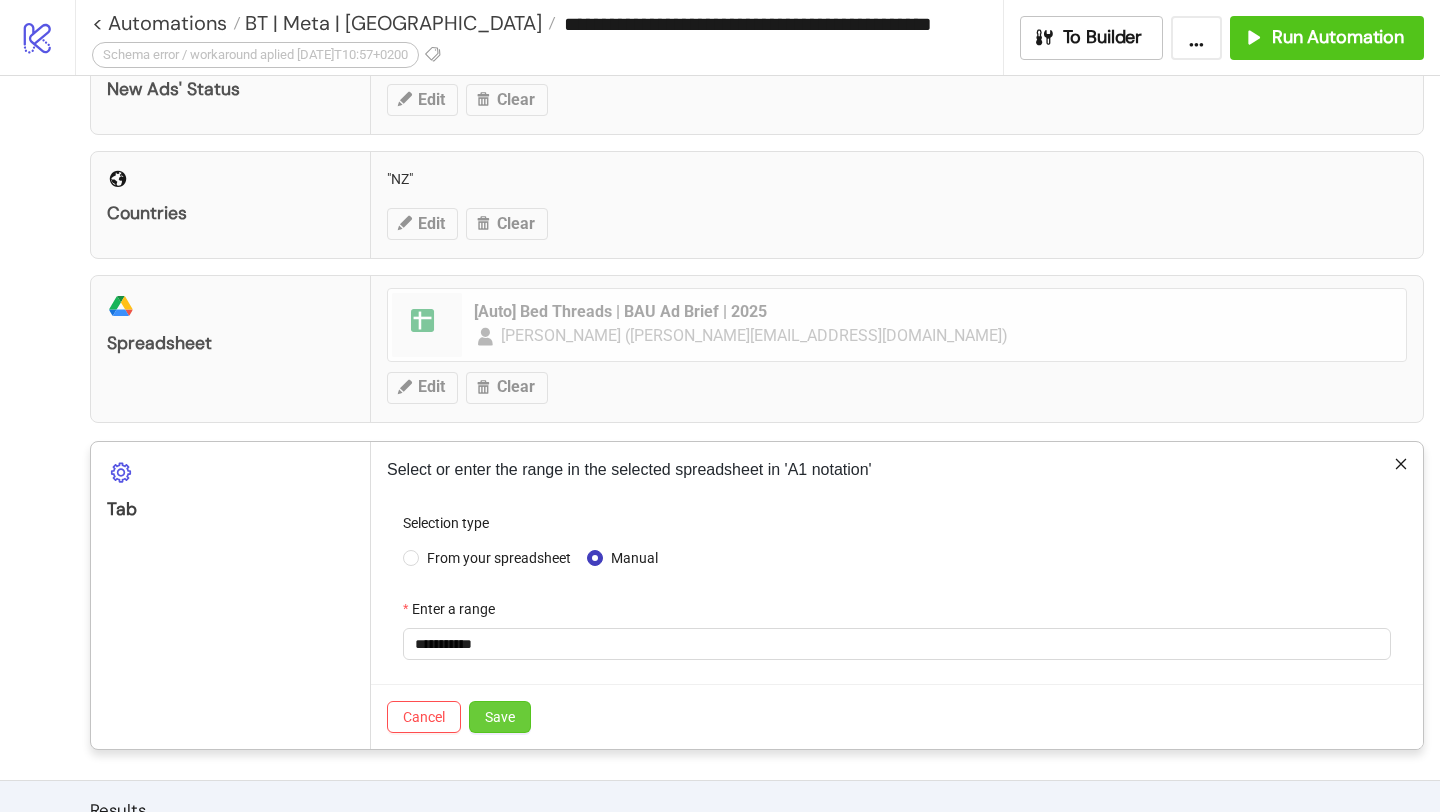 click on "Save" at bounding box center [500, 717] 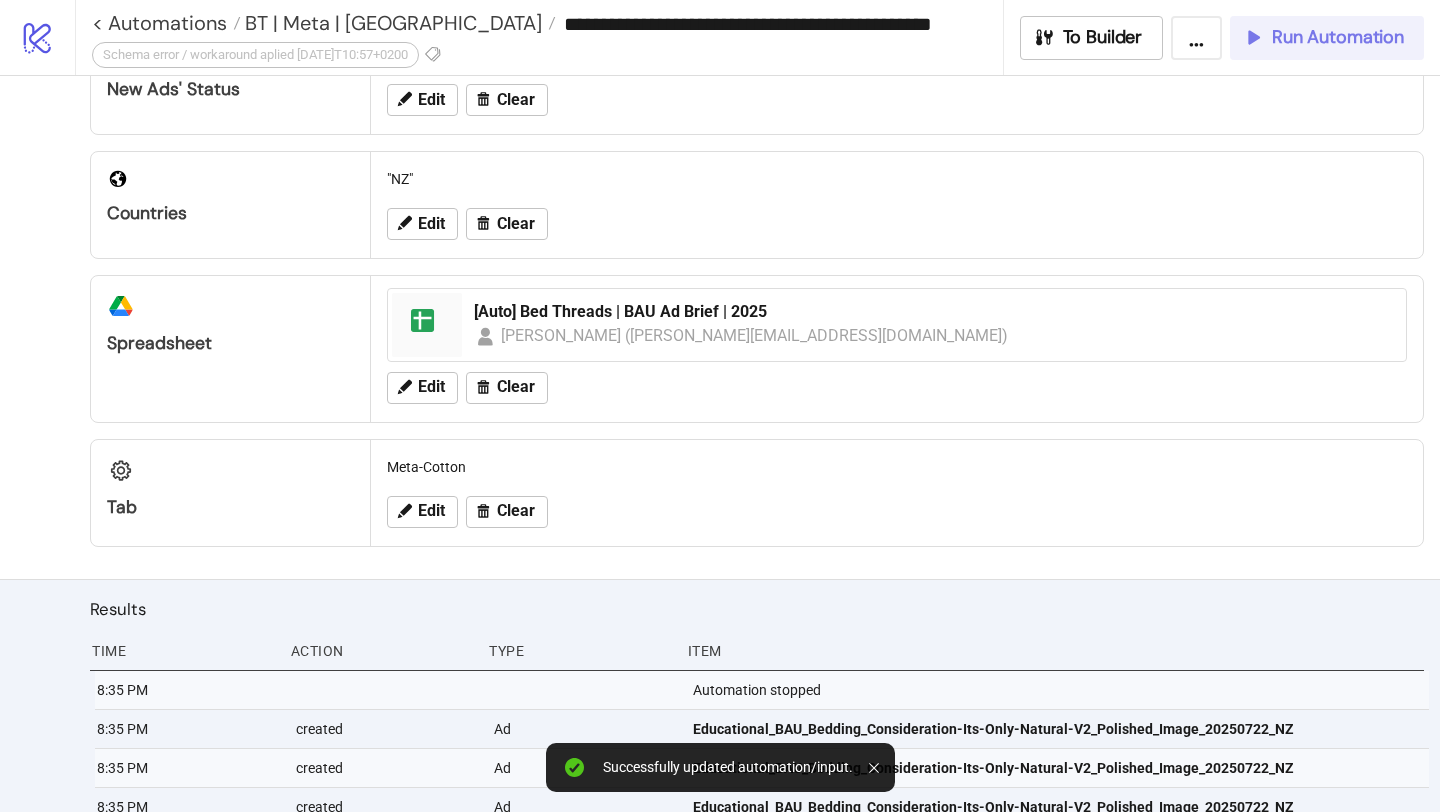 click on "Run Automation" at bounding box center (1338, 37) 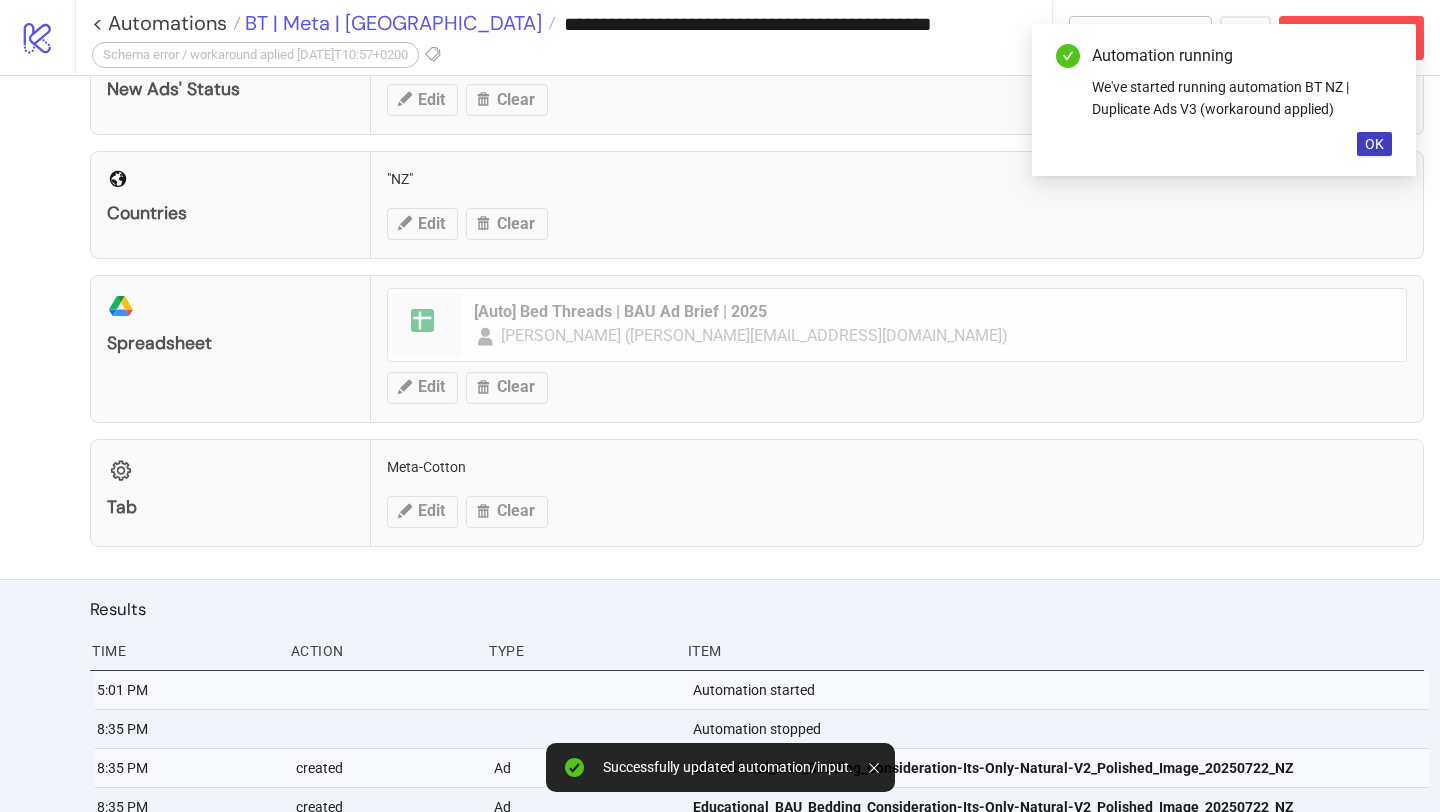 click on "BT | Meta | [GEOGRAPHIC_DATA]" at bounding box center [391, 23] 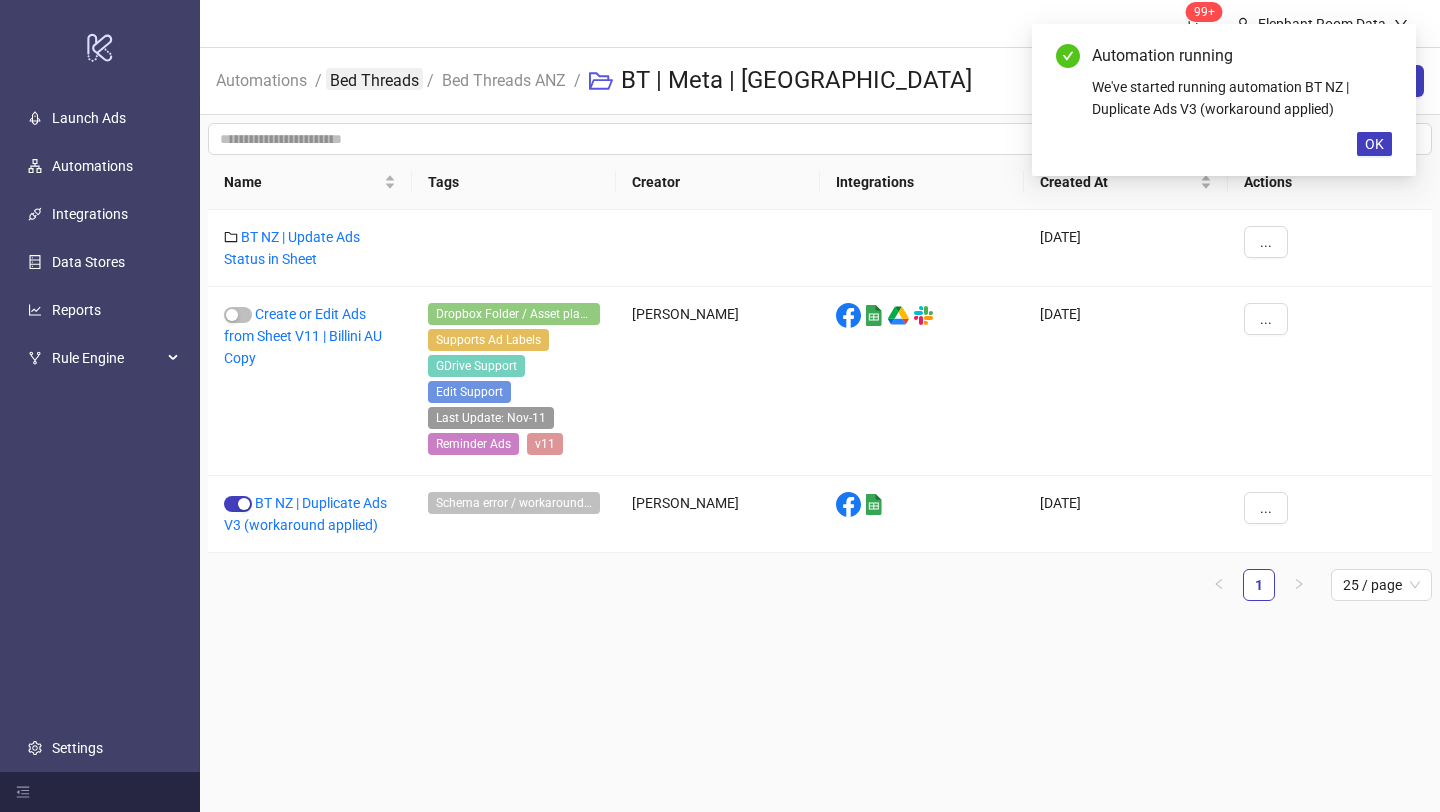 click on "Bed Threads" at bounding box center (374, 79) 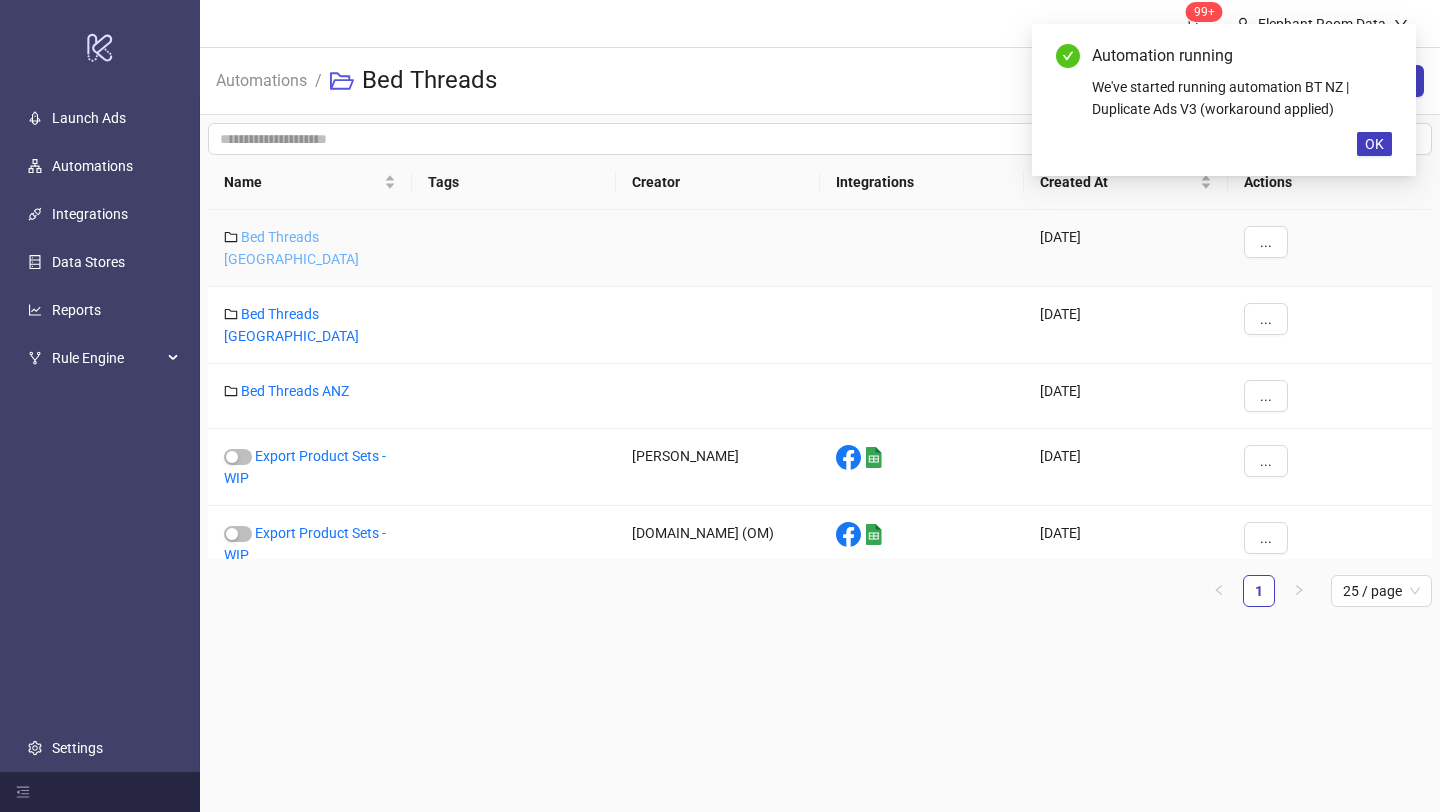 click on "Bed Threads [GEOGRAPHIC_DATA]" at bounding box center [291, 248] 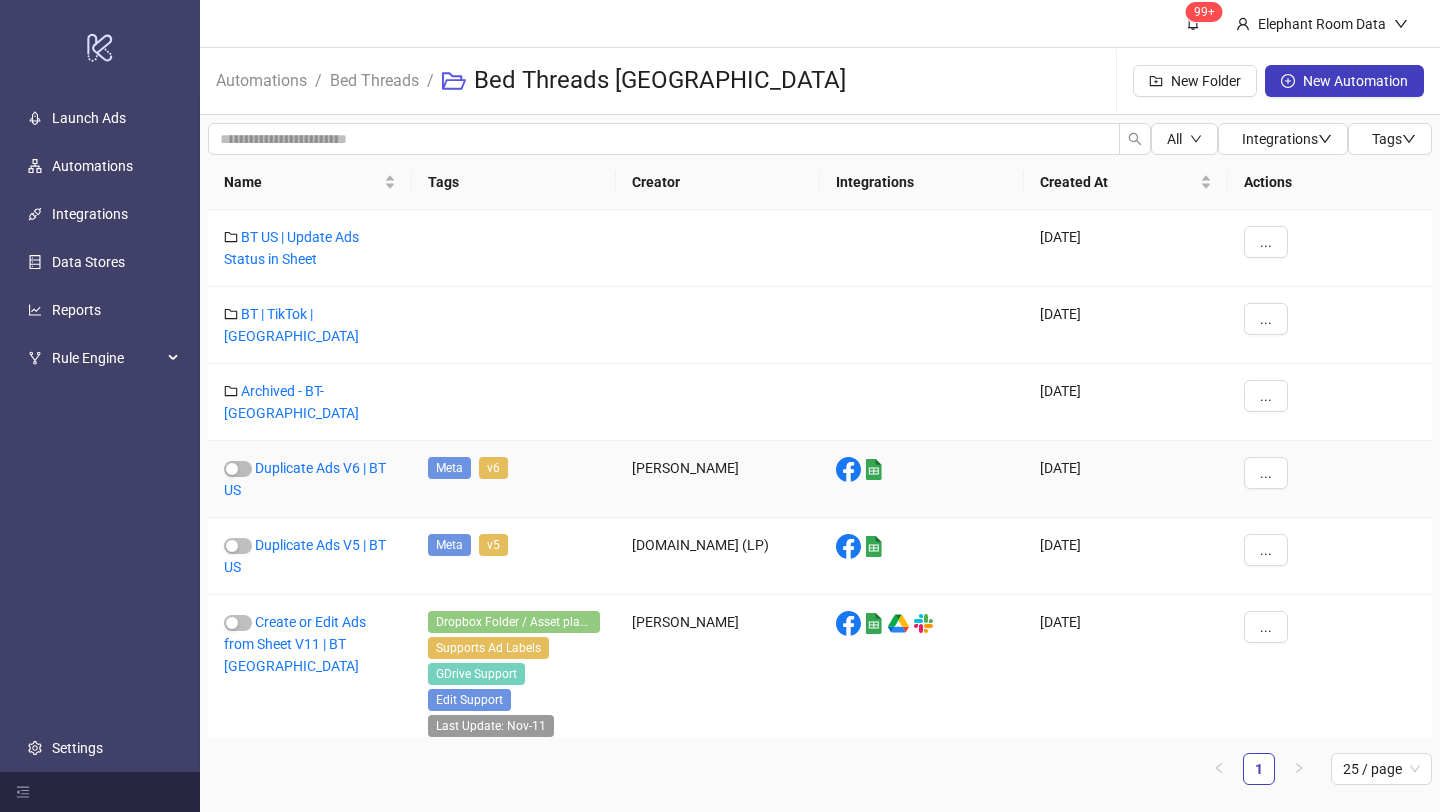 click on "Duplicate Ads V6 | BT US" at bounding box center [310, 479] 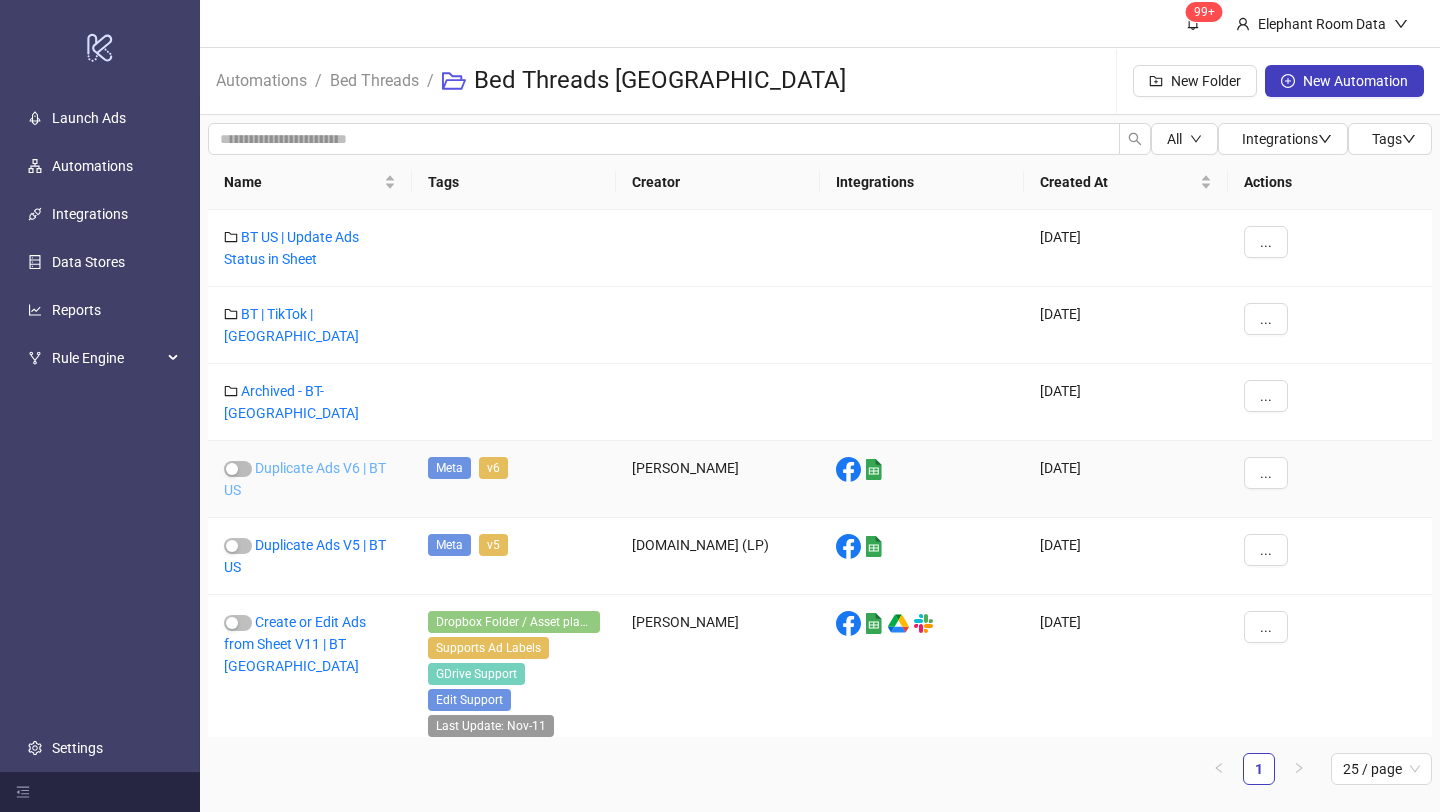 click on "Duplicate Ads V6 | BT US" at bounding box center (310, 479) 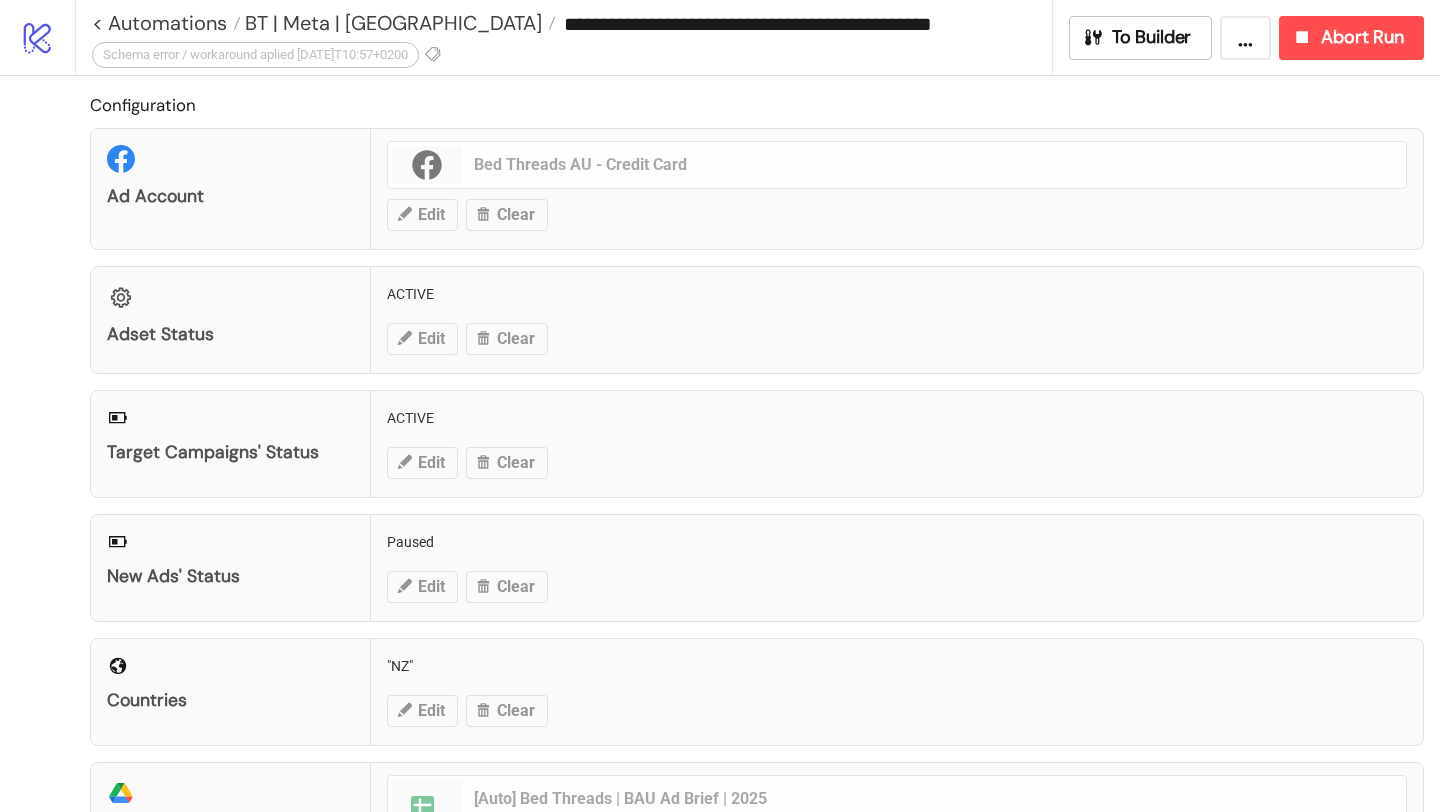 type on "**********" 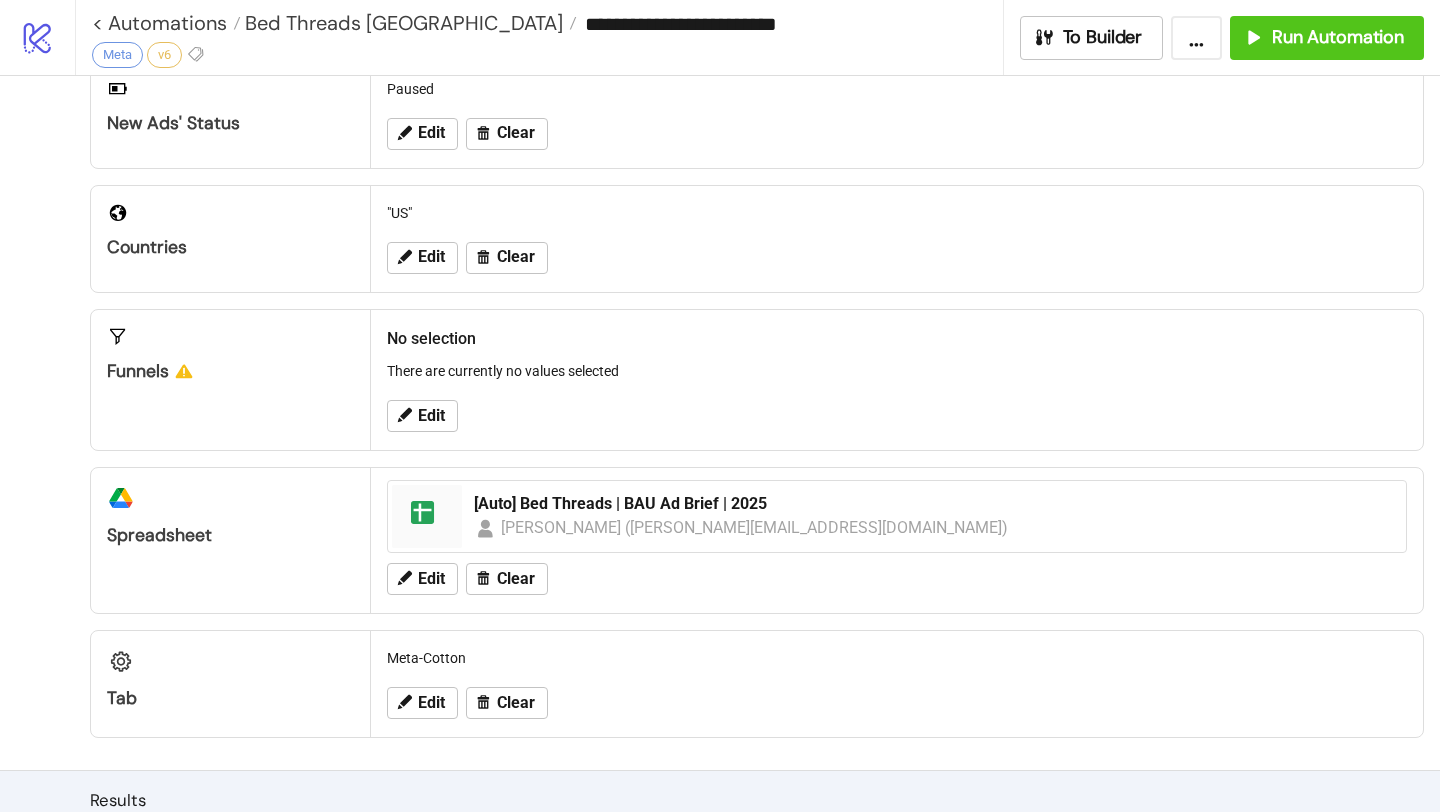 scroll, scrollTop: 662, scrollLeft: 0, axis: vertical 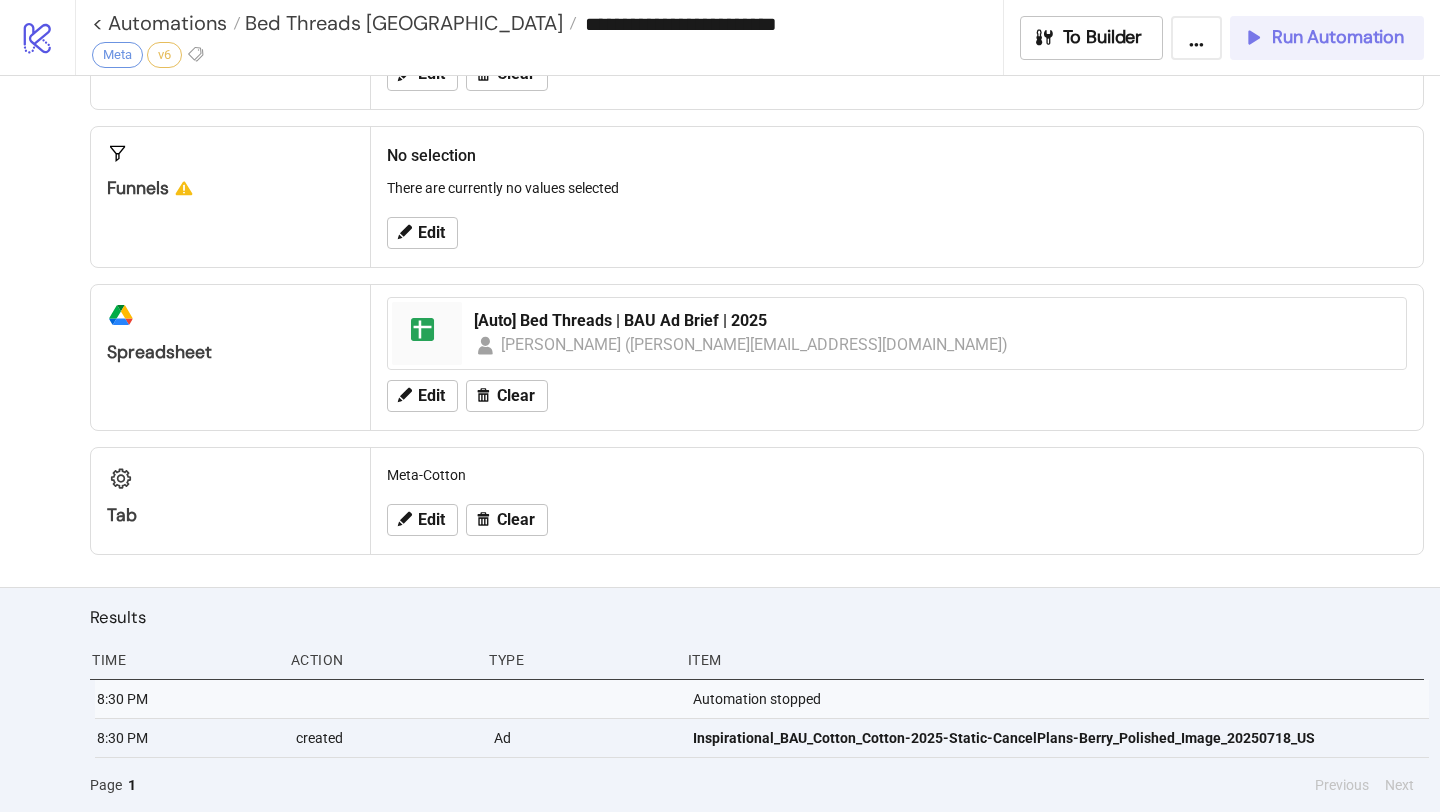 click on "Run Automation" at bounding box center [1338, 37] 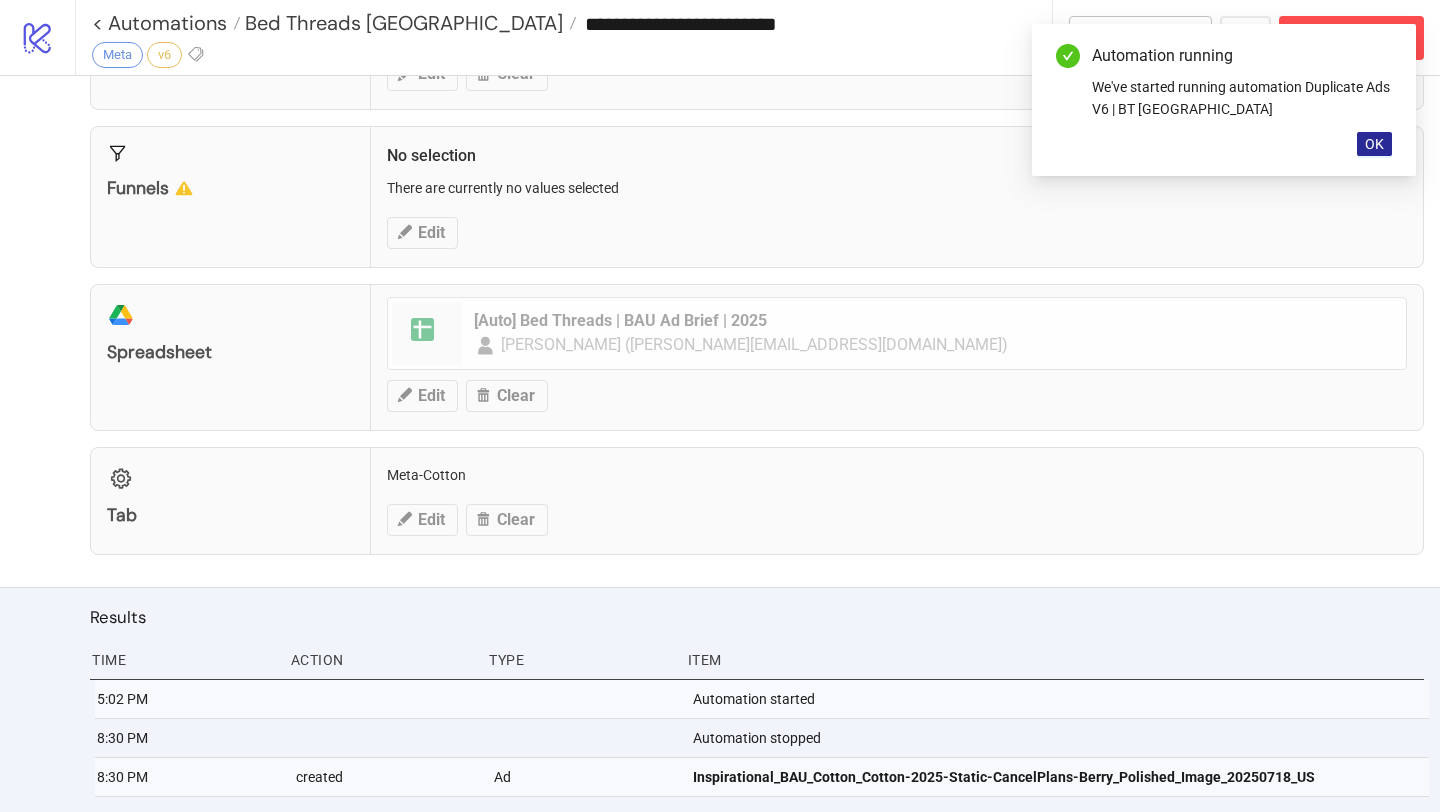 click on "OK" at bounding box center [1374, 144] 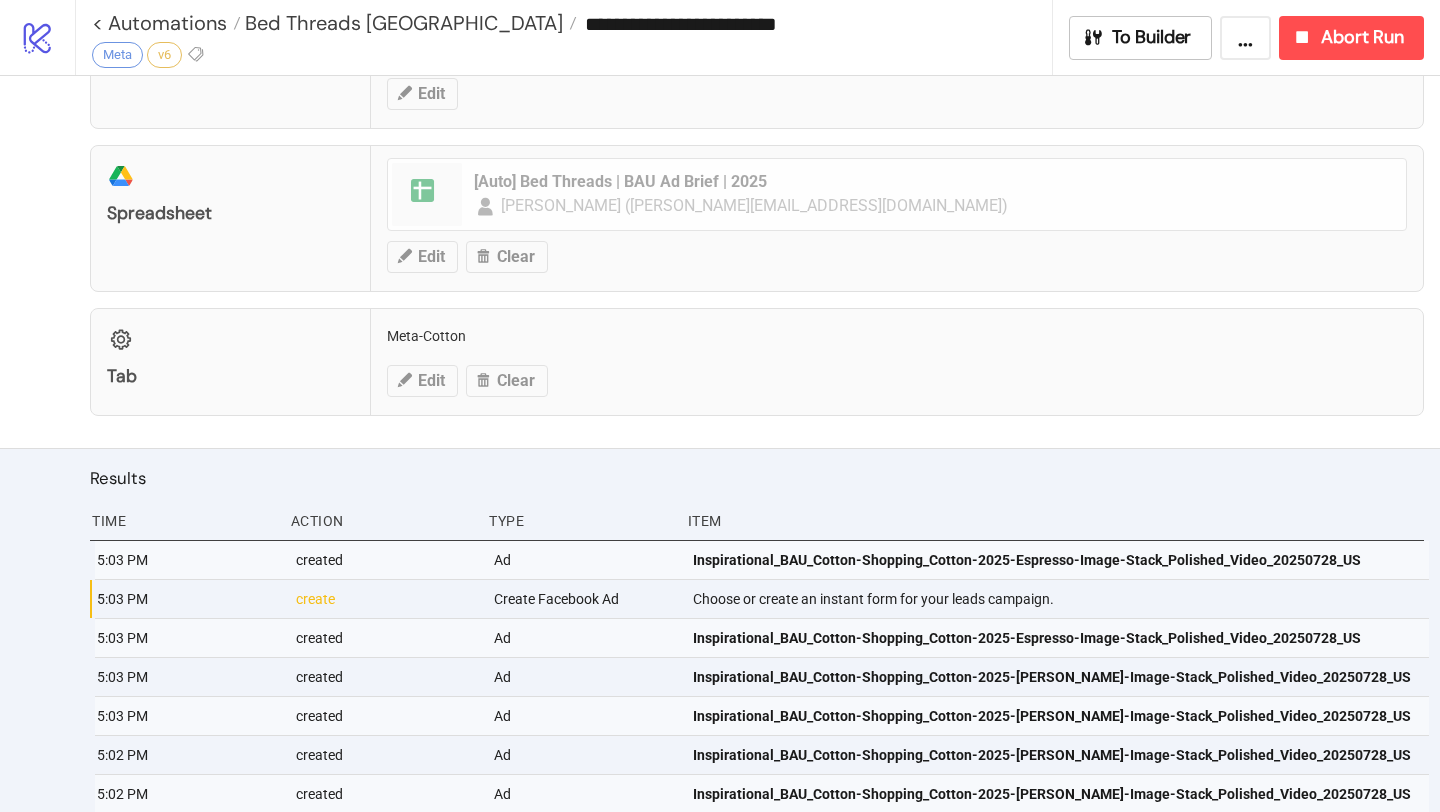scroll, scrollTop: 804, scrollLeft: 0, axis: vertical 